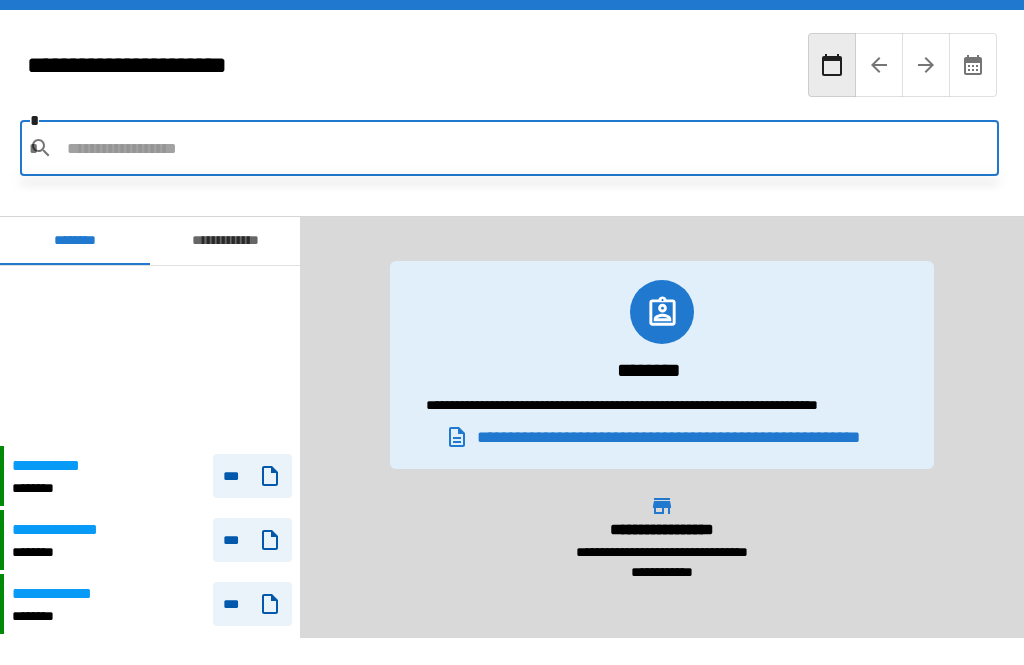 scroll, scrollTop: 34, scrollLeft: 0, axis: vertical 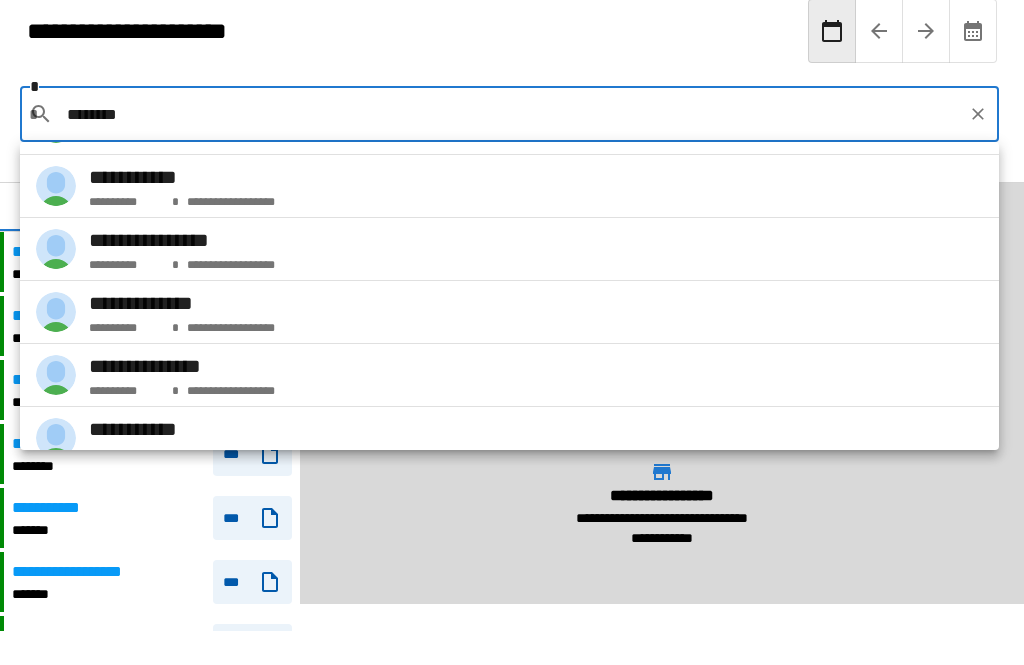 click on "**********" at bounding box center (126, 202) 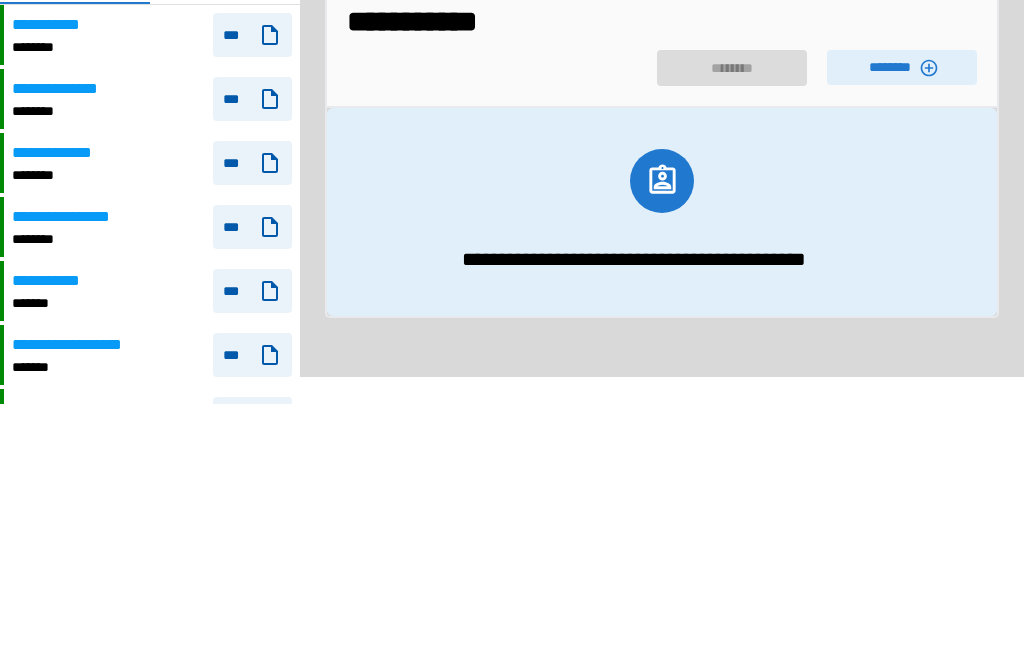 click on "********" at bounding box center (902, 294) 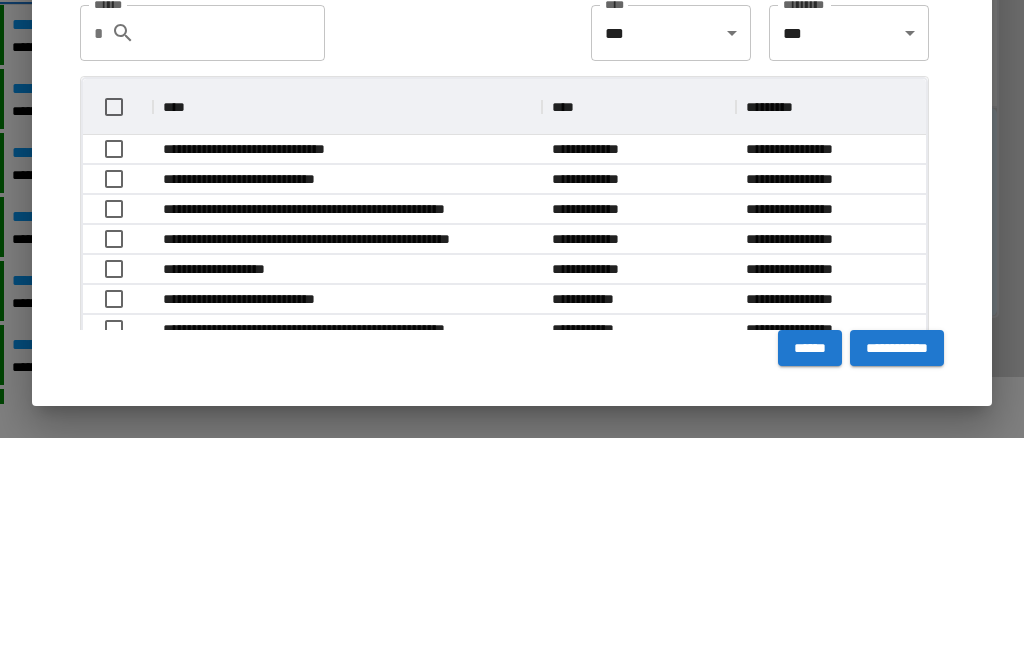scroll, scrollTop: 64, scrollLeft: 0, axis: vertical 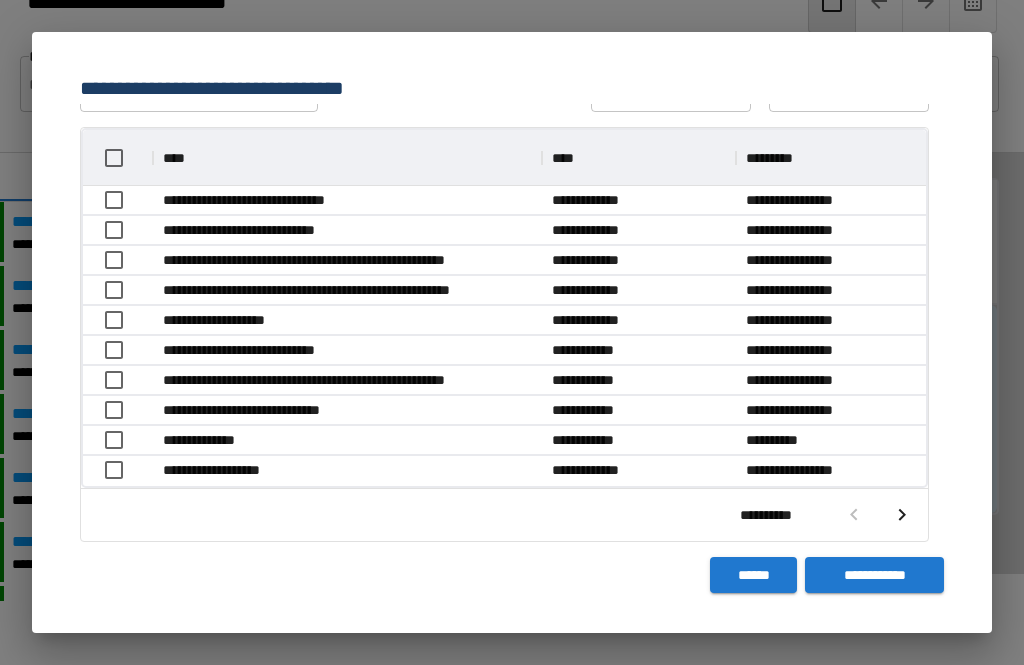 click 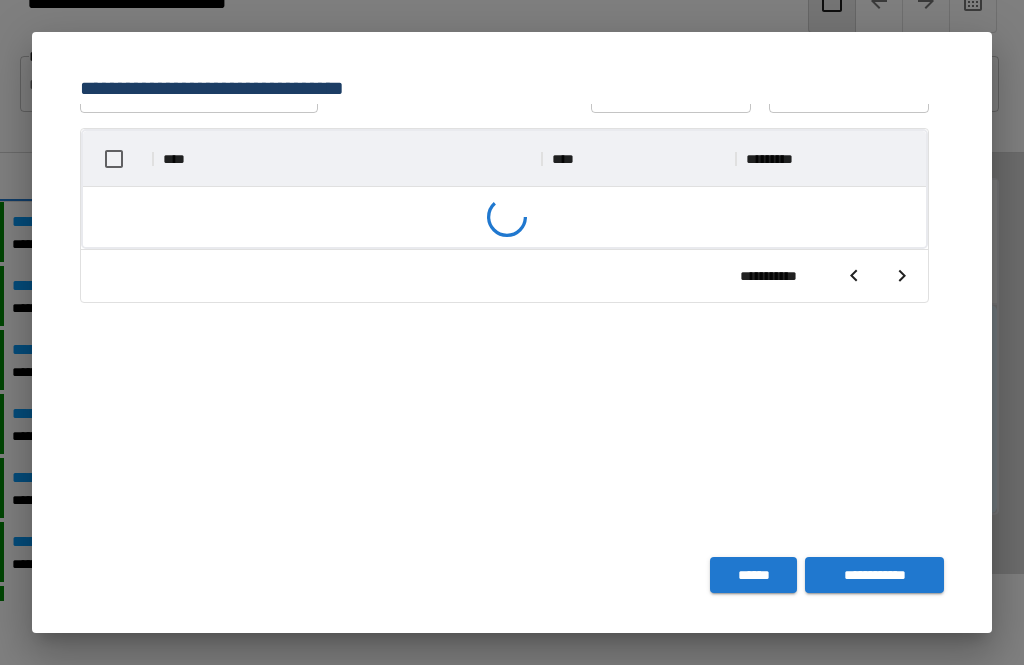 scroll, scrollTop: 177, scrollLeft: 0, axis: vertical 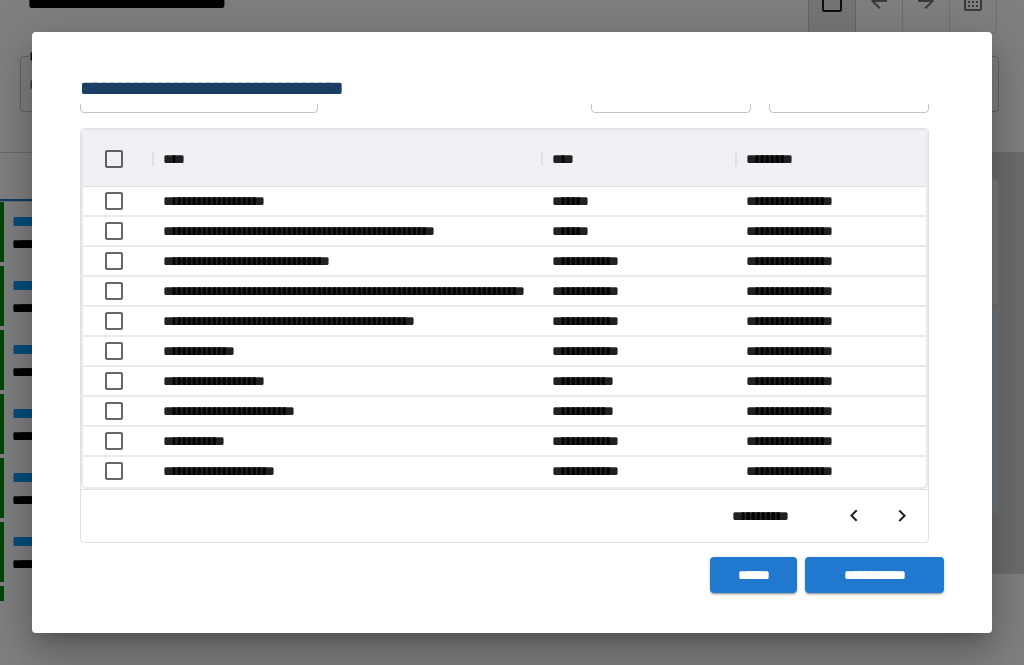 click 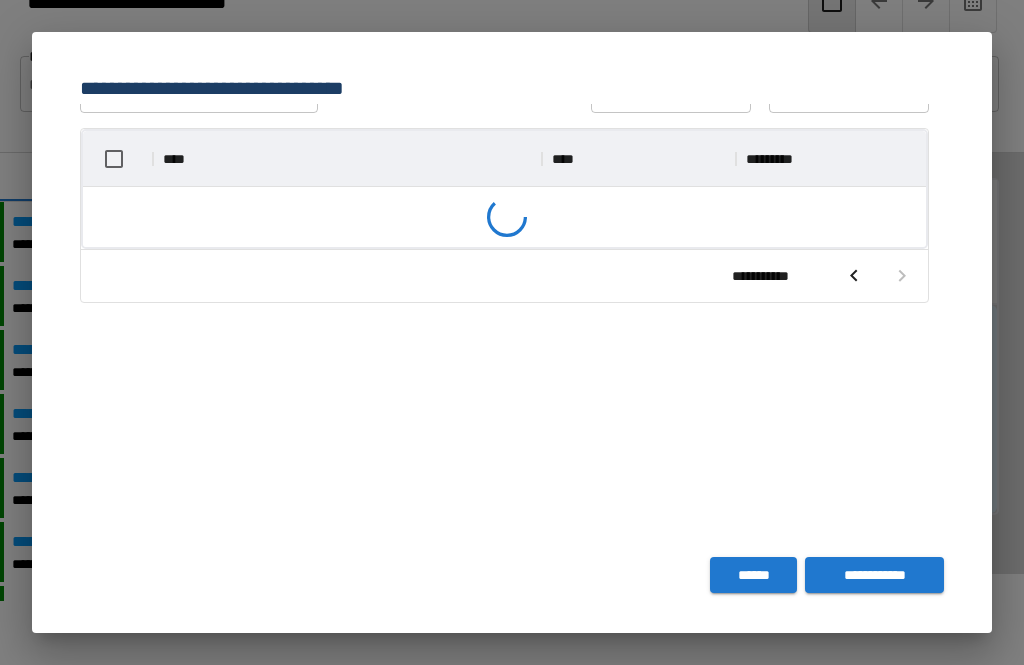 scroll, scrollTop: 266, scrollLeft: 843, axis: both 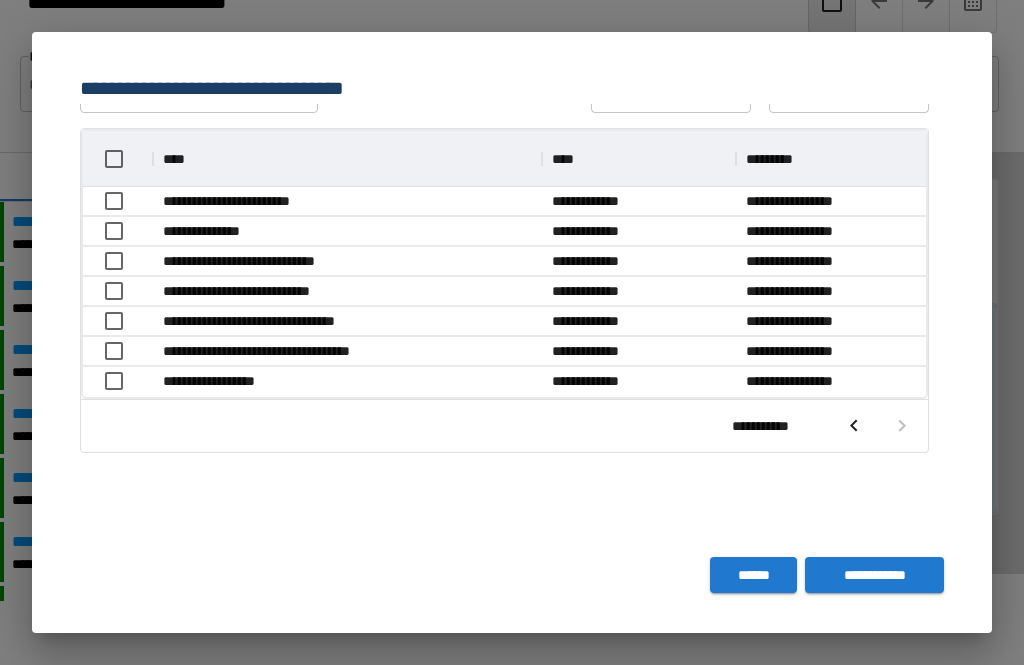 click 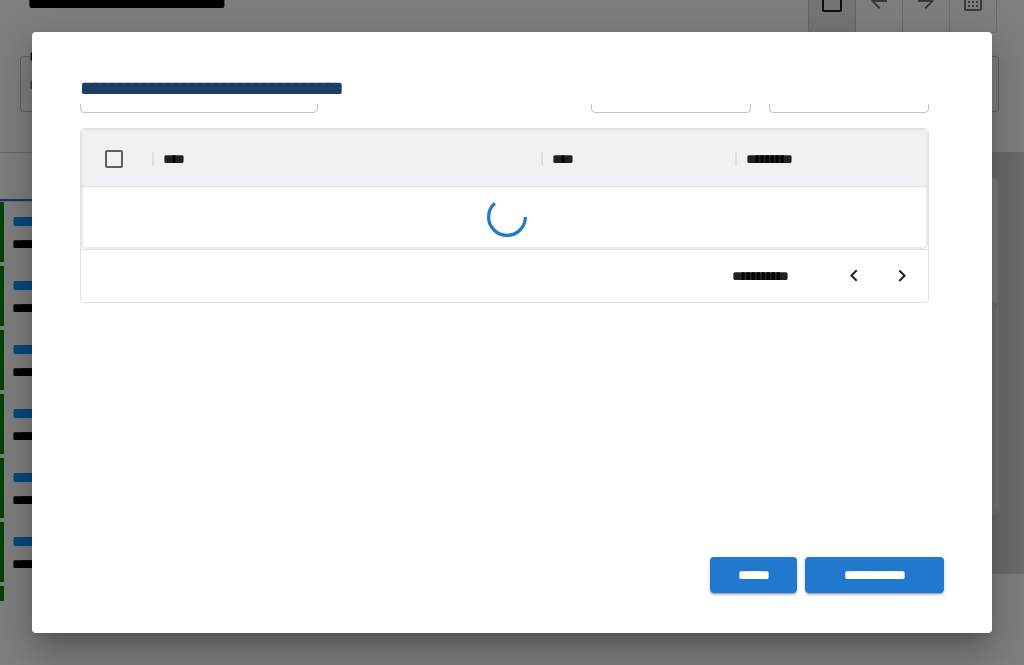 scroll, scrollTop: 1, scrollLeft: 1, axis: both 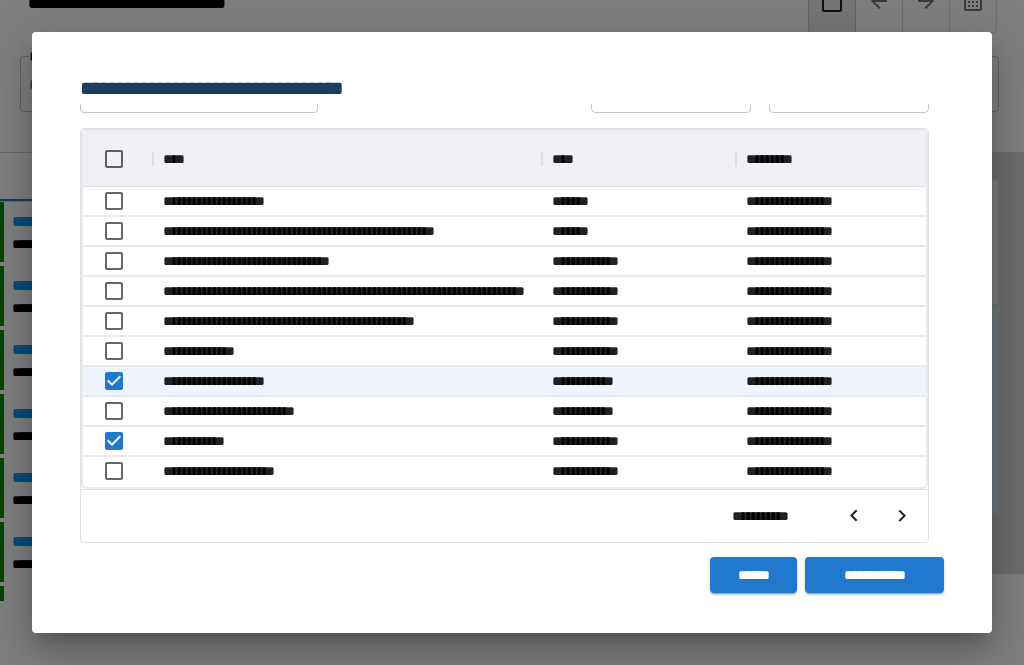 click at bounding box center (854, 516) 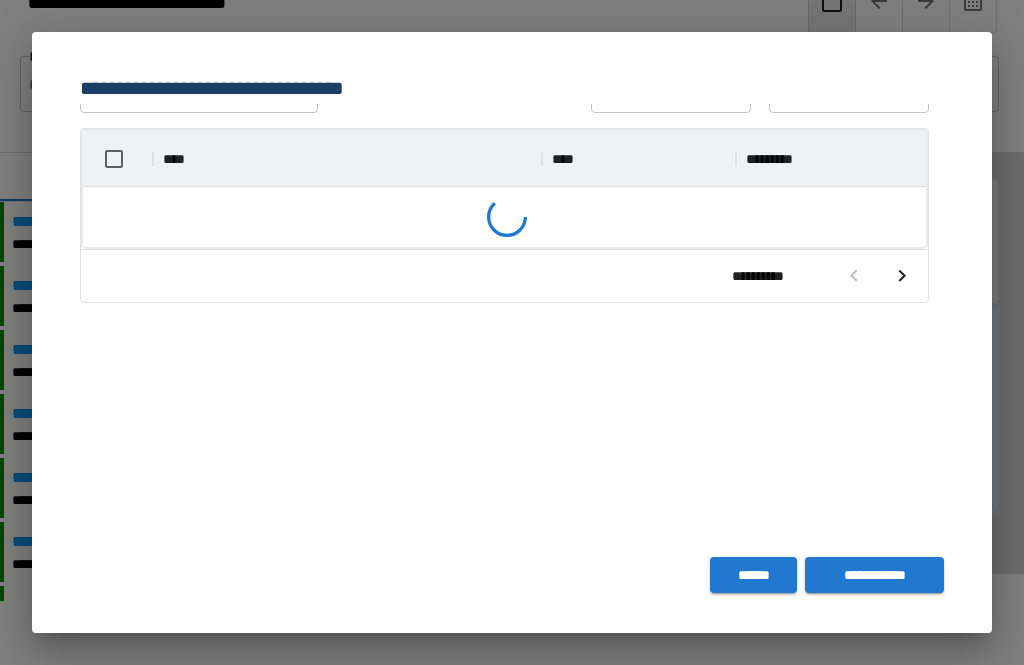 scroll, scrollTop: 356, scrollLeft: 843, axis: both 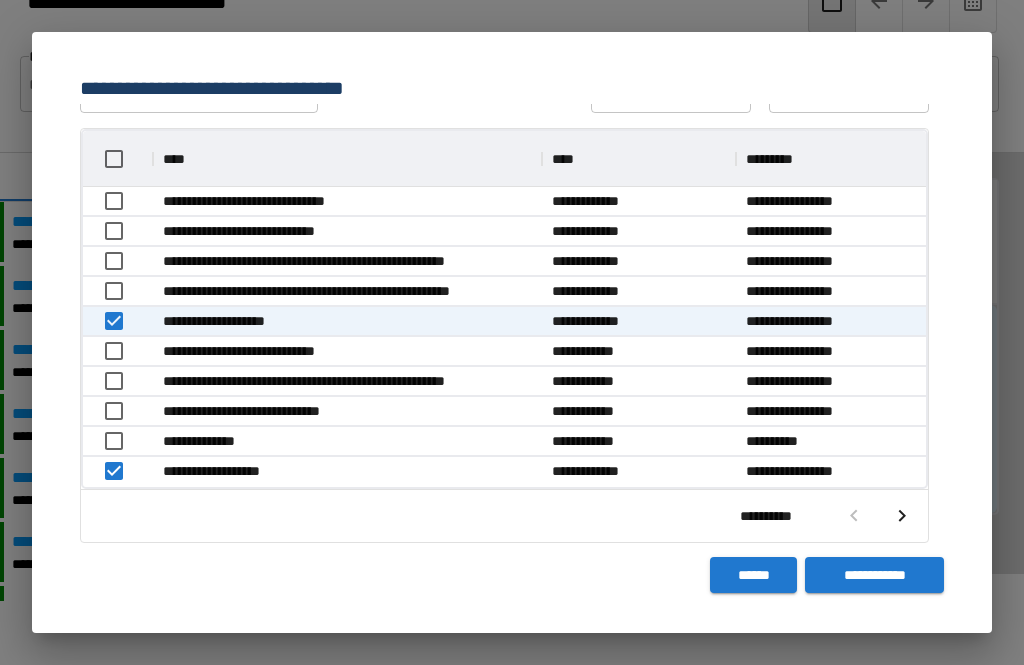 click on "**********" at bounding box center [874, 575] 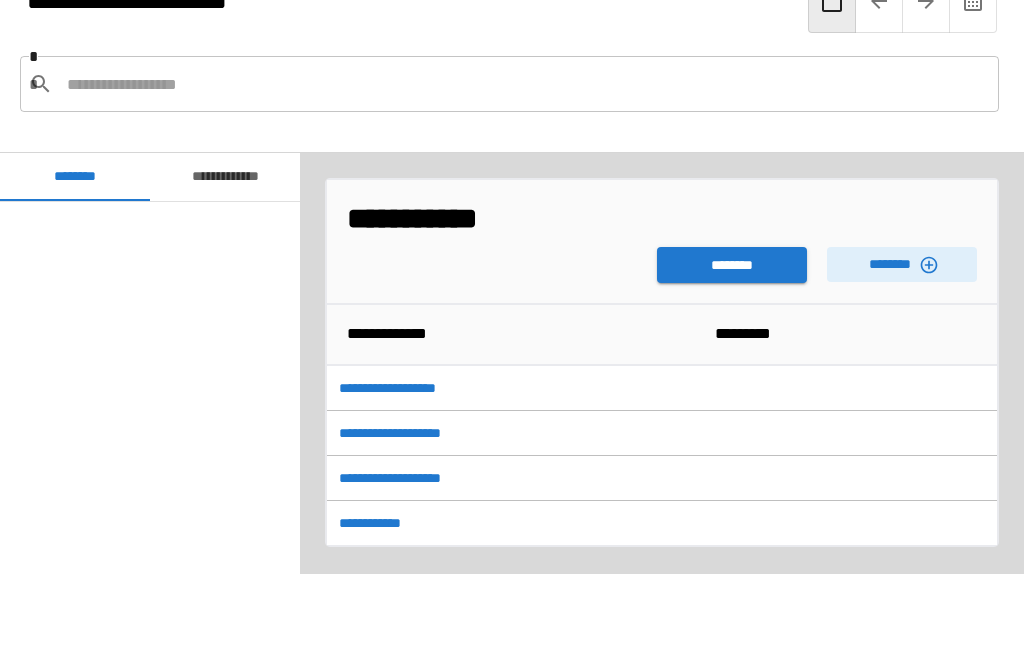 scroll, scrollTop: 420, scrollLeft: 0, axis: vertical 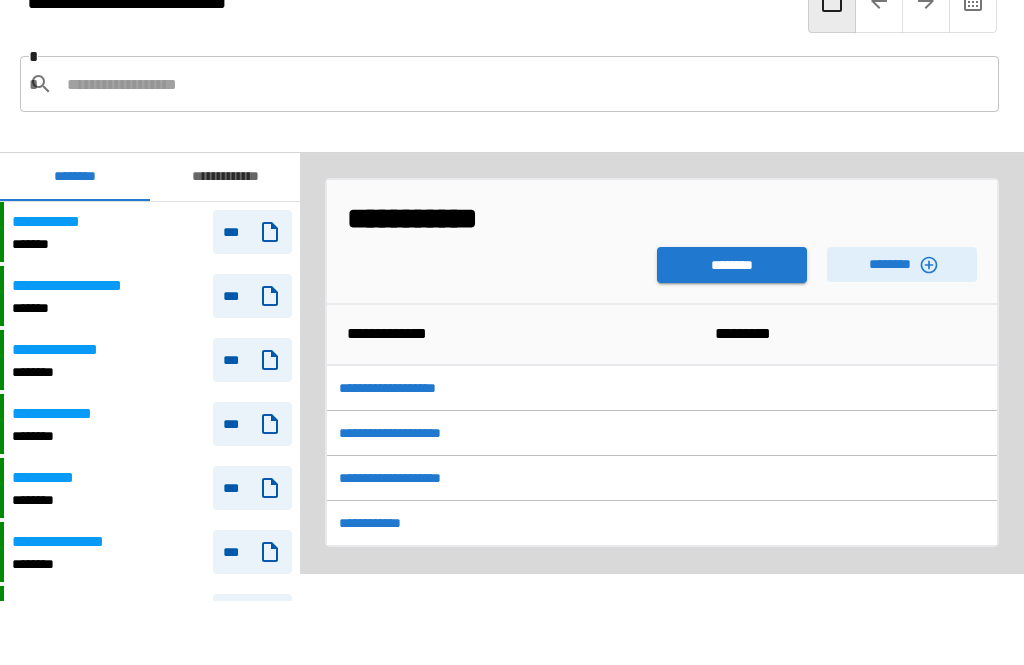 click on "********" at bounding box center (732, 265) 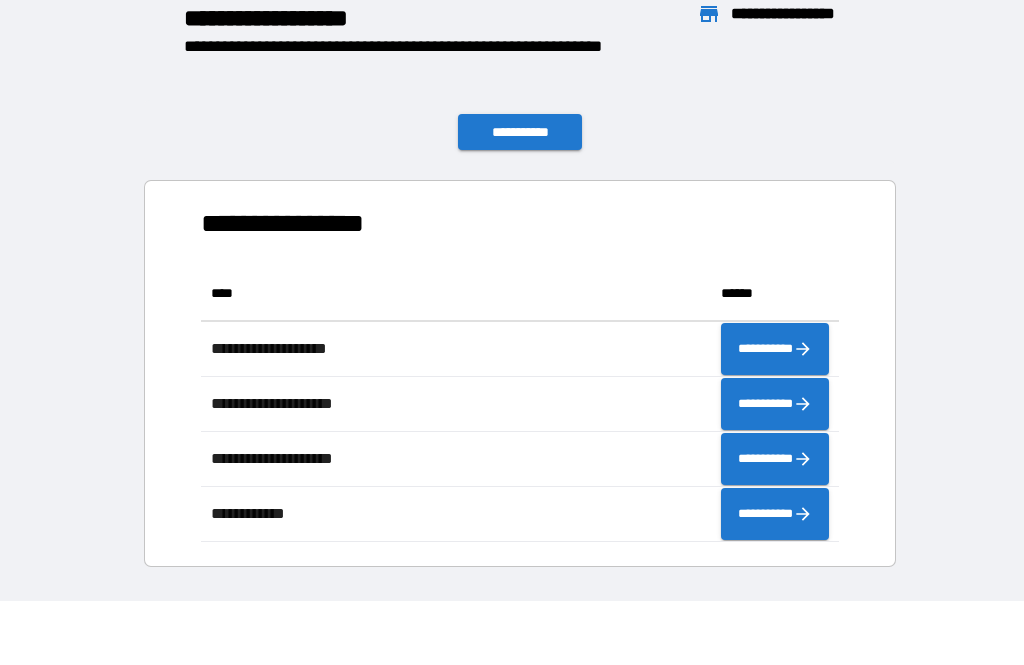 scroll, scrollTop: 276, scrollLeft: 638, axis: both 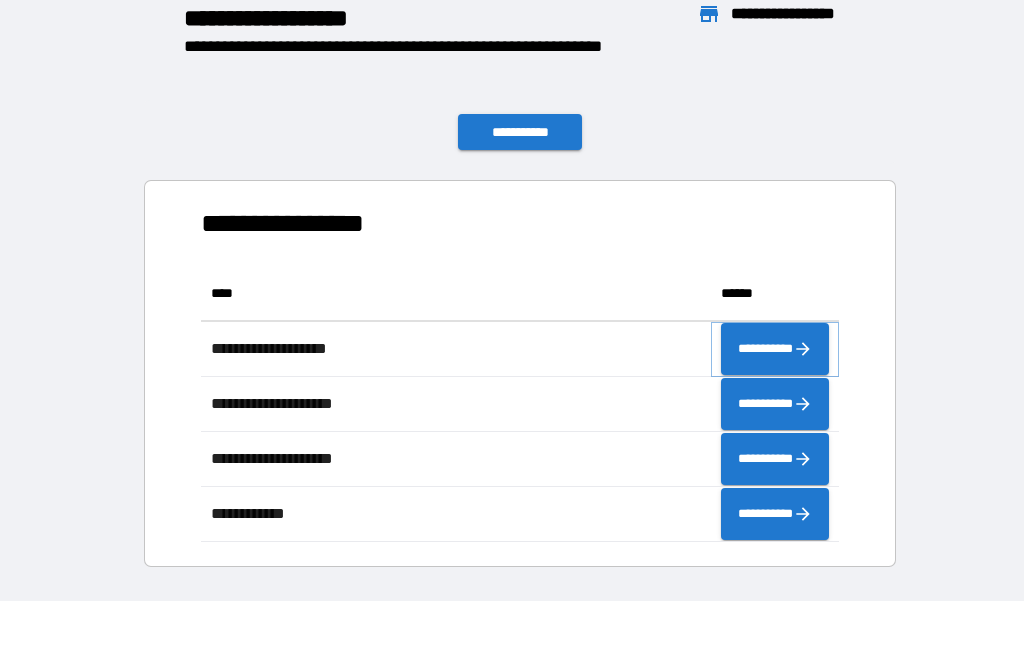 click on "**********" at bounding box center (775, 349) 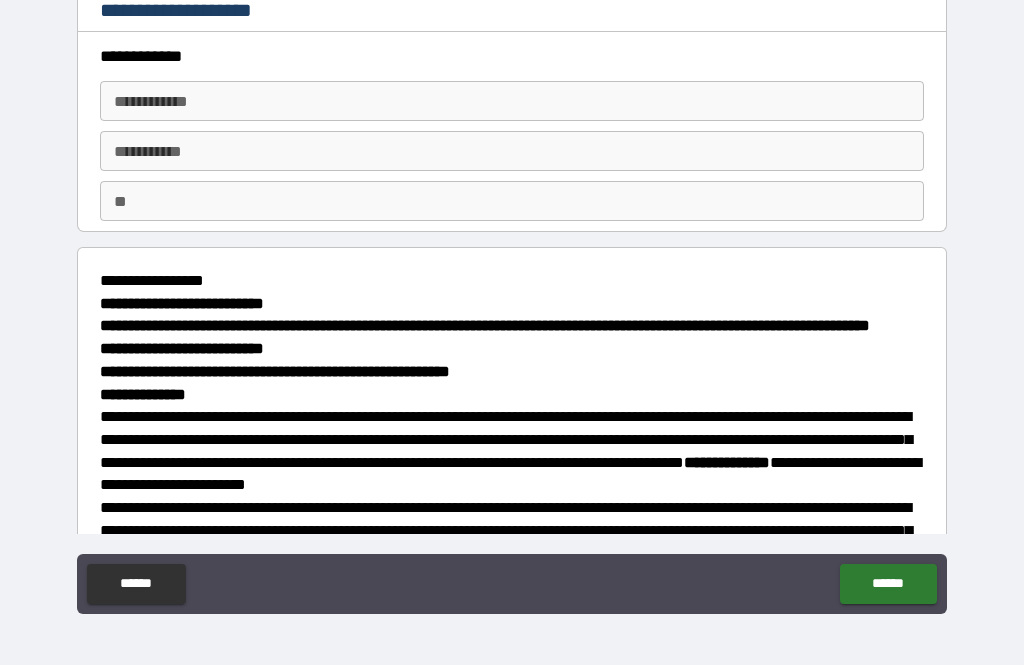 click on "**********" at bounding box center (512, 101) 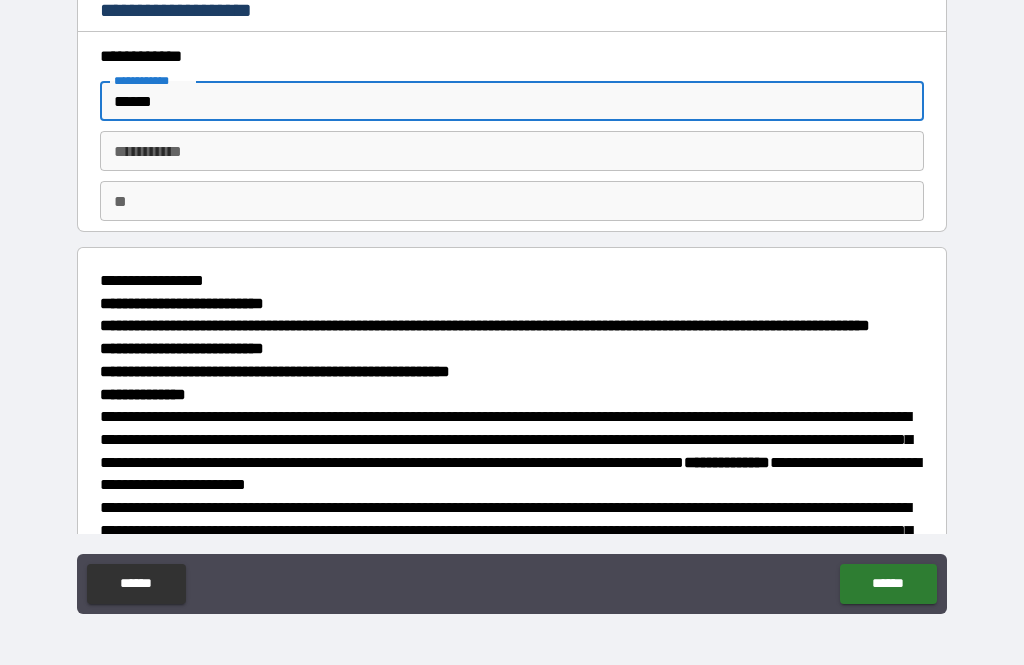 type on "******" 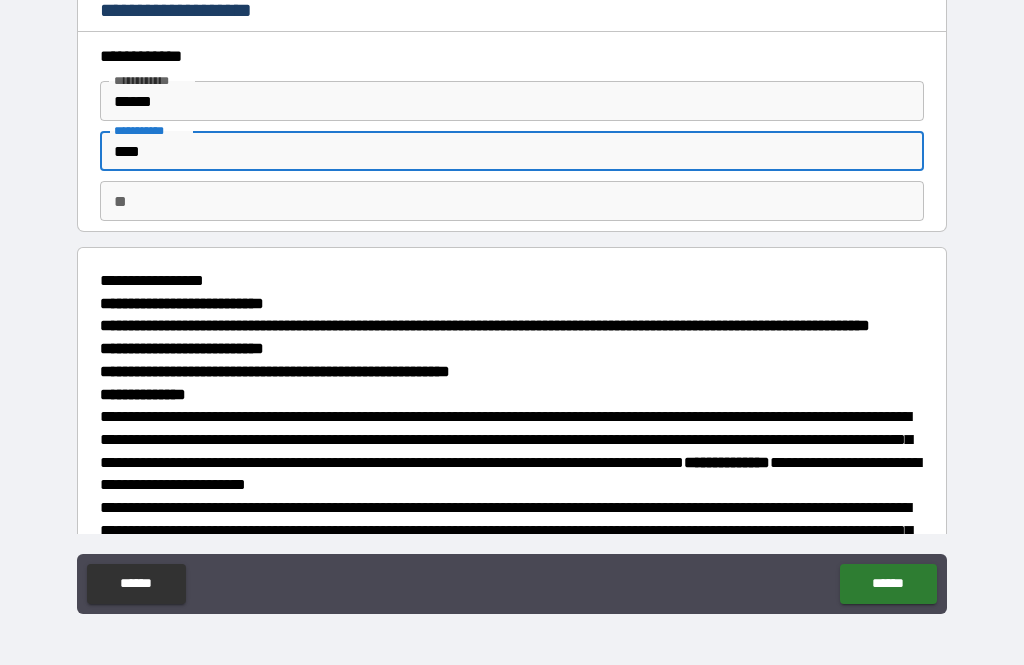 type on "****" 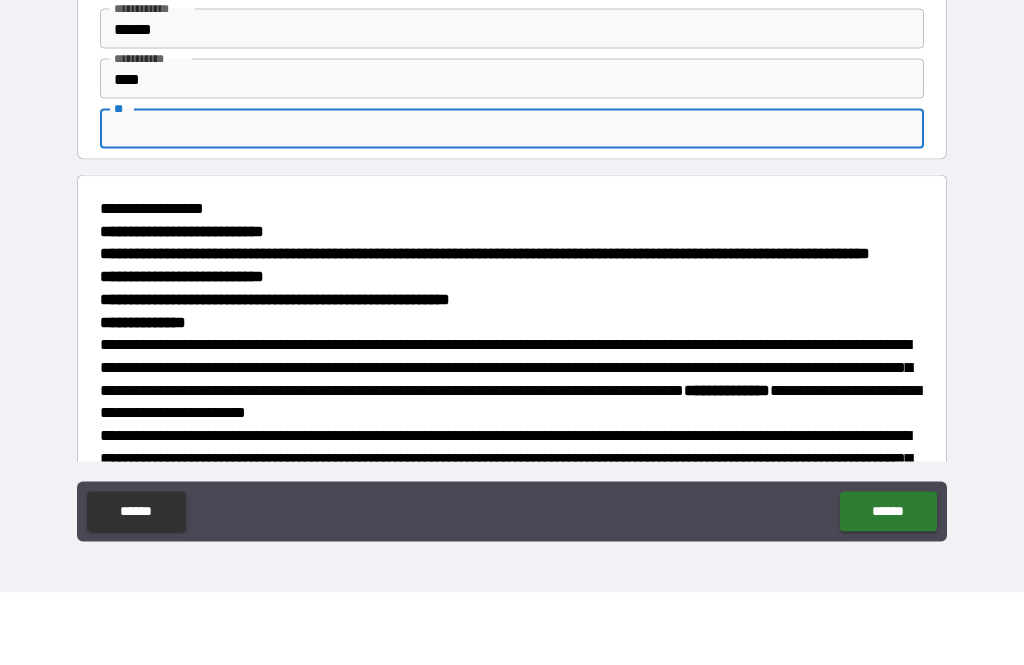 type on "*" 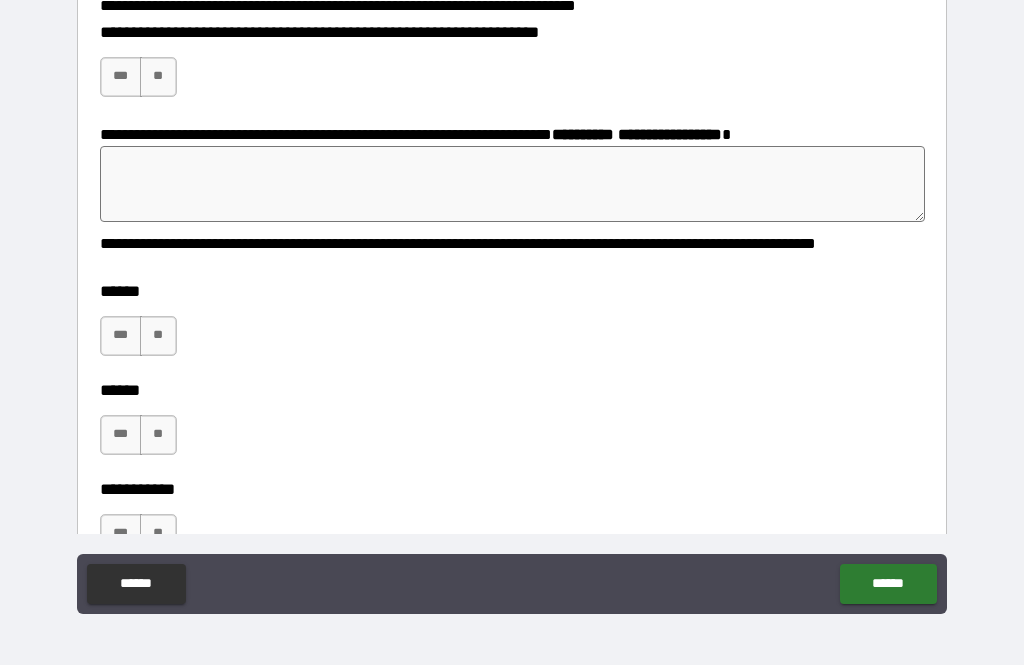 scroll, scrollTop: 2299, scrollLeft: 0, axis: vertical 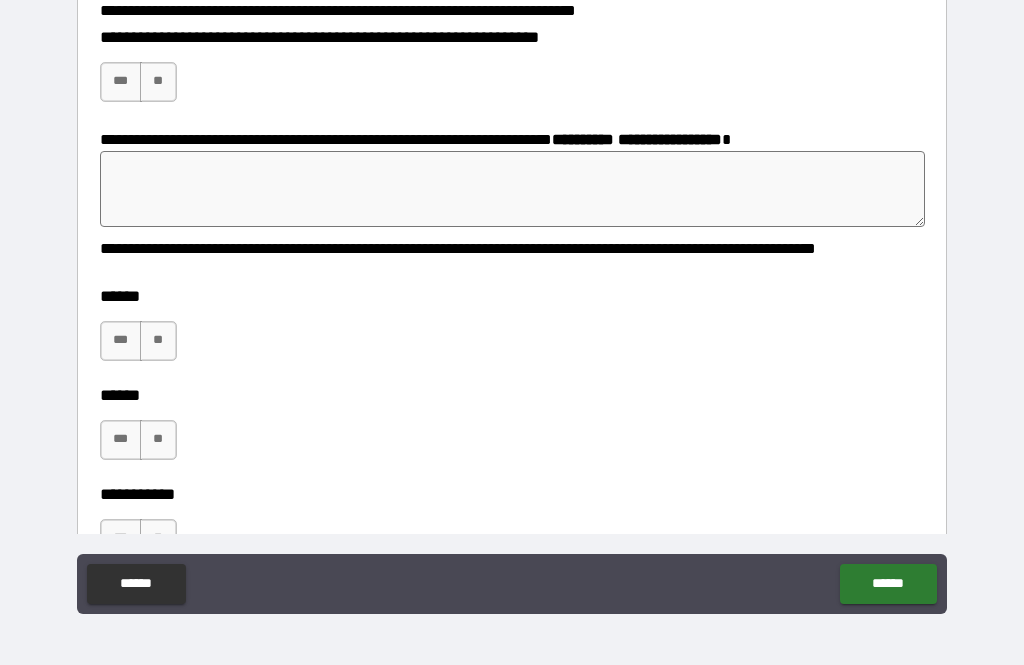 type on "*" 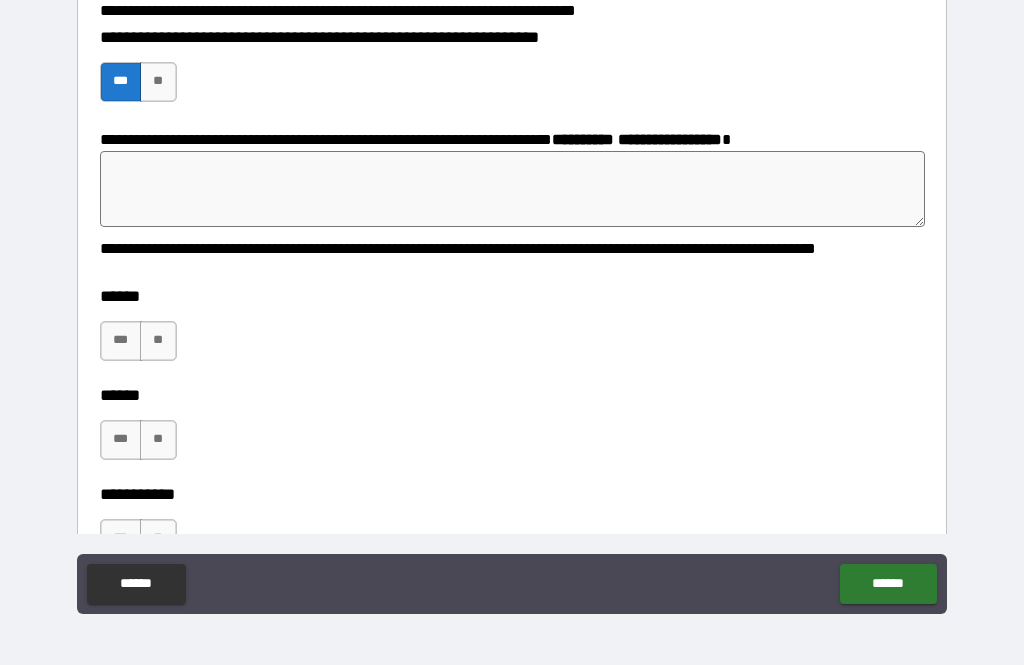 click at bounding box center (513, 189) 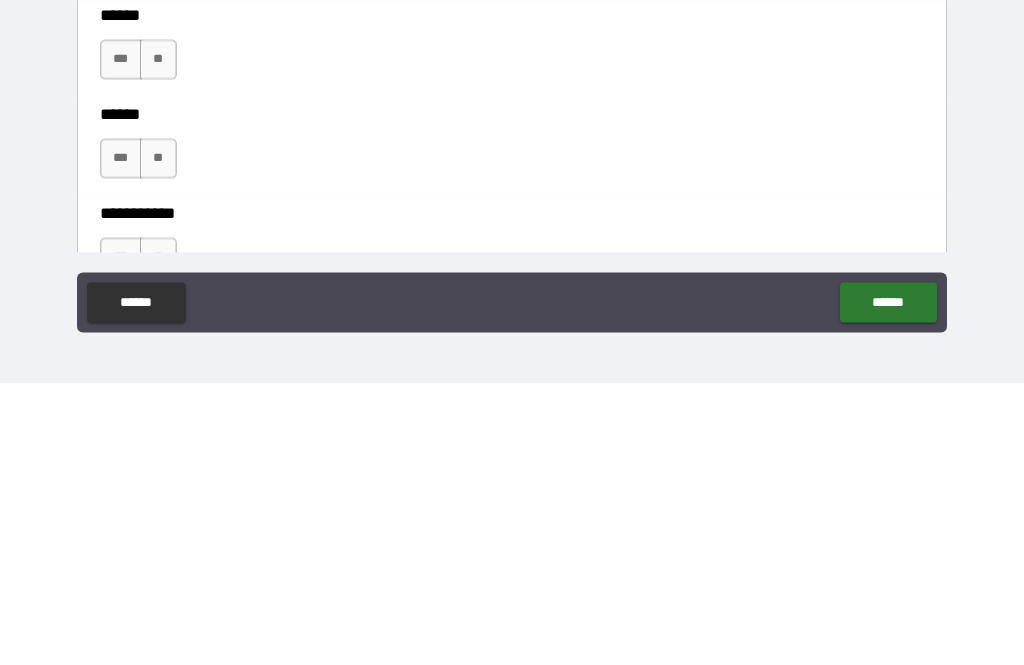type on "*" 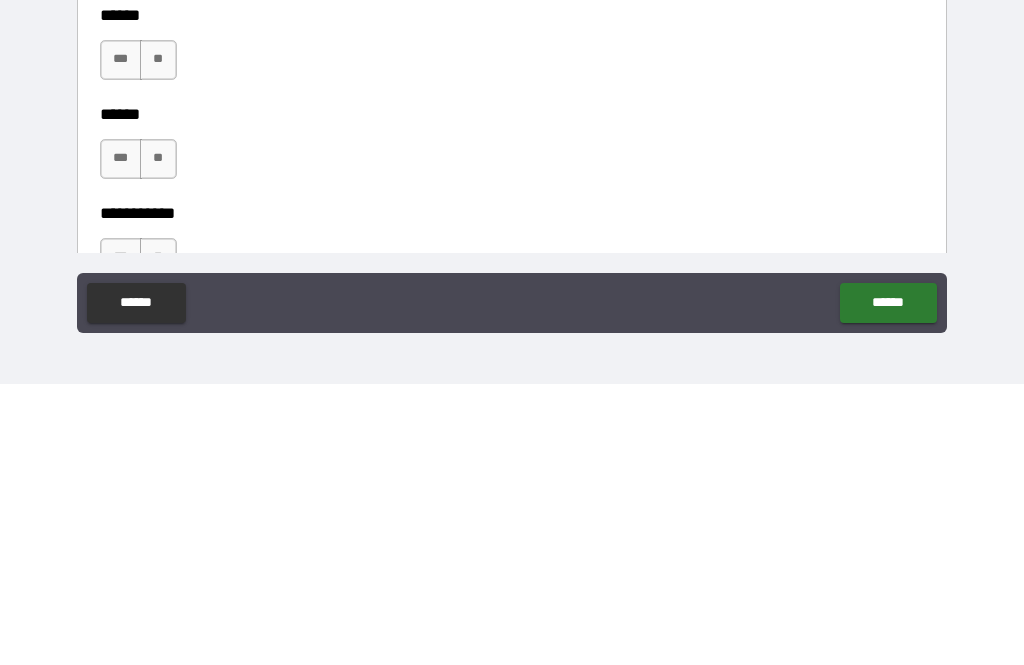 type on "*" 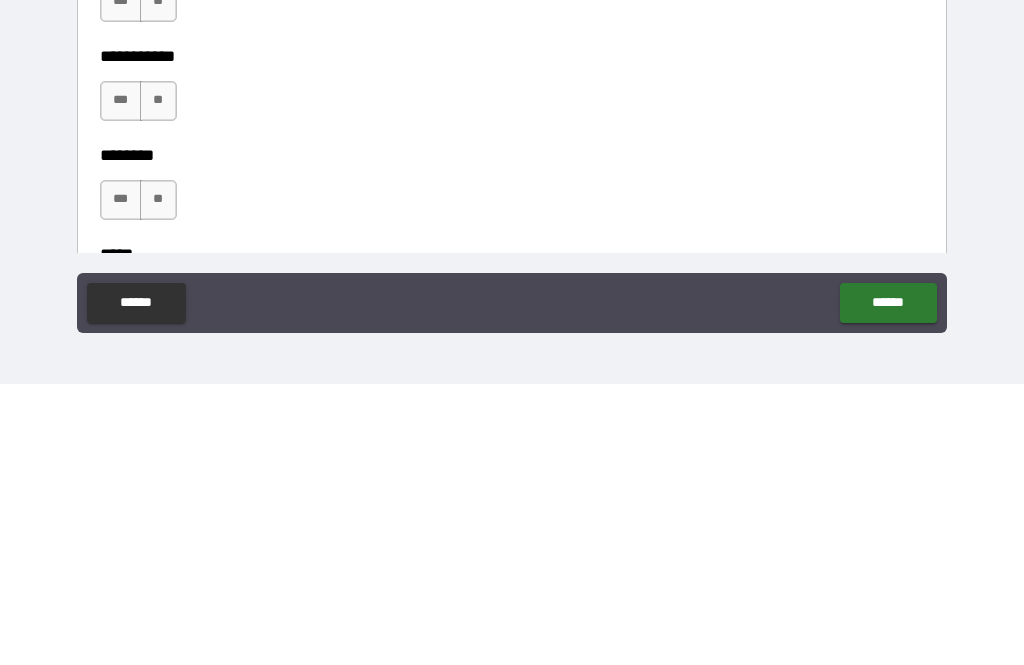 scroll, scrollTop: 2457, scrollLeft: 0, axis: vertical 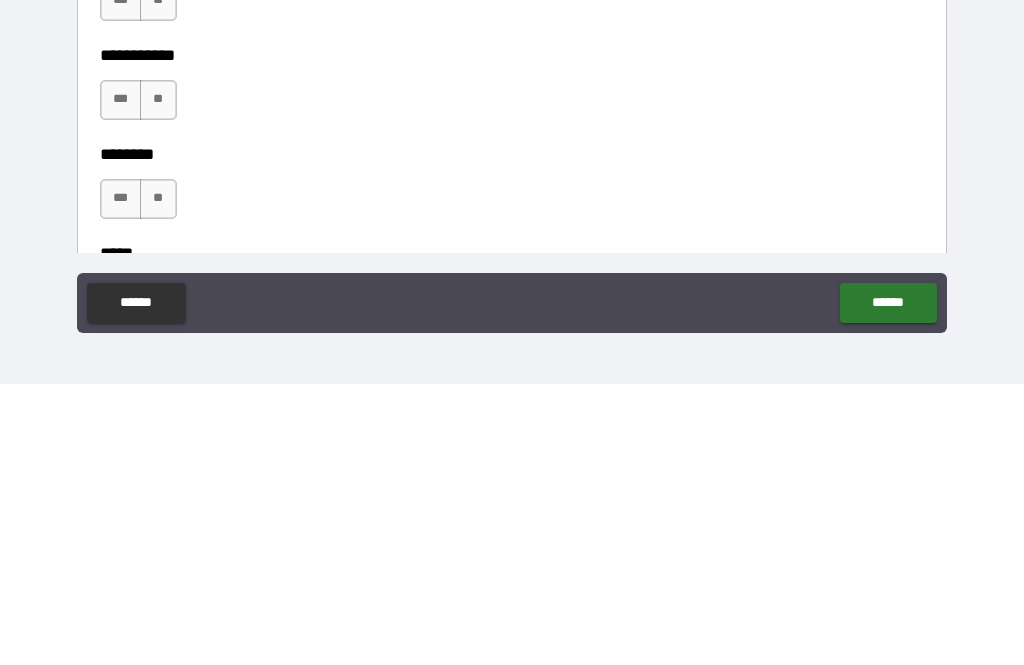 type on "**********" 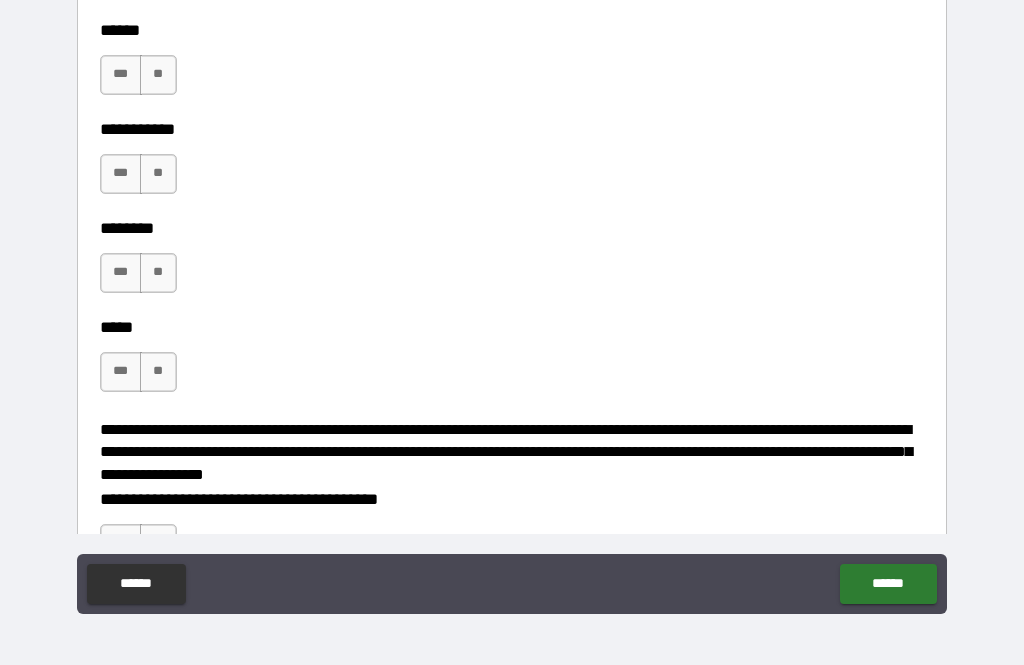 scroll, scrollTop: 2668, scrollLeft: 0, axis: vertical 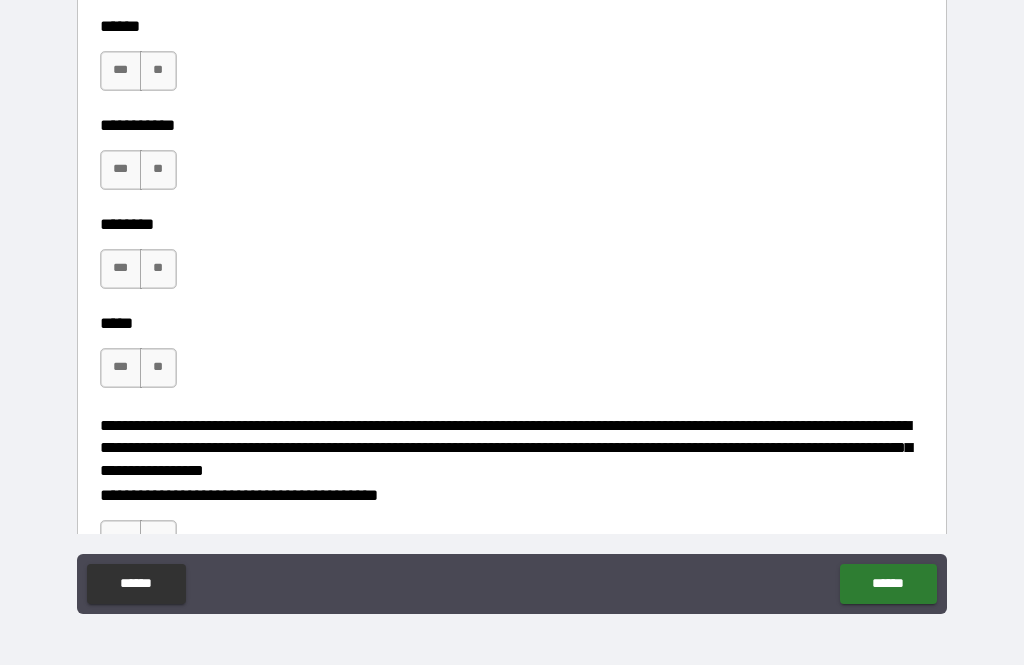click on "***" at bounding box center (121, -28) 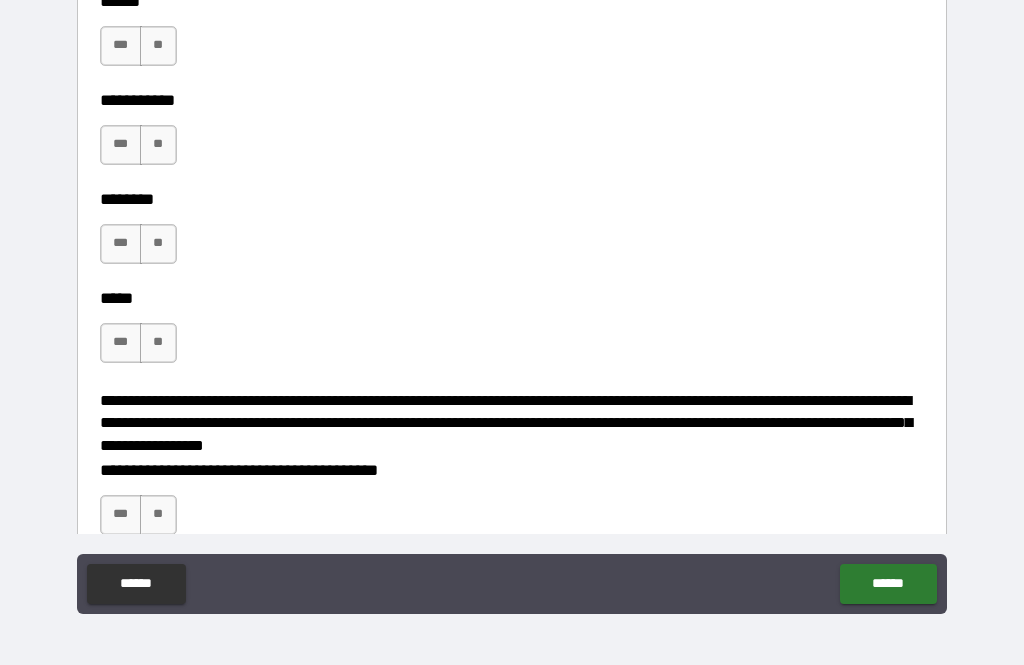 scroll, scrollTop: 2697, scrollLeft: 0, axis: vertical 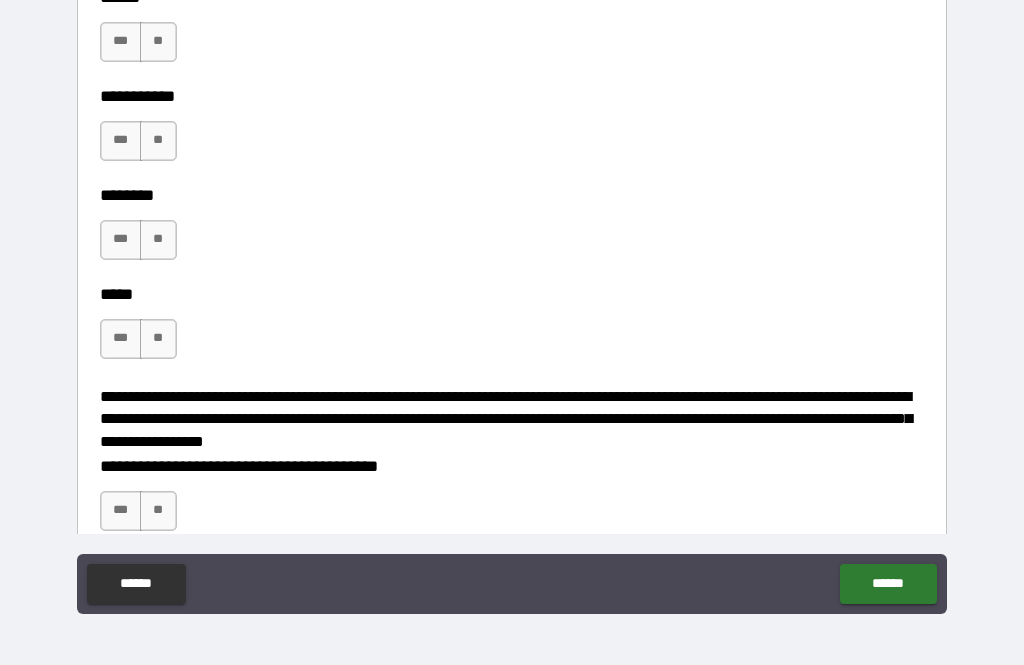 click on "***" at bounding box center (121, 42) 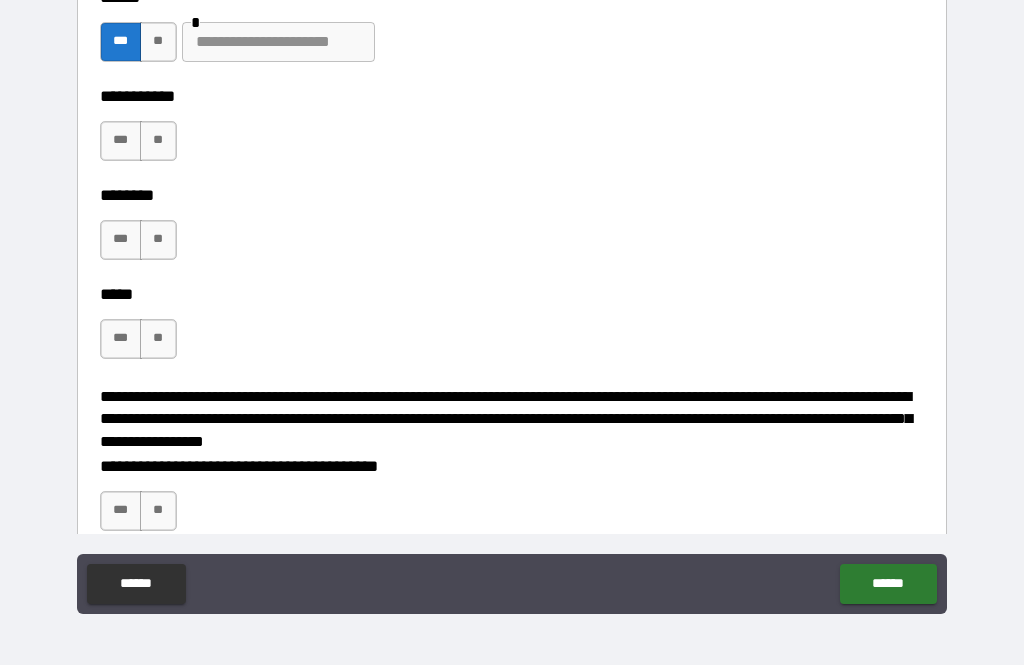 type on "*" 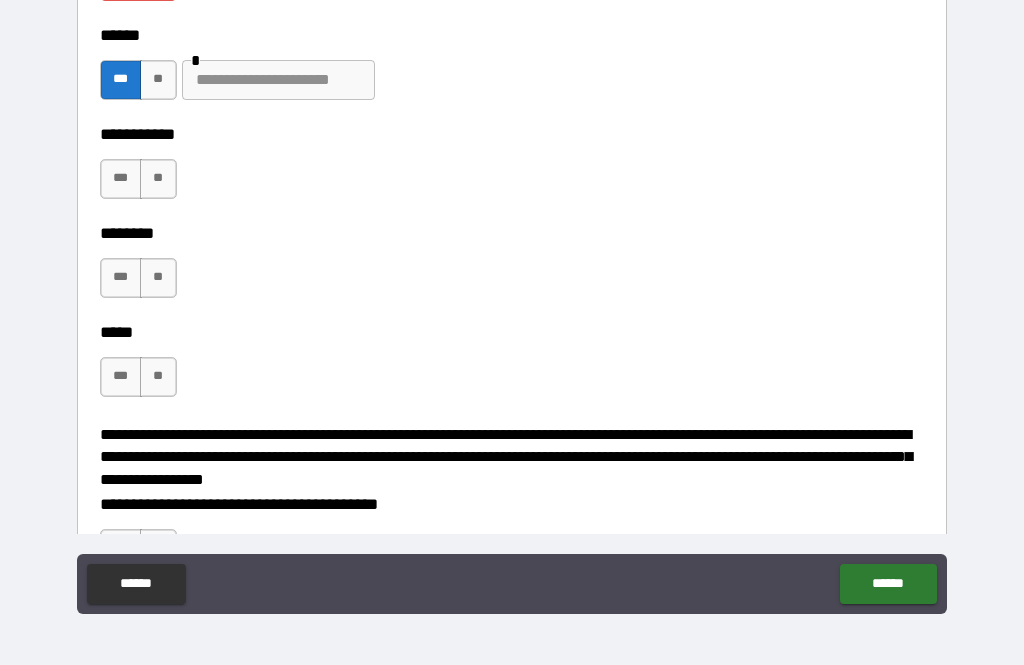 scroll, scrollTop: 2662, scrollLeft: 0, axis: vertical 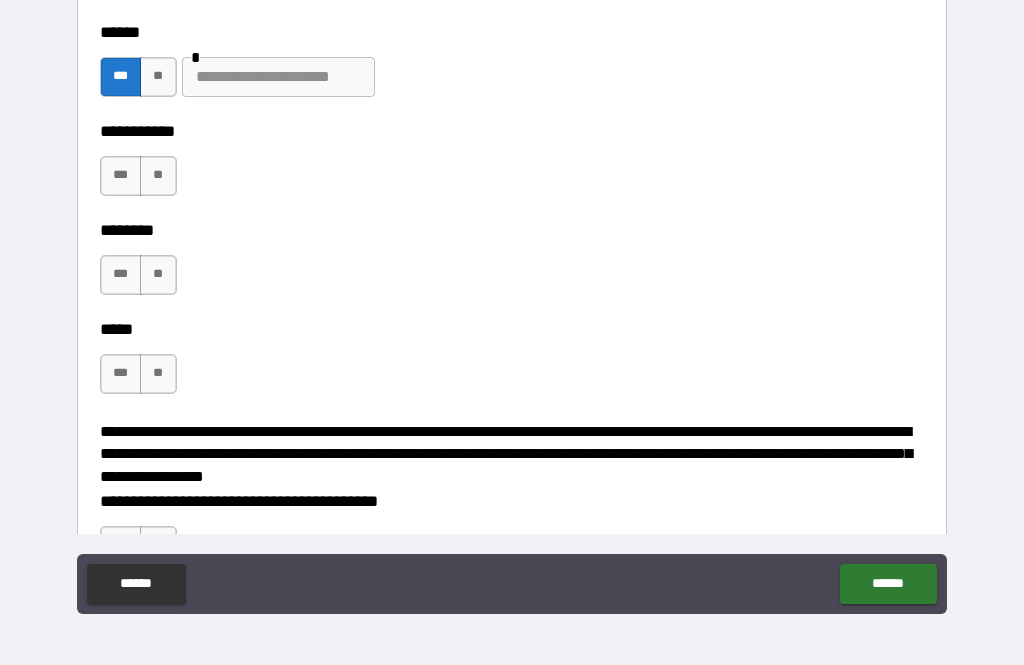 click at bounding box center [278, 77] 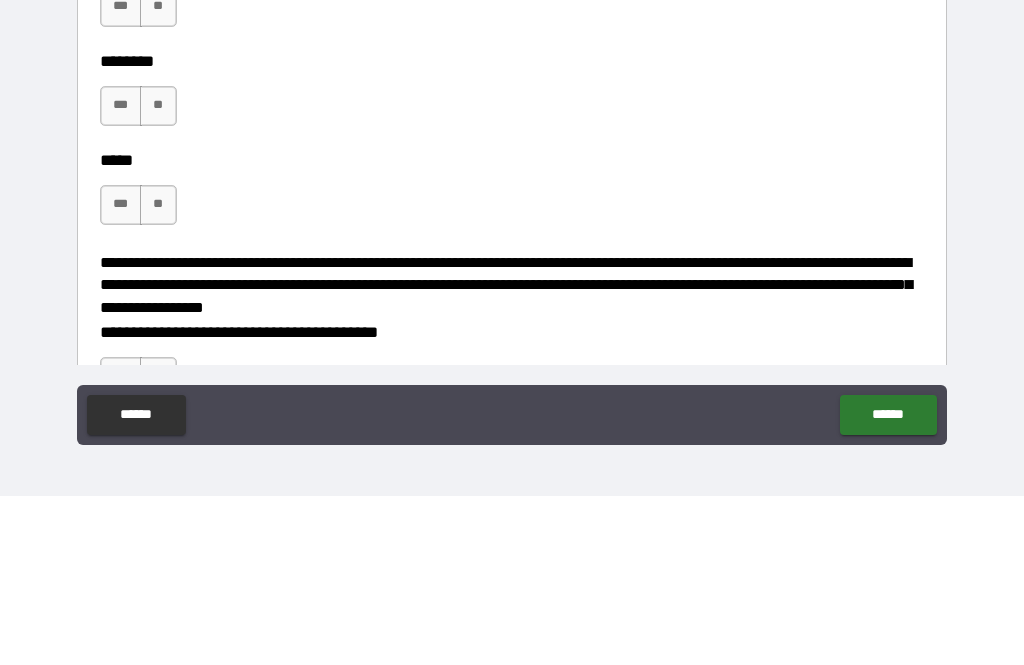 scroll, scrollTop: 2712, scrollLeft: 0, axis: vertical 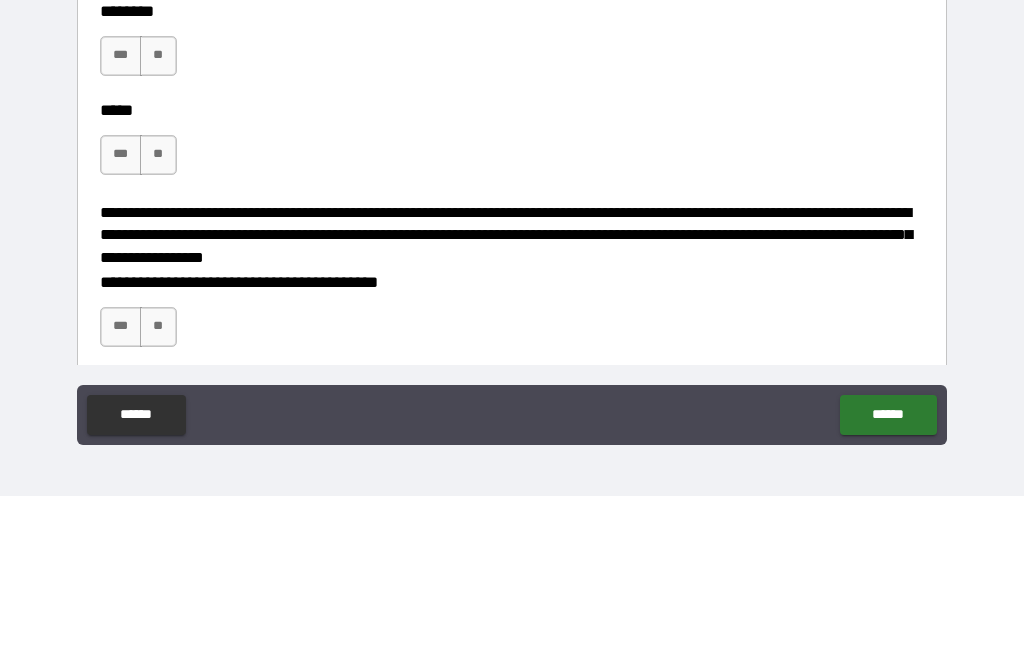 type on "**********" 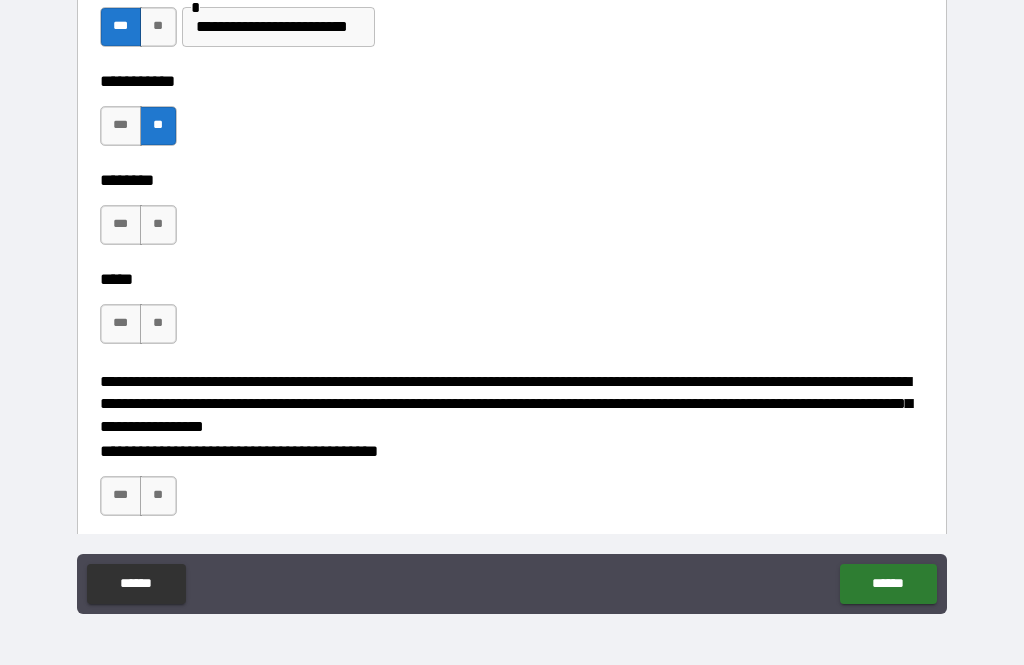 click on "**" at bounding box center [158, 225] 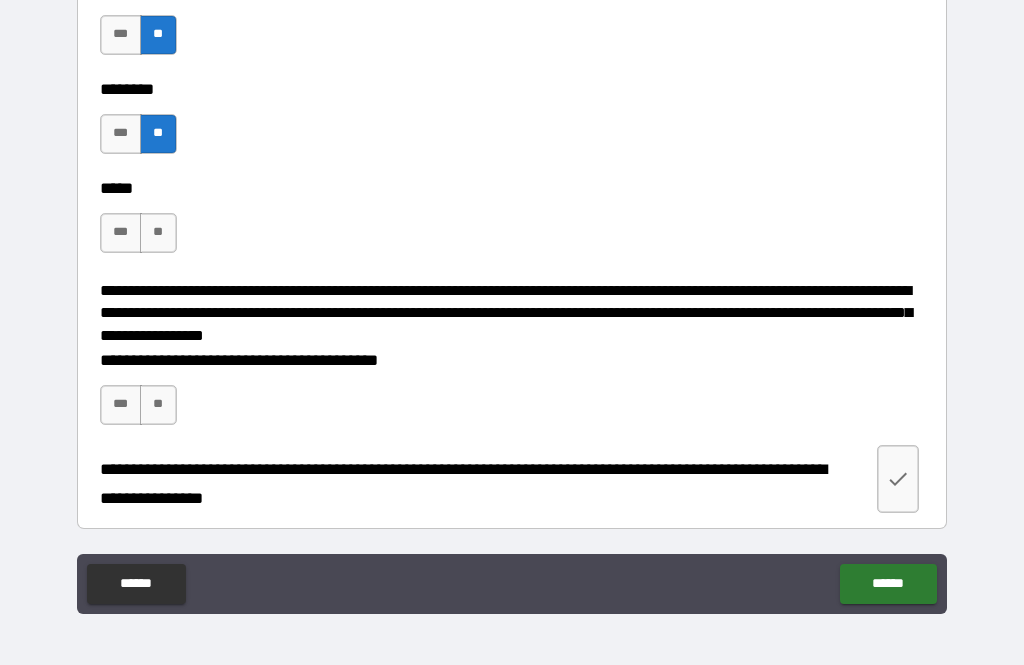 click on "**" at bounding box center (158, 233) 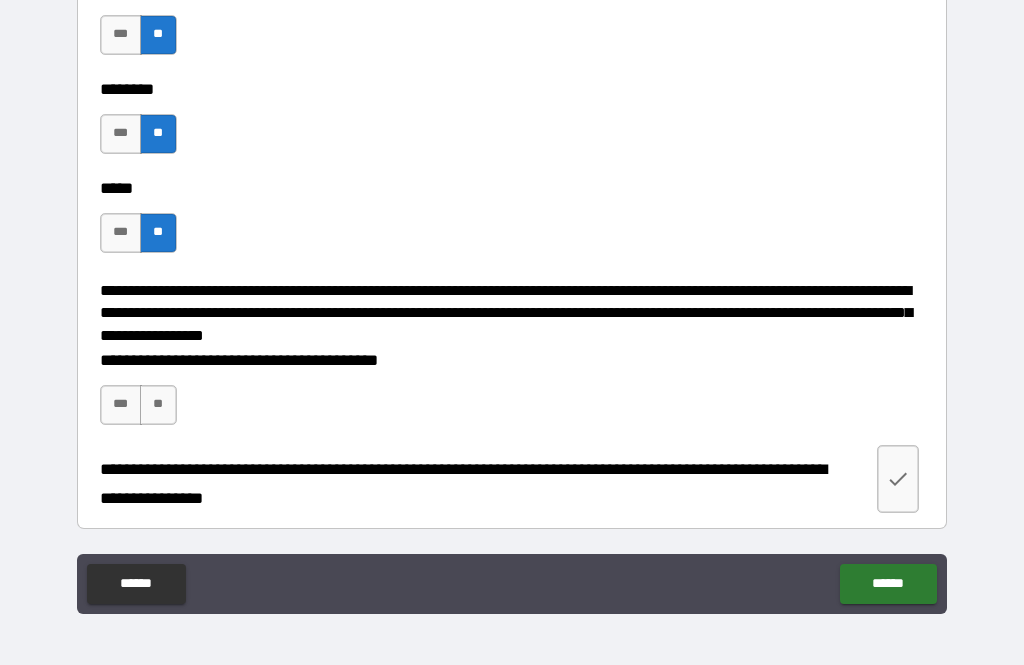 scroll, scrollTop: 3024, scrollLeft: 0, axis: vertical 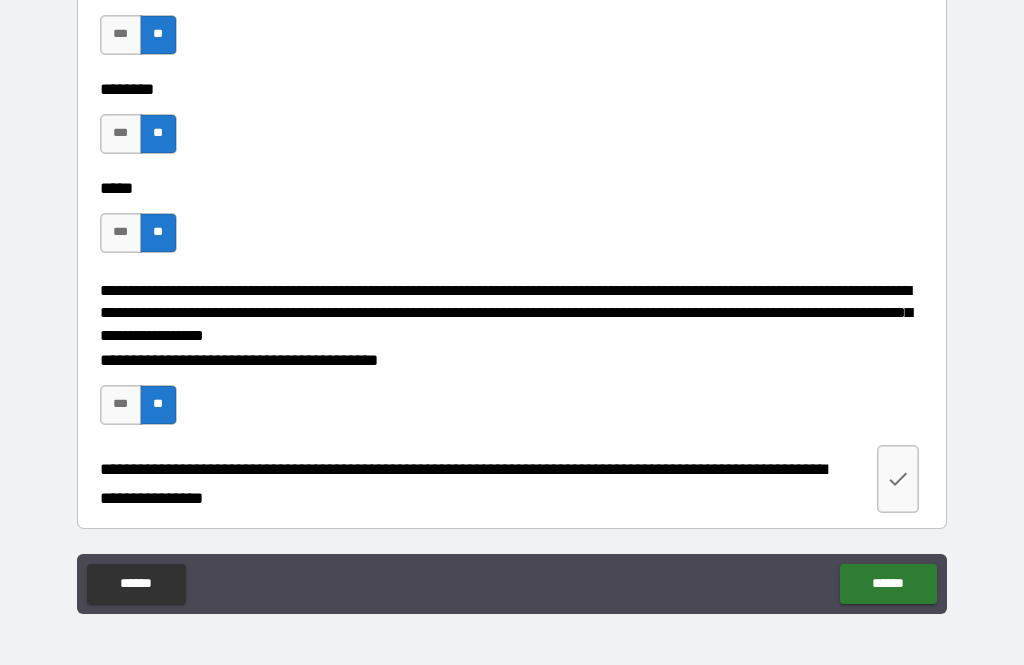 click 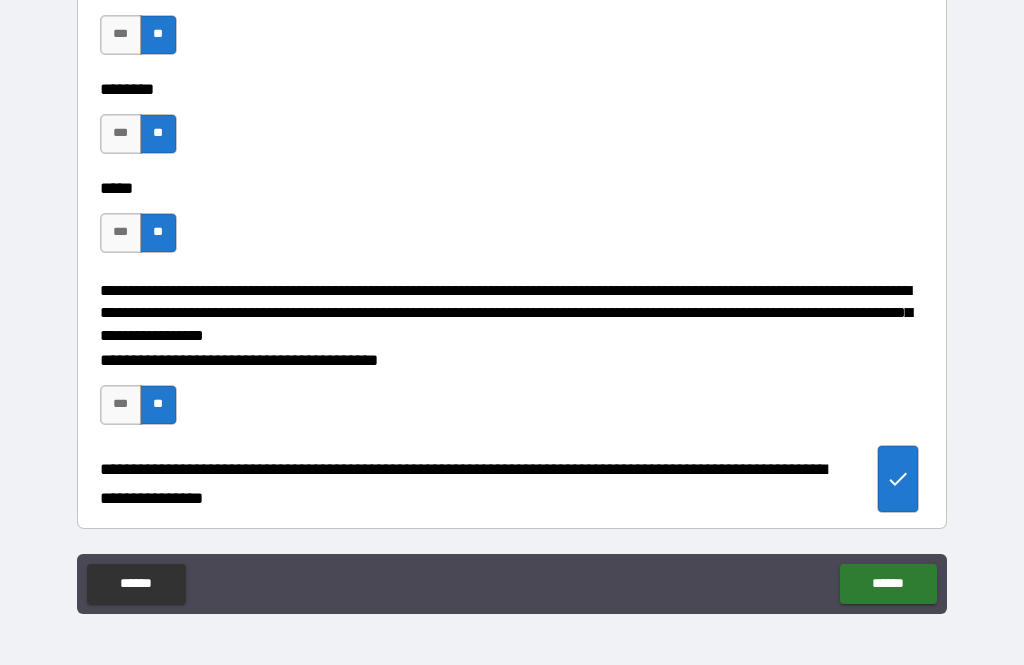click on "******" at bounding box center (888, 584) 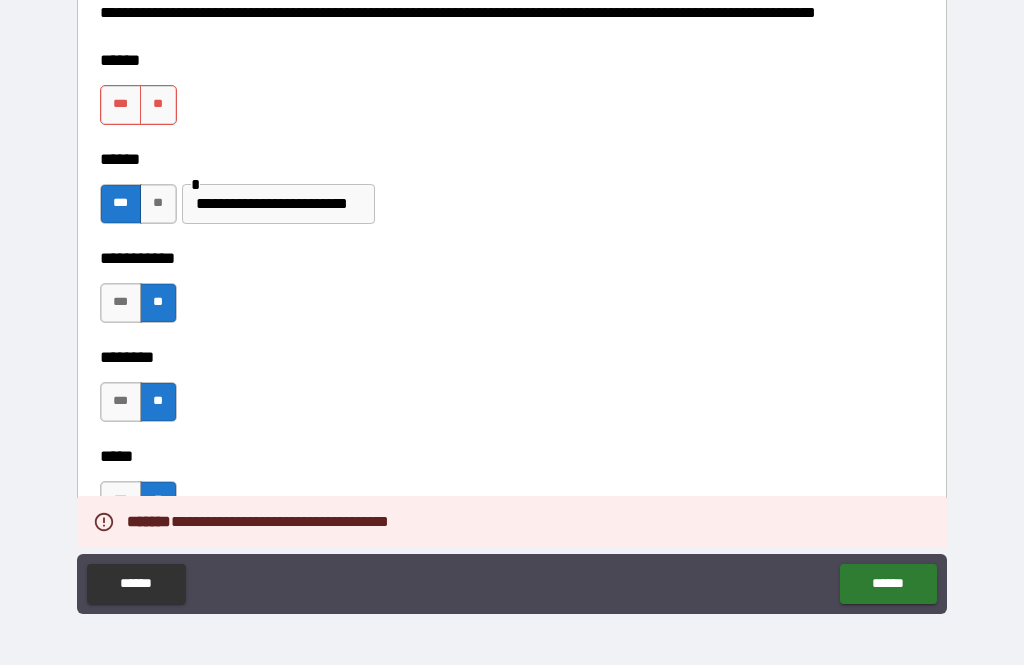 scroll, scrollTop: 2561, scrollLeft: 0, axis: vertical 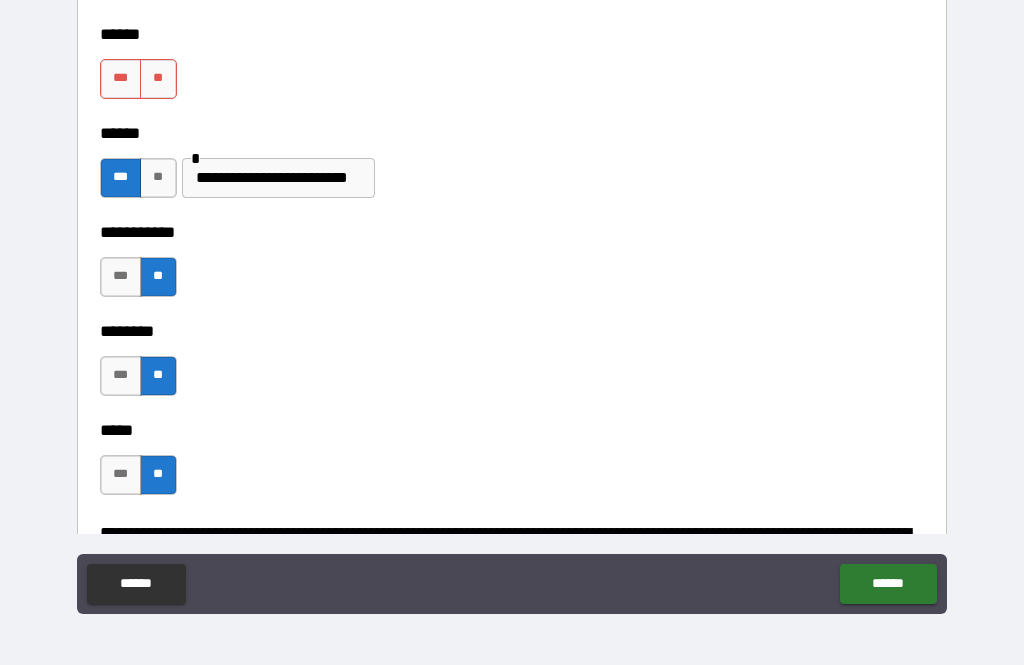 click on "**" at bounding box center [158, 79] 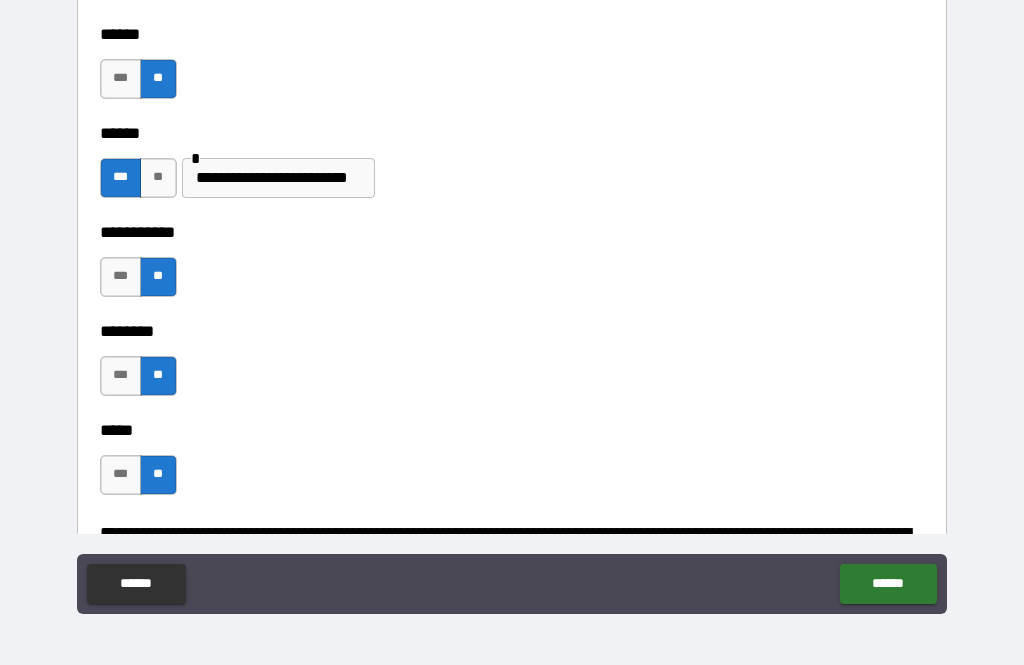type on "*" 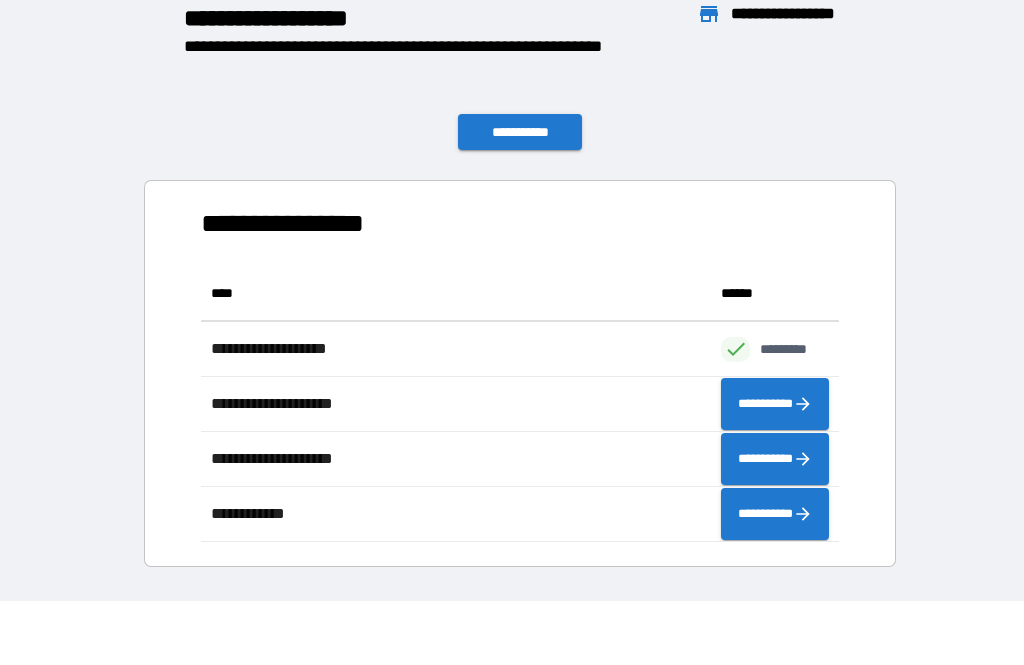 scroll, scrollTop: 276, scrollLeft: 638, axis: both 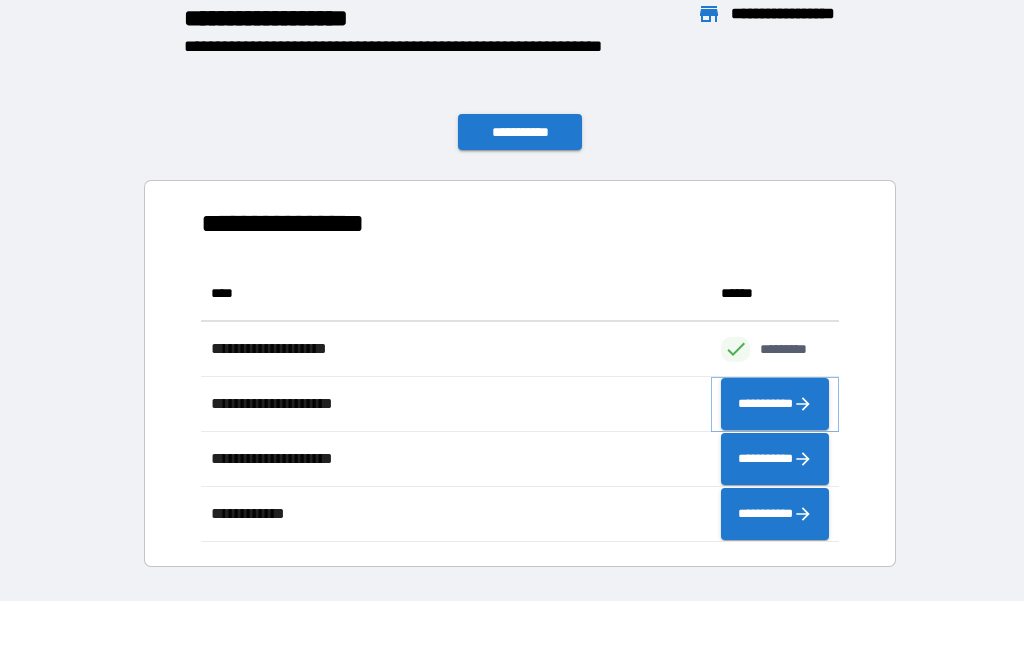 click on "**********" at bounding box center (775, 404) 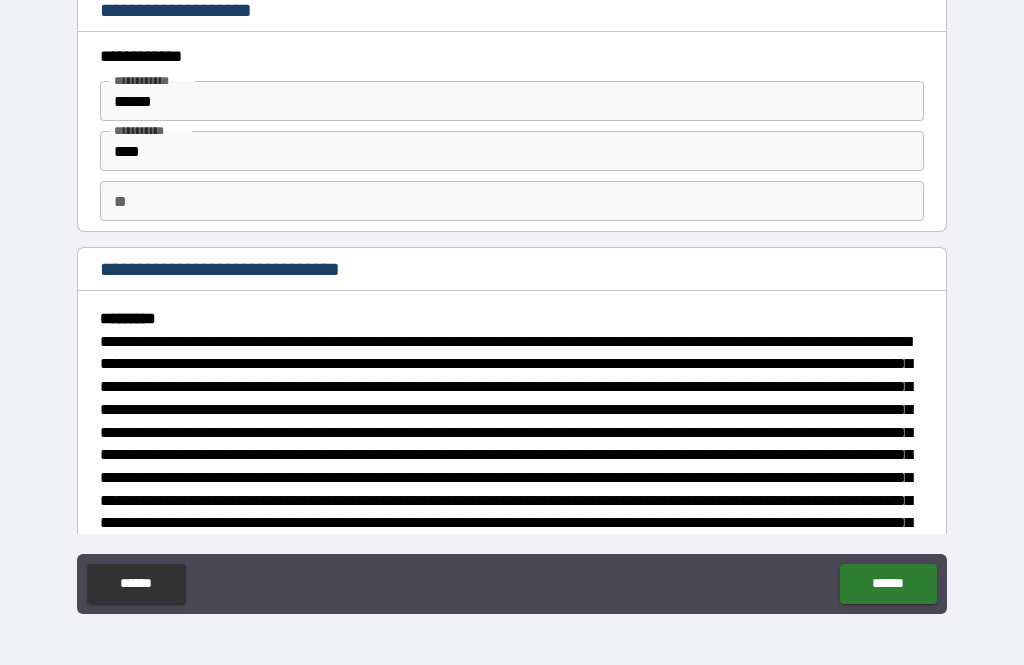 scroll, scrollTop: 0, scrollLeft: 0, axis: both 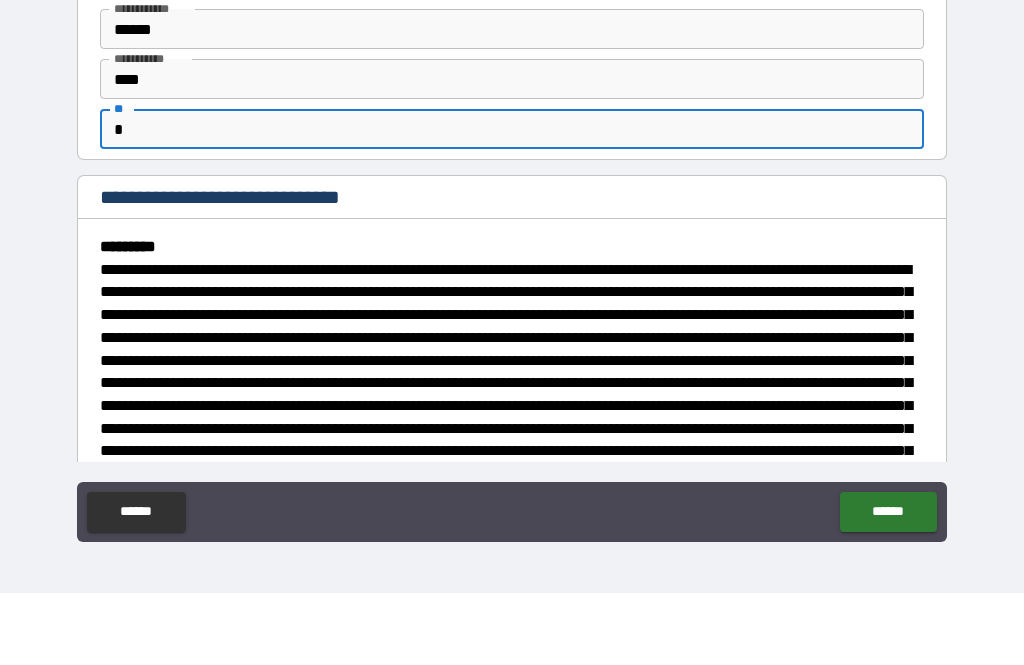 type on "*" 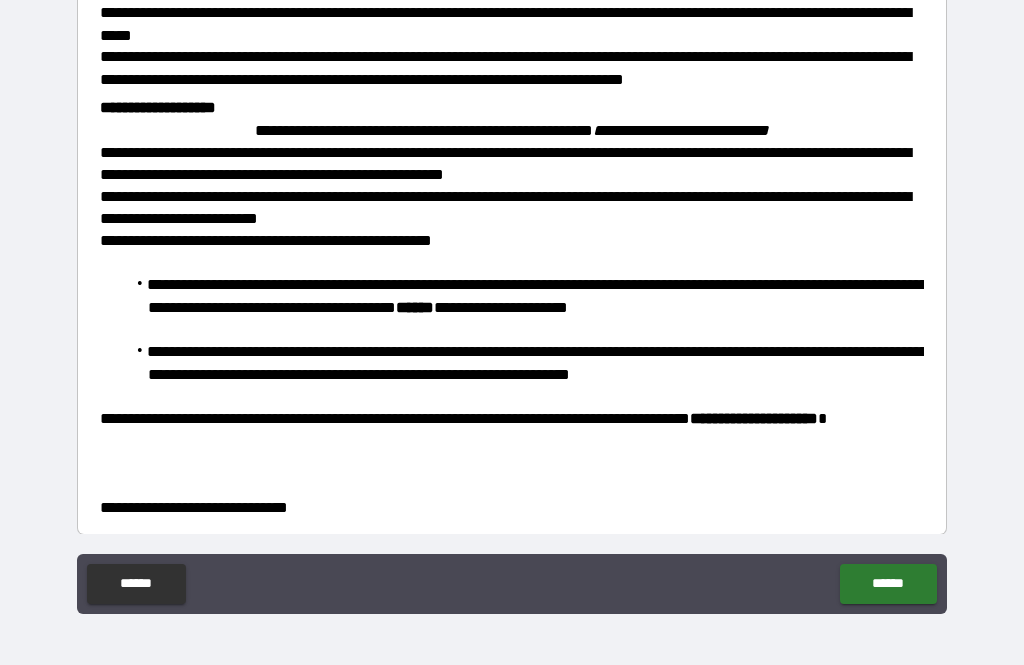 scroll, scrollTop: 1012, scrollLeft: 0, axis: vertical 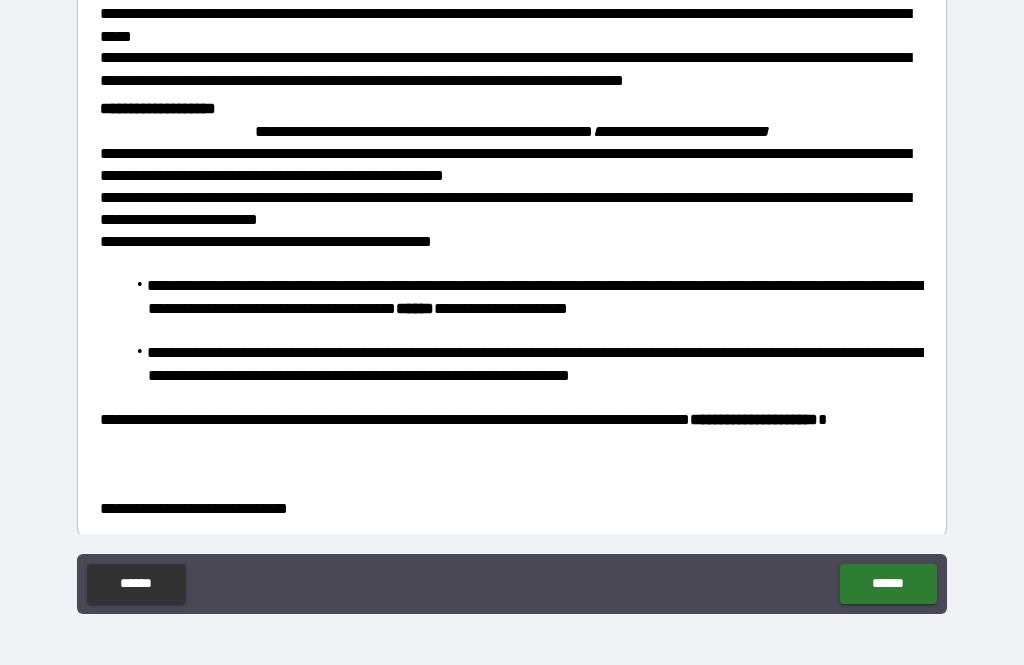 click on "******" at bounding box center (888, 584) 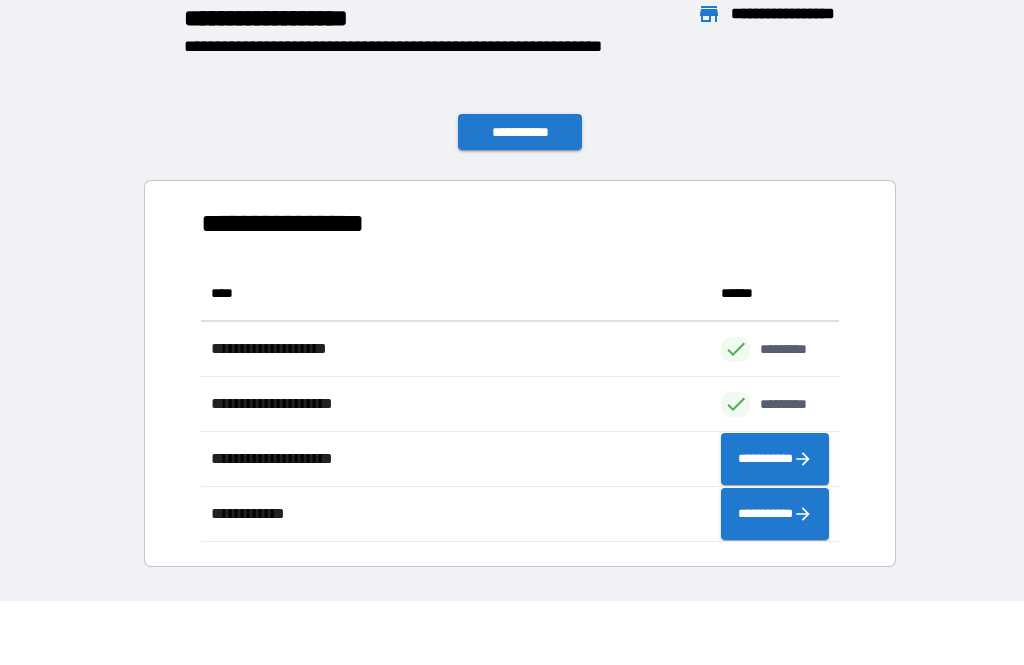 scroll, scrollTop: 1, scrollLeft: 1, axis: both 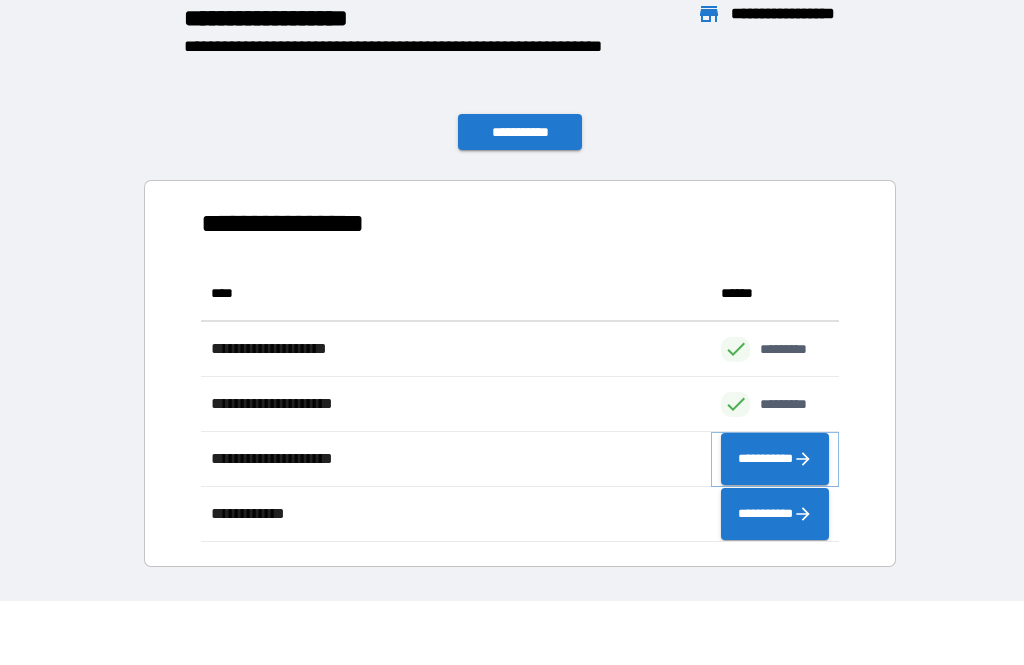 click on "**********" at bounding box center [775, 459] 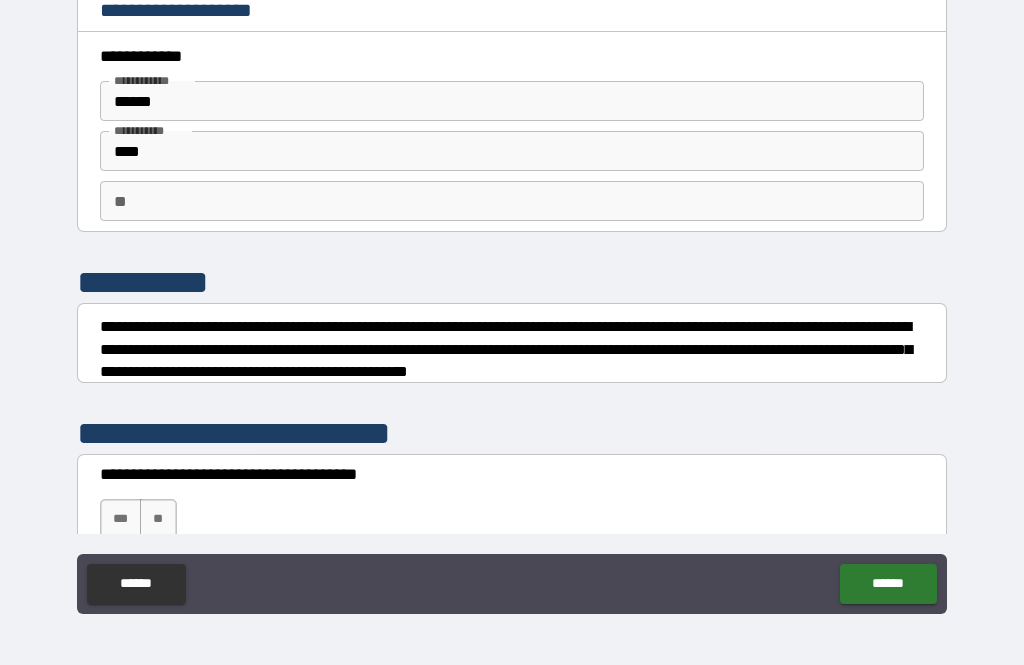 click on "**" at bounding box center [512, 201] 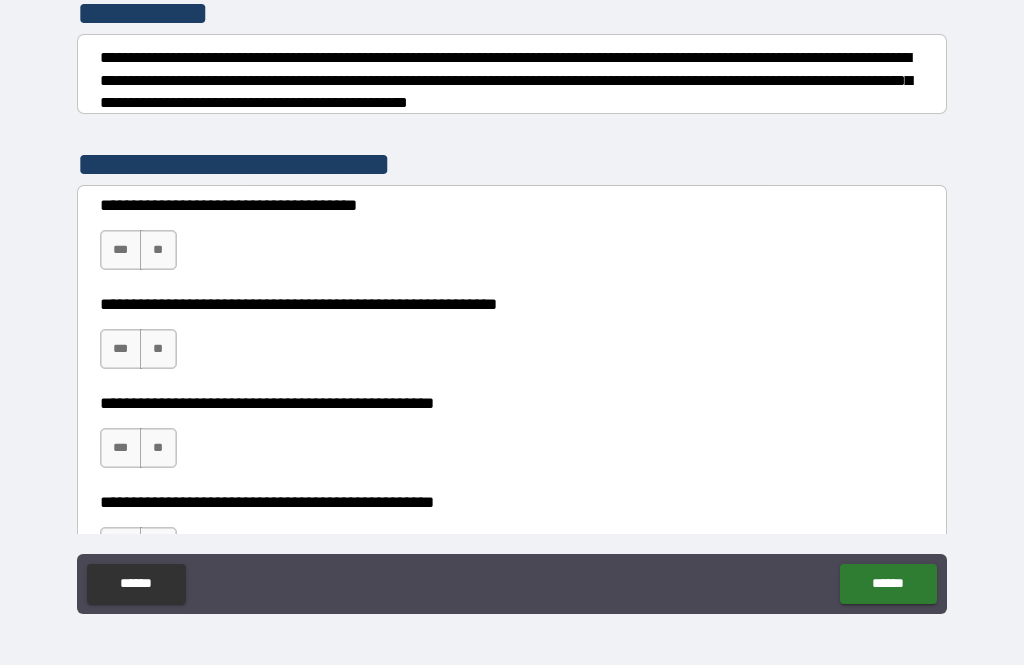 scroll, scrollTop: 273, scrollLeft: 0, axis: vertical 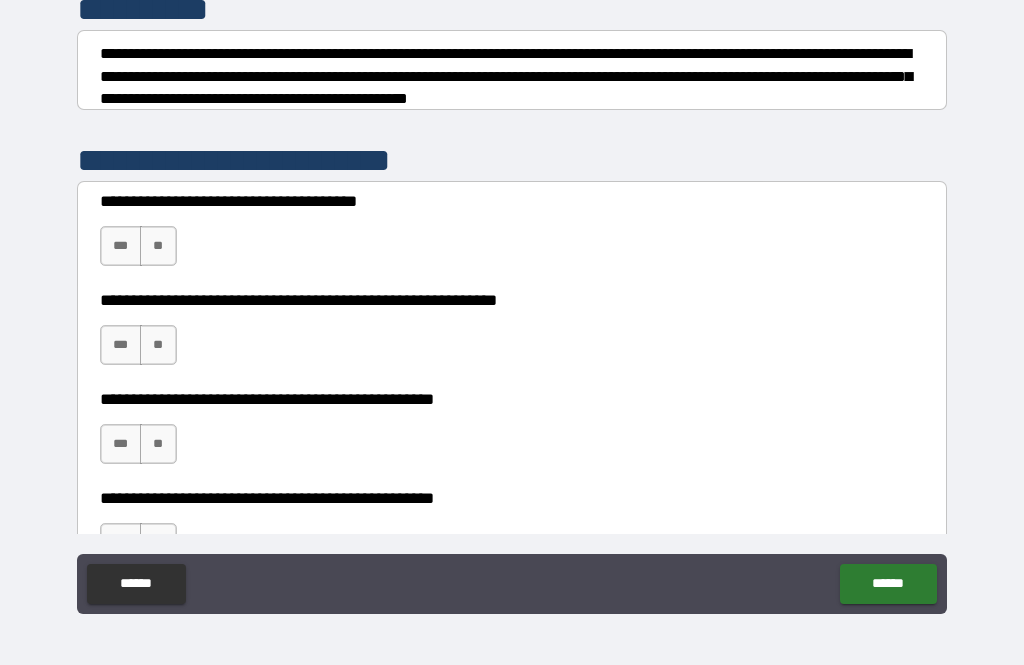 type on "*" 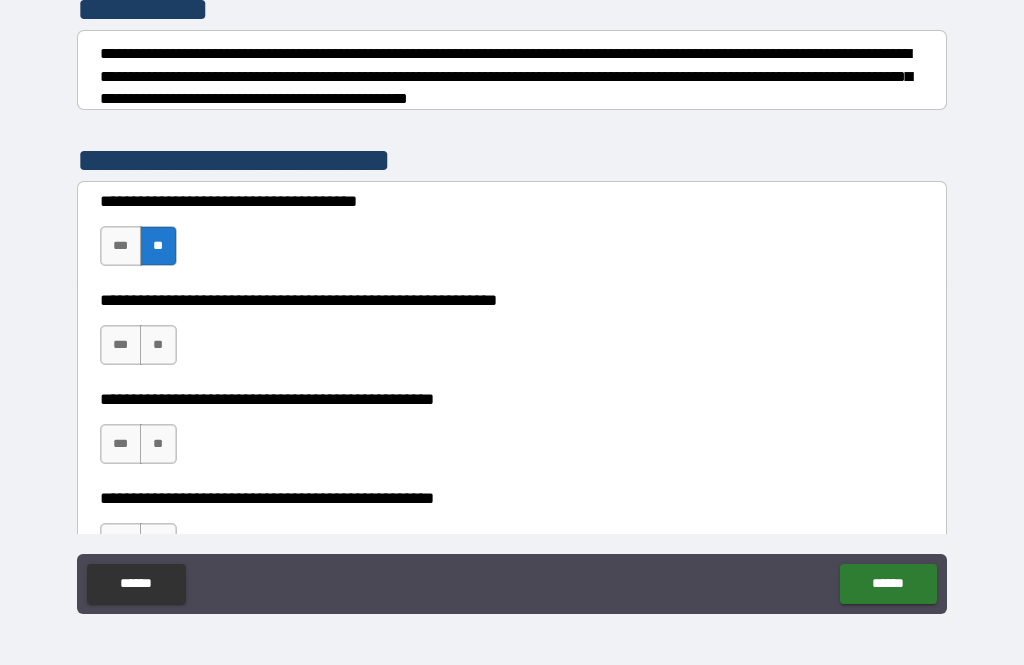 click on "***" at bounding box center [121, 246] 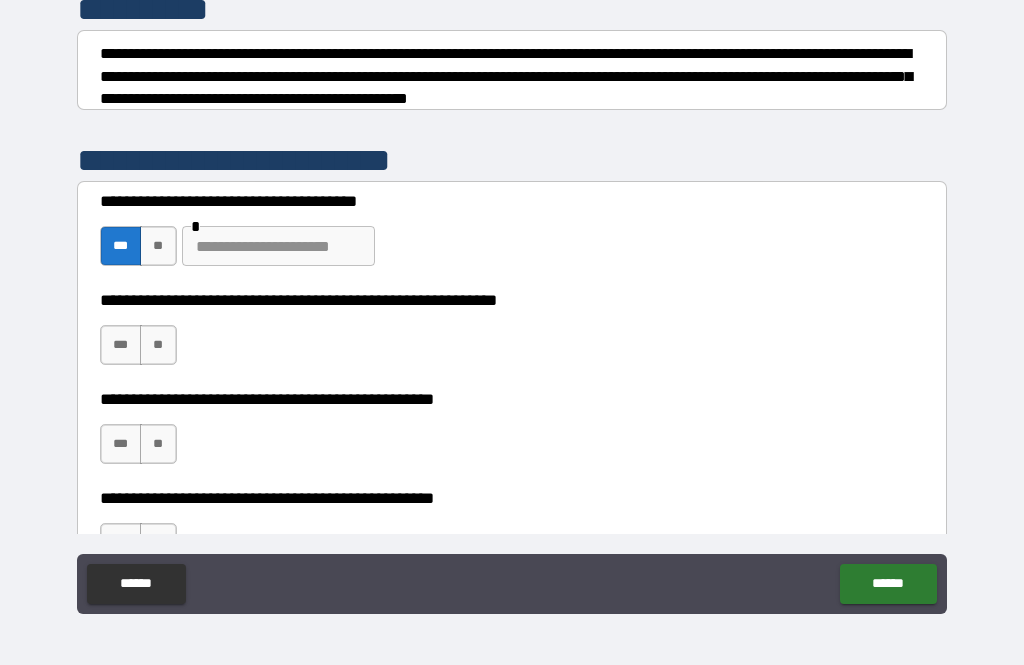 click on "**" at bounding box center (158, 345) 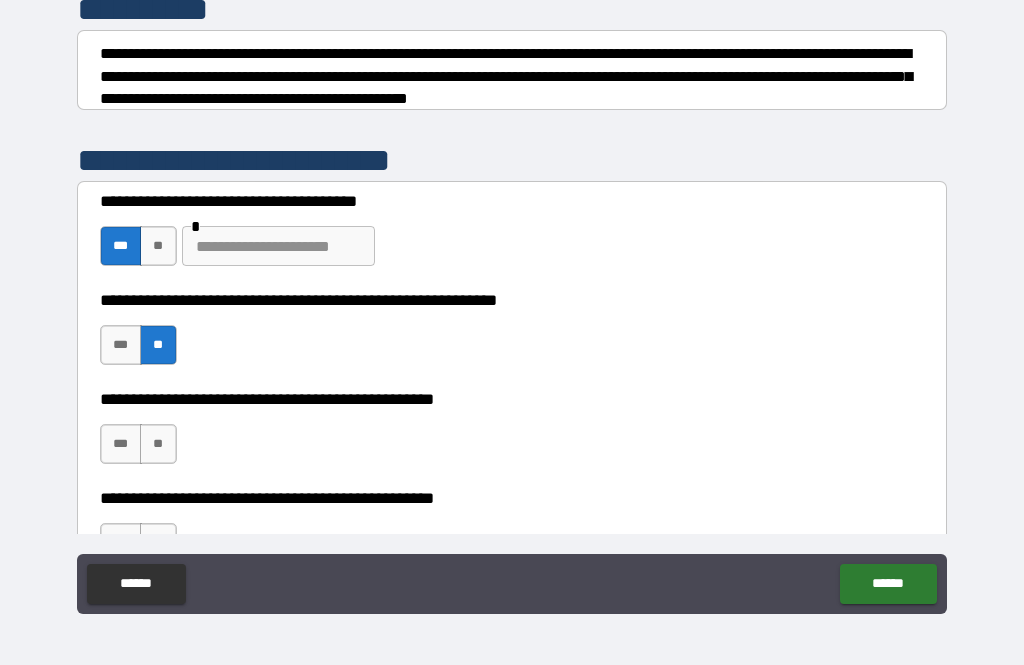 click on "***" at bounding box center (121, 345) 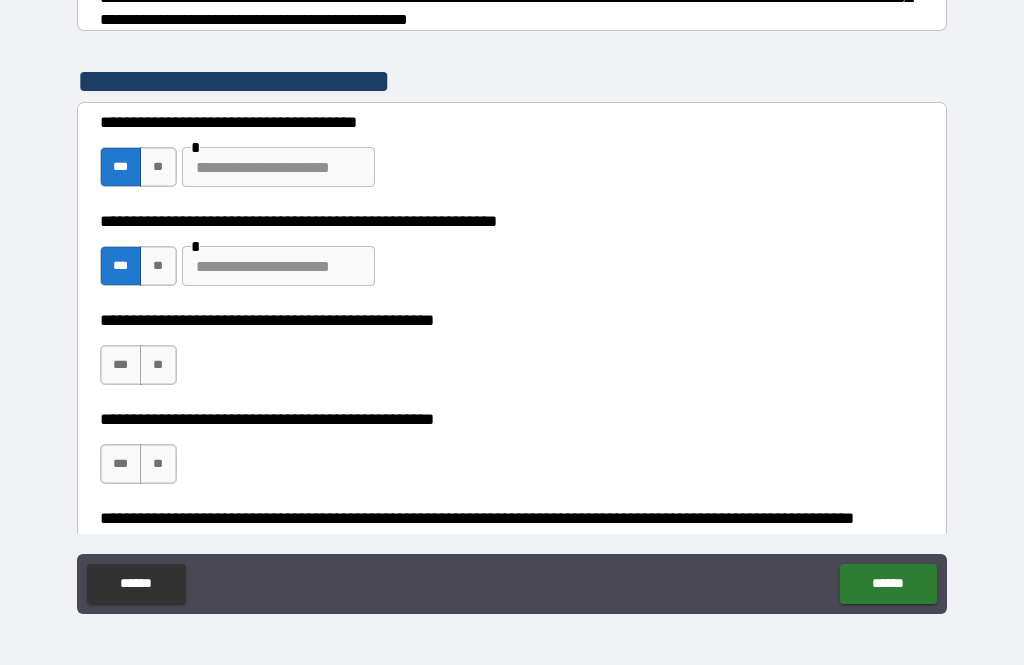 scroll, scrollTop: 353, scrollLeft: 0, axis: vertical 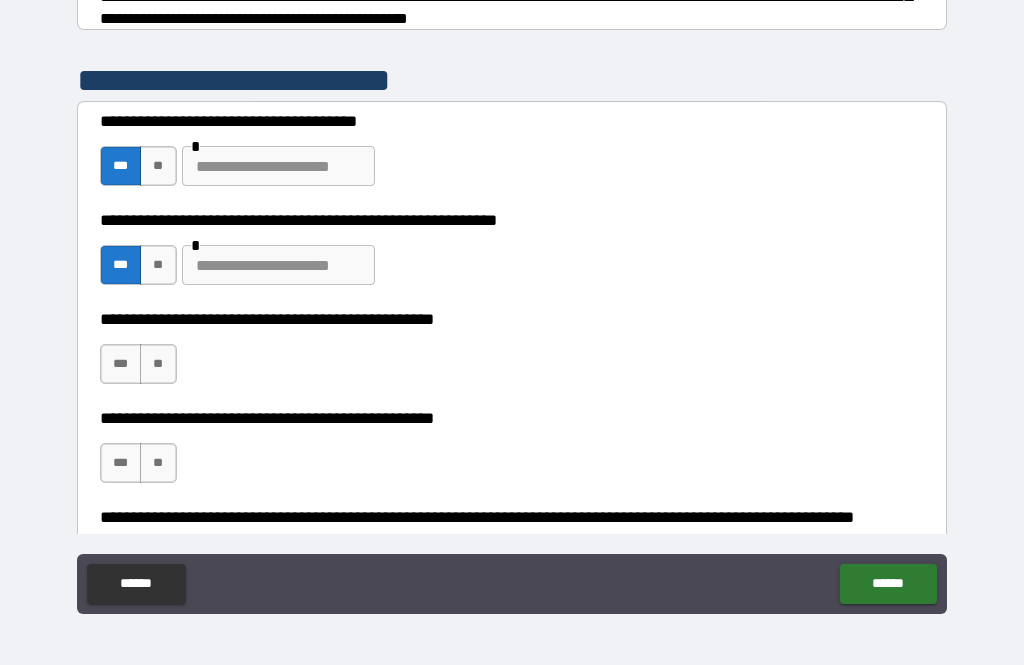 click on "**" at bounding box center [158, 364] 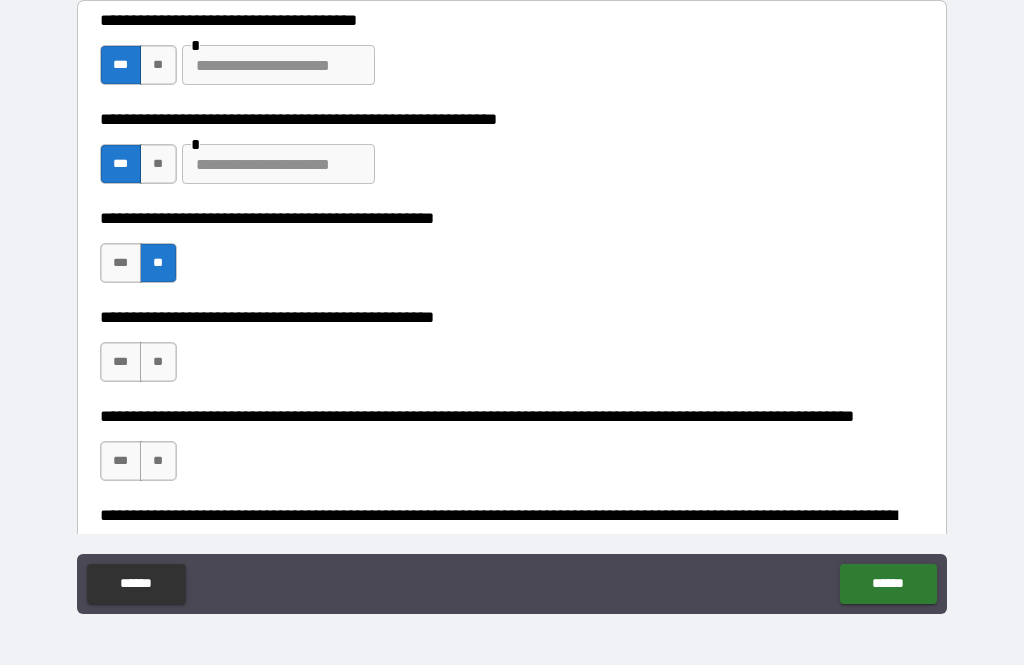 scroll, scrollTop: 463, scrollLeft: 0, axis: vertical 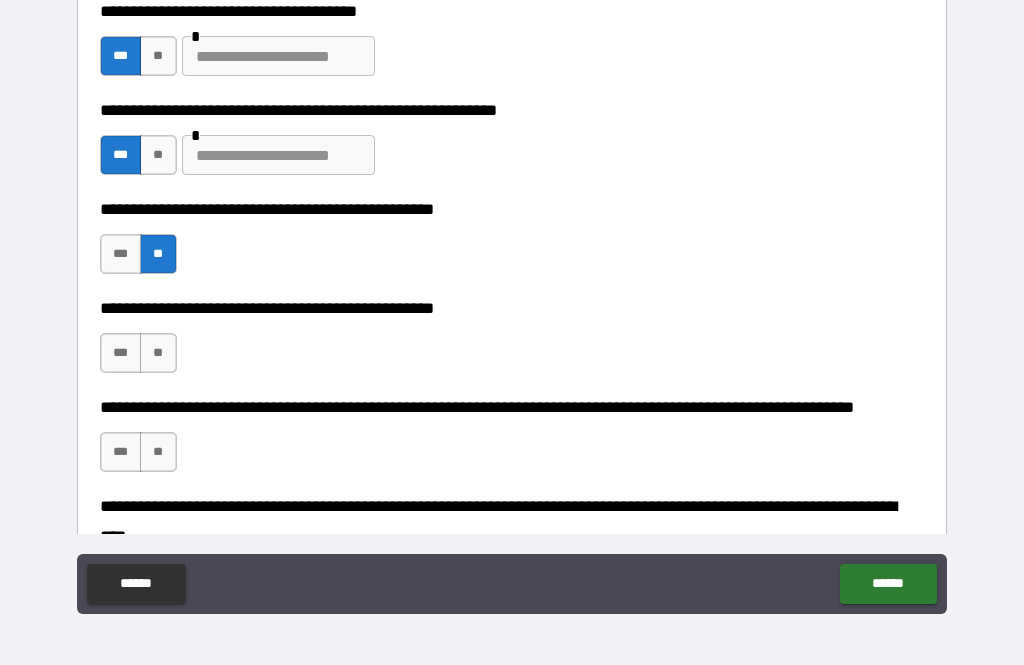 click on "**" at bounding box center [158, 353] 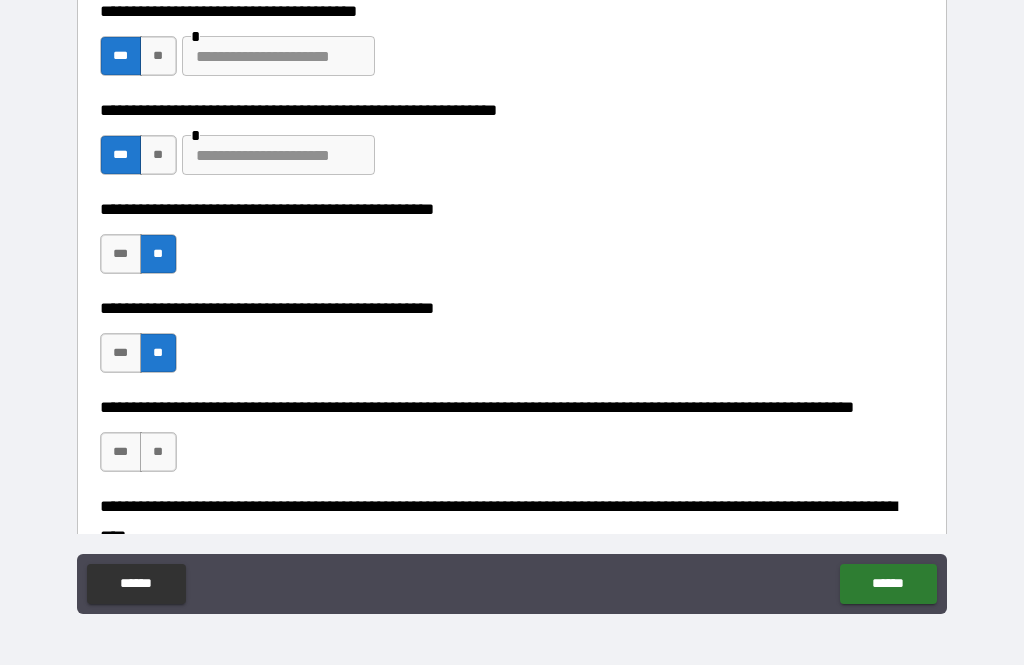 click on "**" at bounding box center [158, 452] 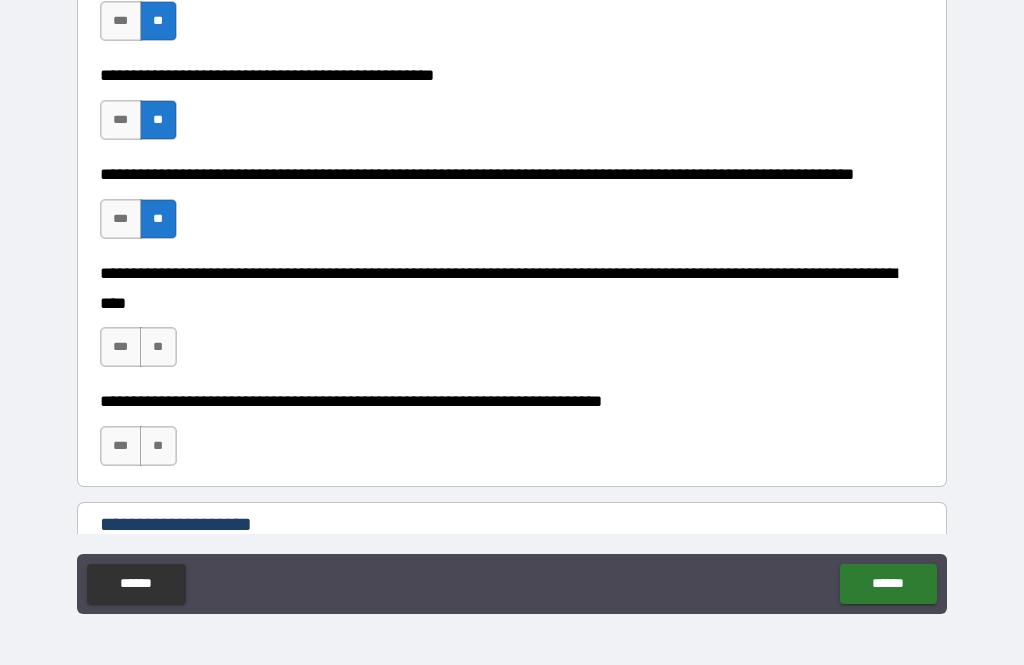 scroll, scrollTop: 727, scrollLeft: 0, axis: vertical 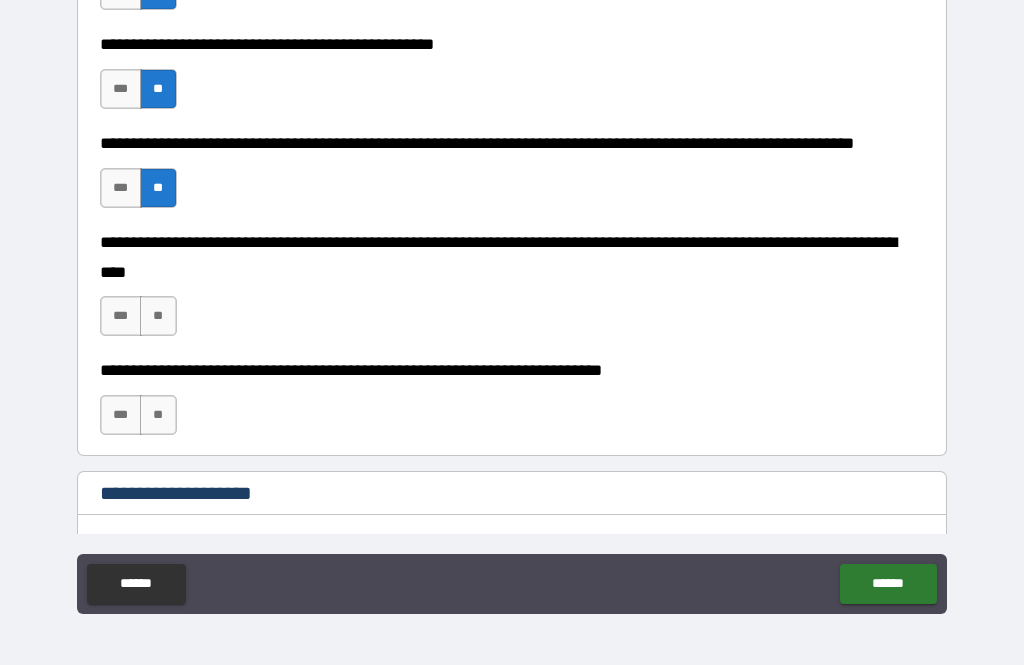 click on "**" at bounding box center [158, 316] 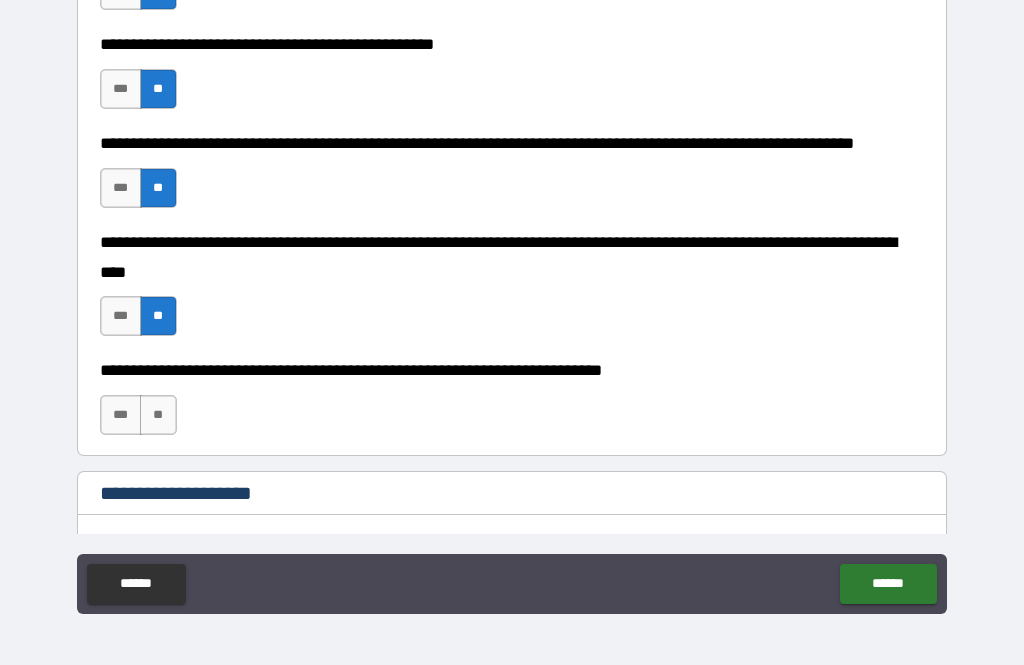 click on "***" at bounding box center (121, 415) 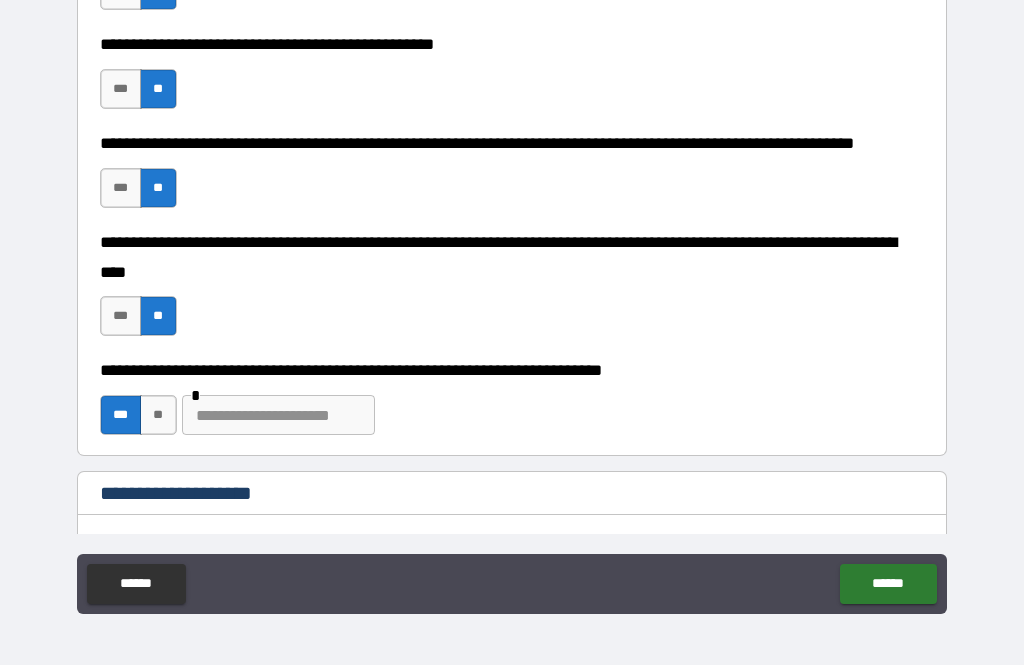 click at bounding box center (278, 415) 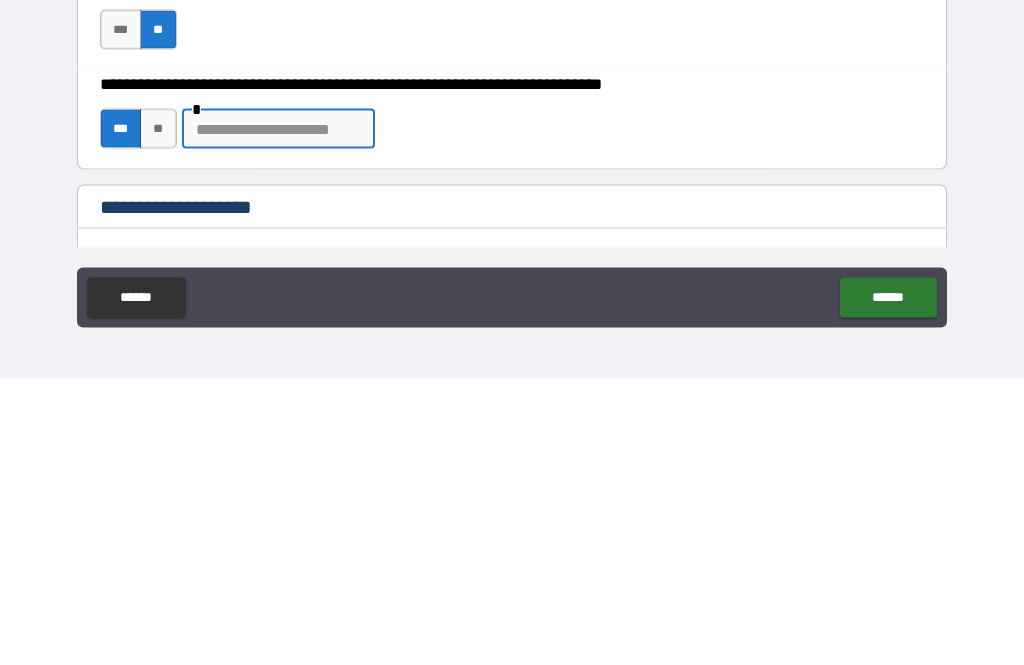 click on "**********" at bounding box center (512, 405) 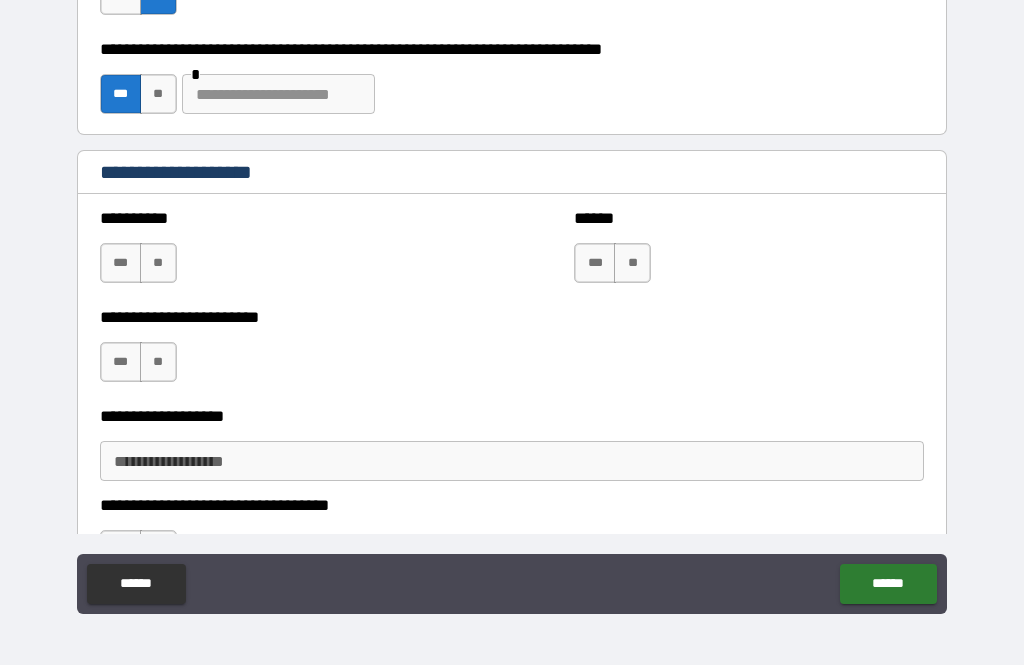 scroll, scrollTop: 1048, scrollLeft: 0, axis: vertical 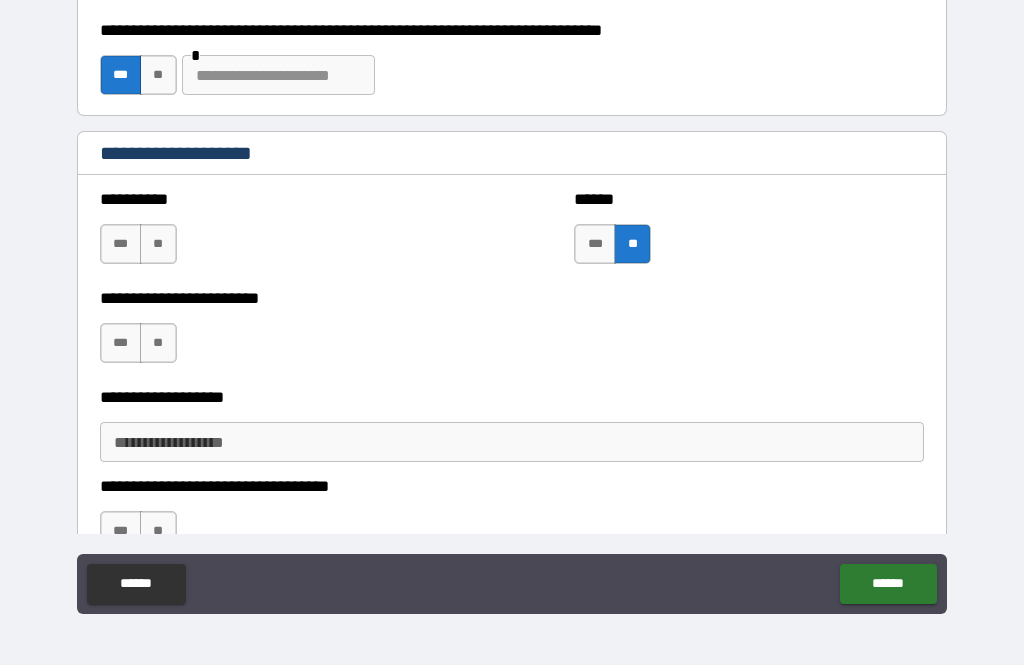 click on "**" at bounding box center [158, 244] 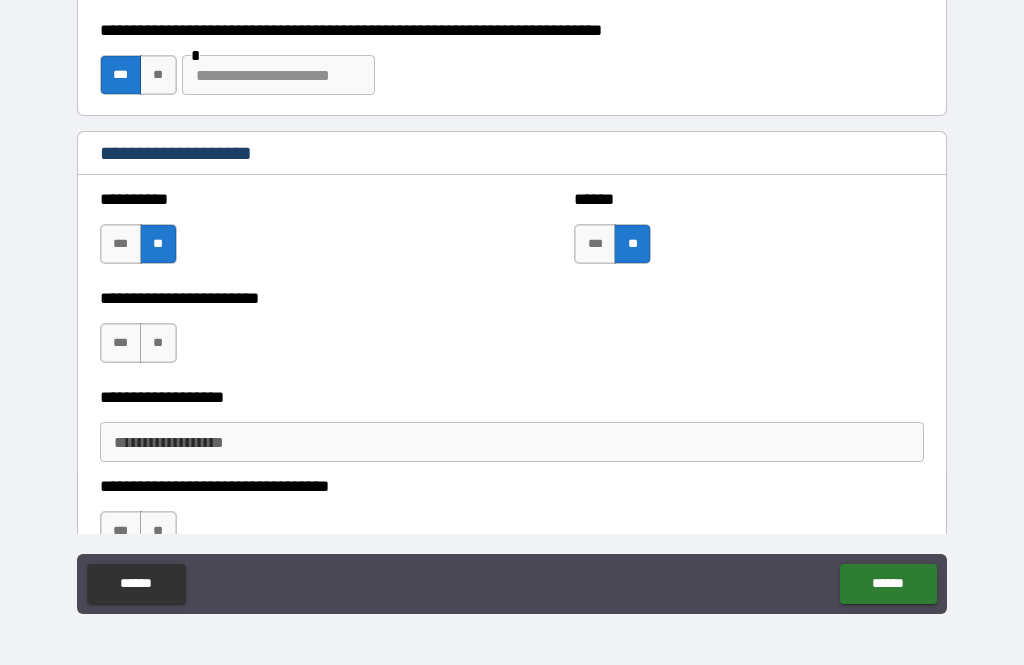 click on "**" at bounding box center [158, 343] 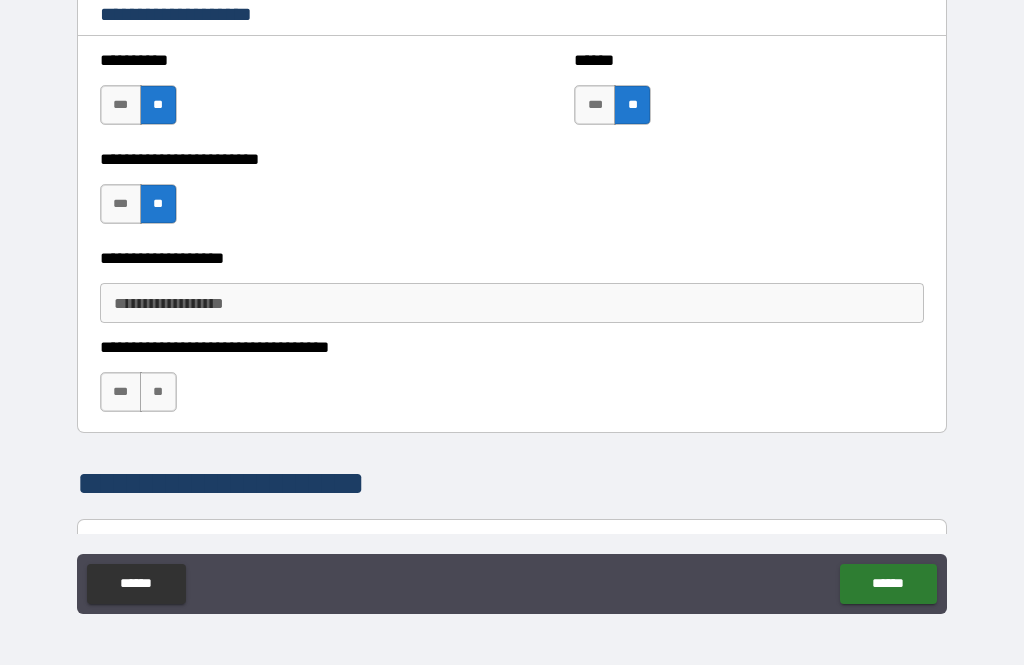 scroll, scrollTop: 1207, scrollLeft: 0, axis: vertical 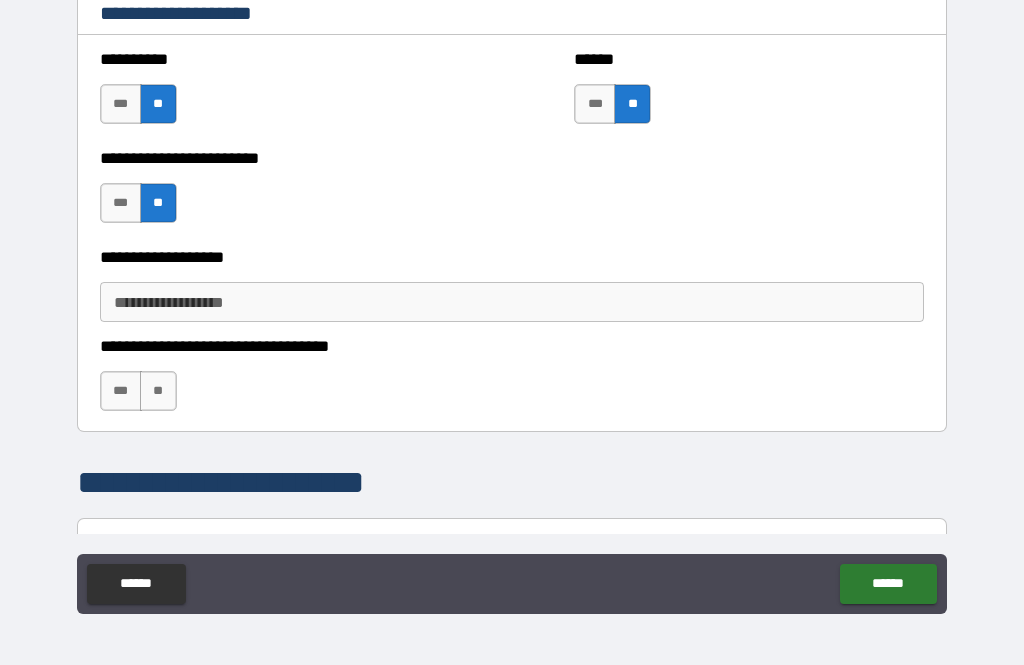 click on "**********" at bounding box center [512, 302] 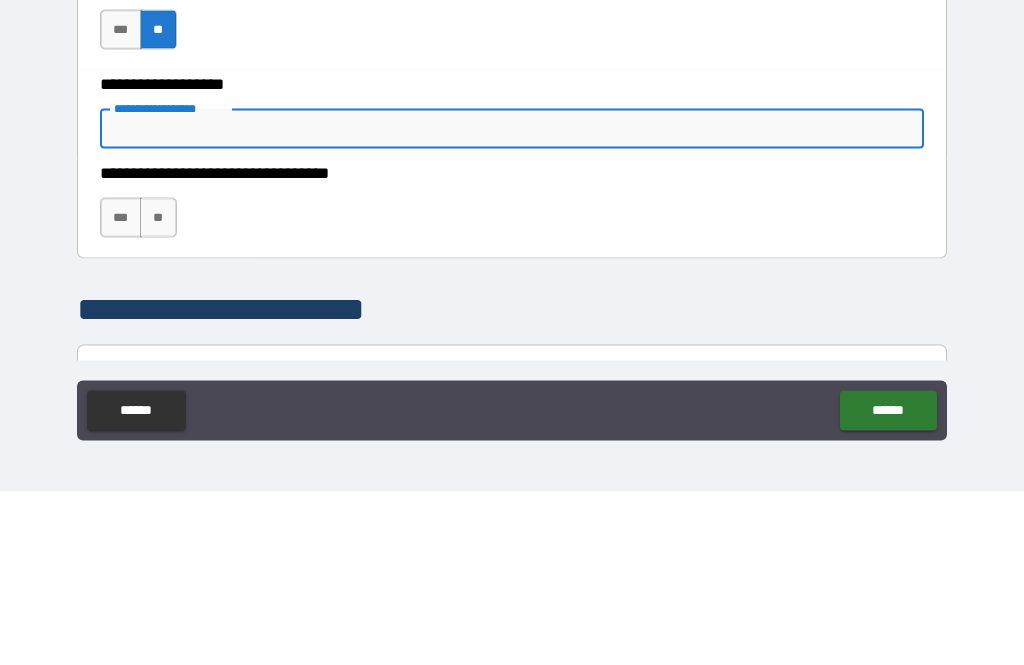click on "**********" at bounding box center (512, 193) 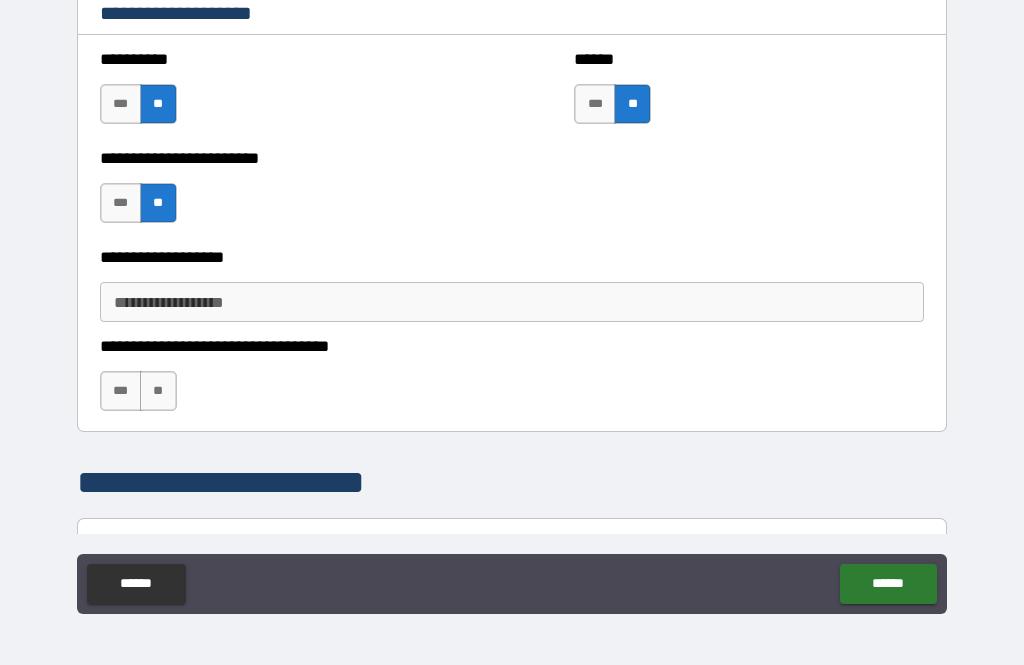 click on "***" at bounding box center (121, 391) 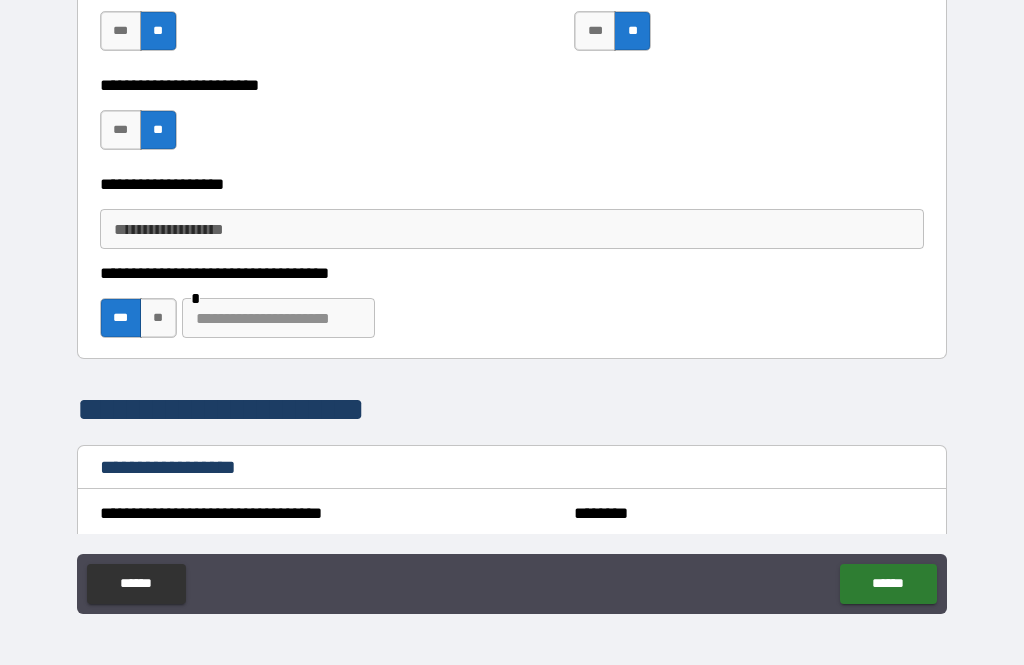scroll, scrollTop: 1279, scrollLeft: 0, axis: vertical 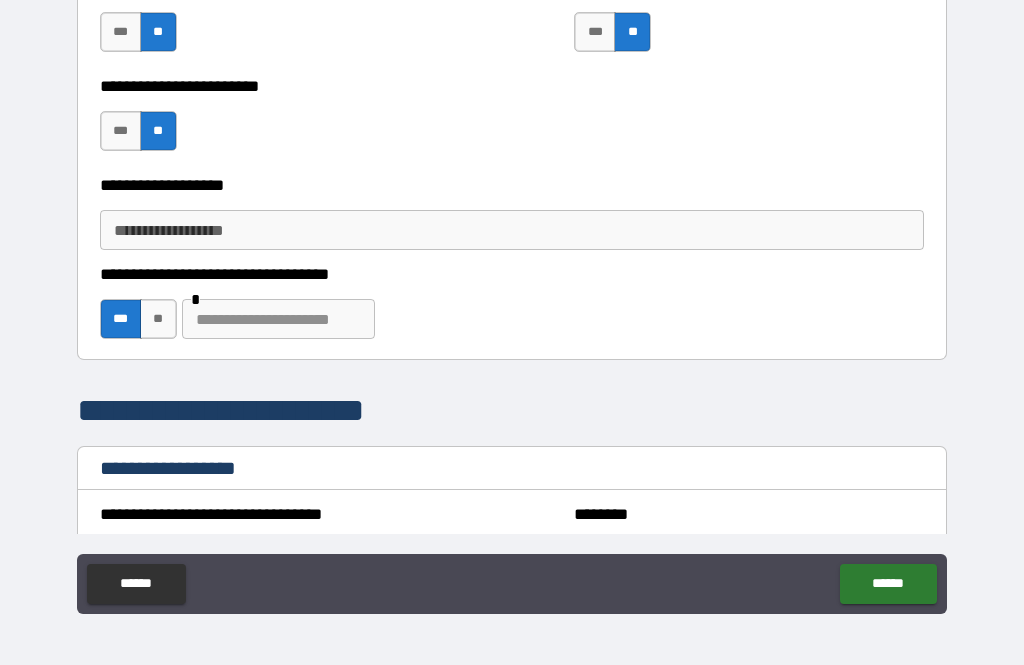 click at bounding box center (278, 319) 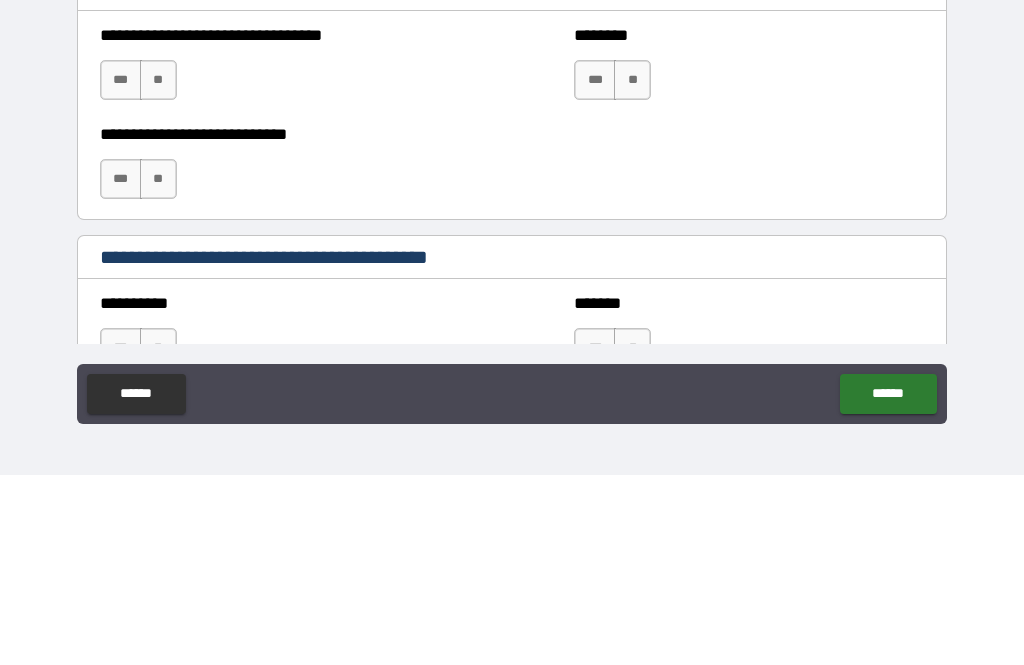 scroll, scrollTop: 1570, scrollLeft: 0, axis: vertical 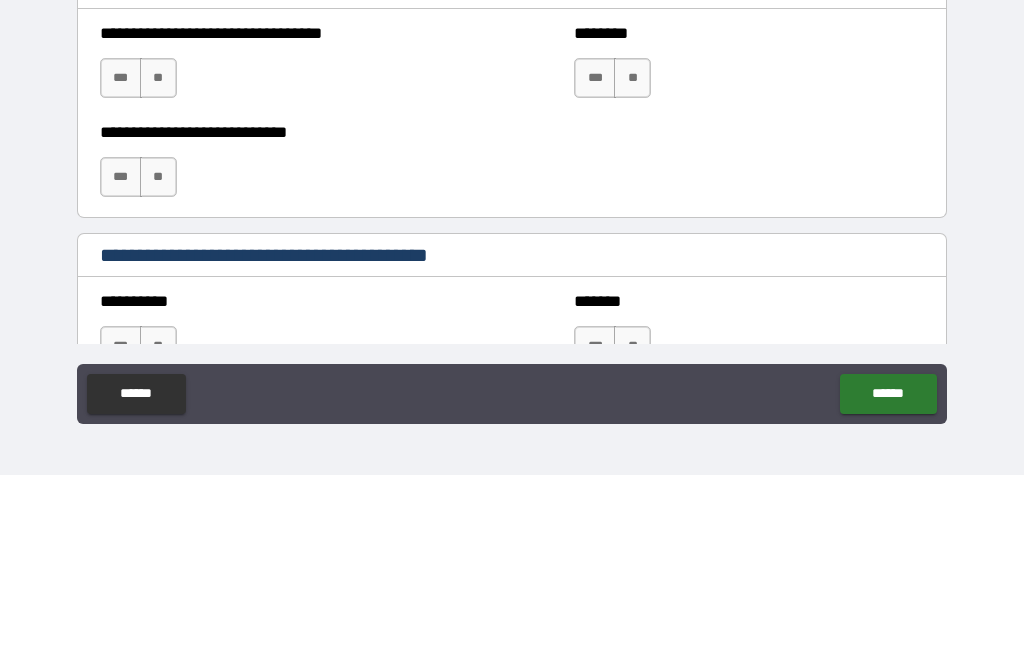 type on "*********" 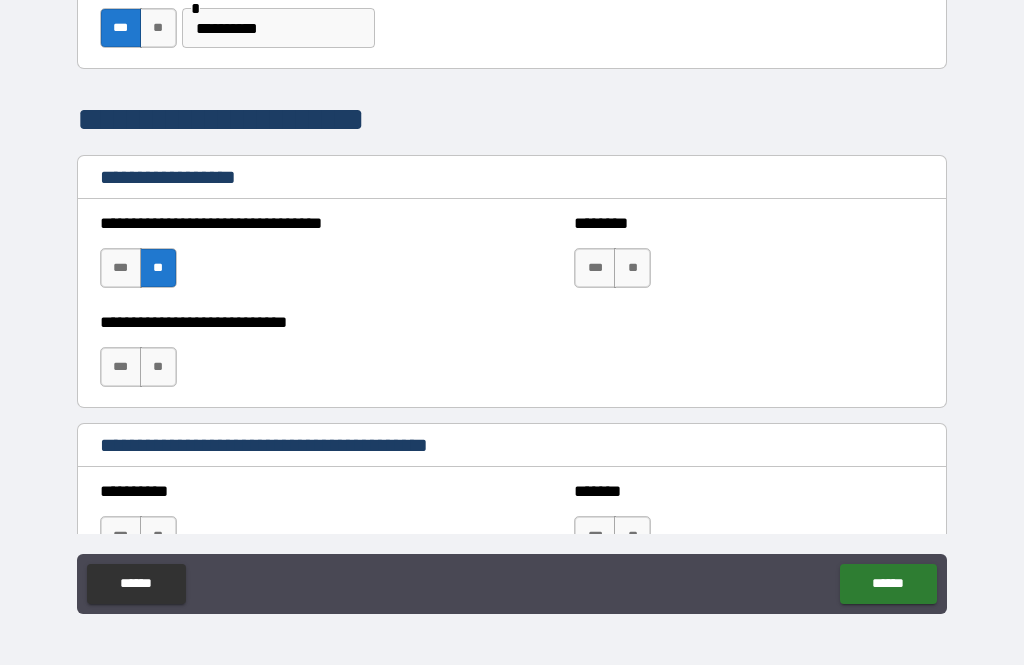 click on "**" at bounding box center (158, 367) 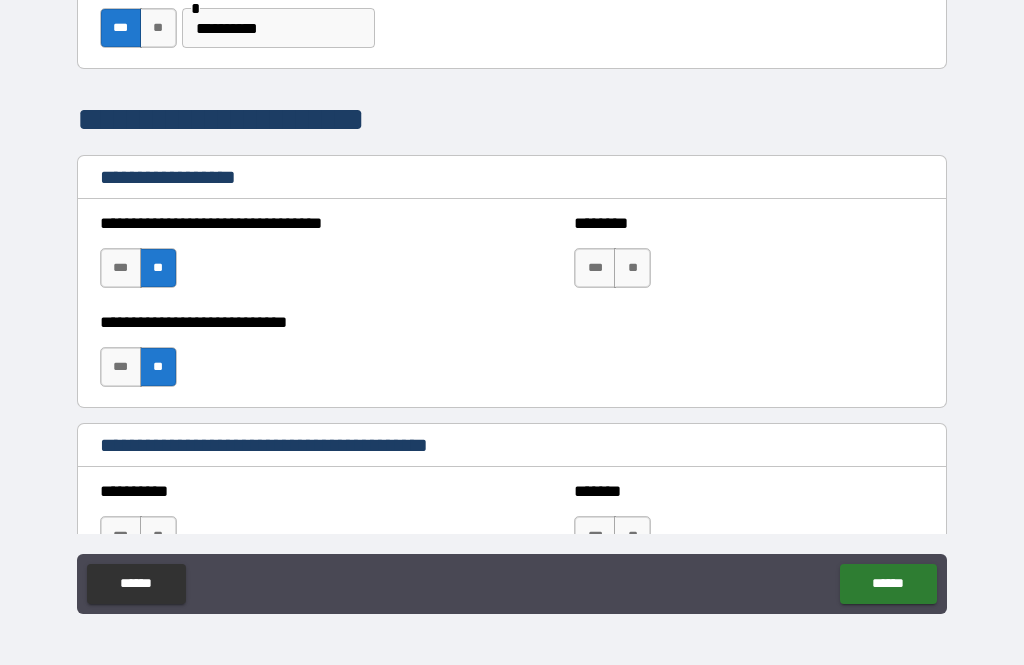 click on "**" at bounding box center (158, 367) 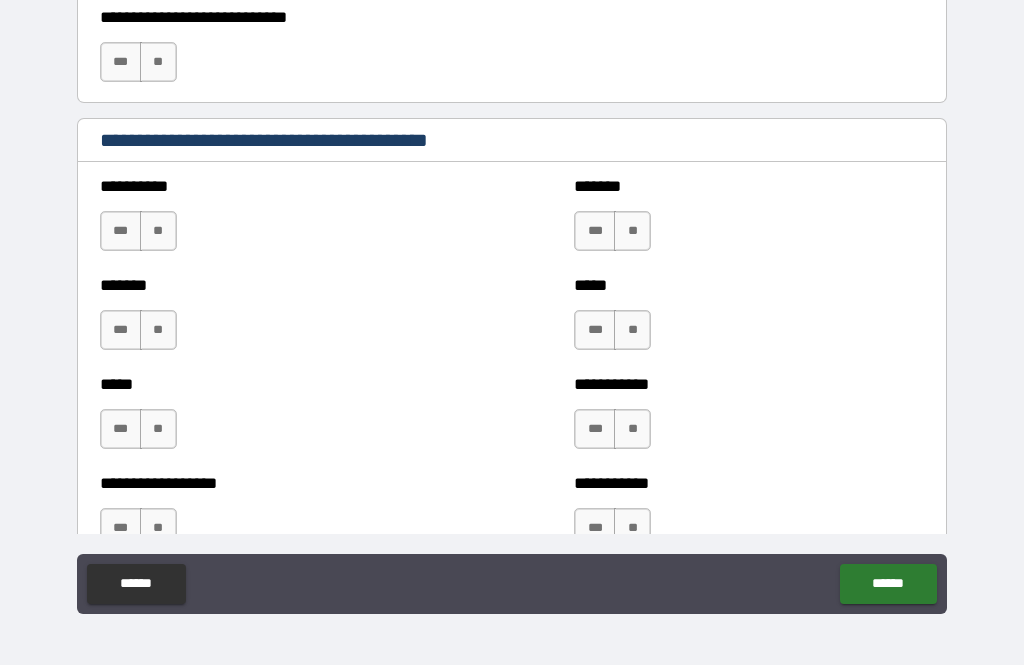 scroll, scrollTop: 1892, scrollLeft: 0, axis: vertical 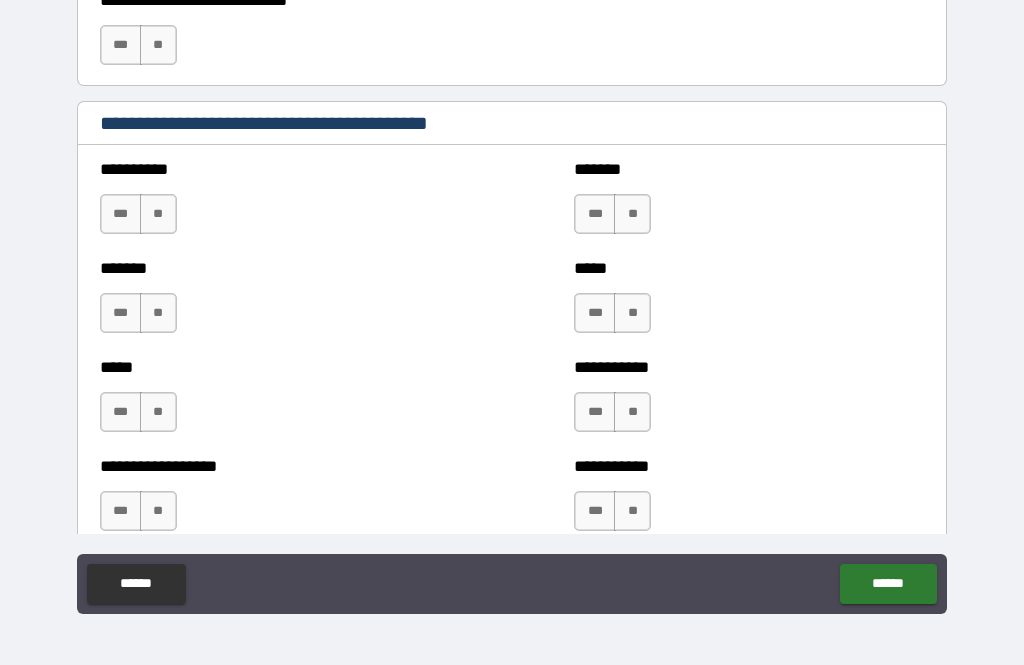 click on "**" at bounding box center (158, 214) 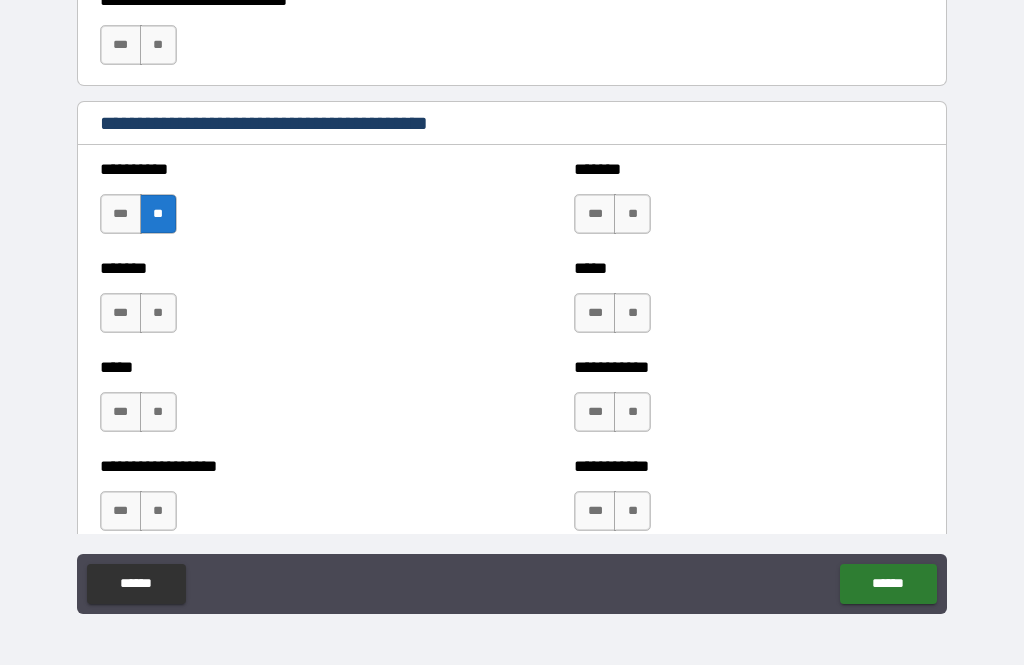 click on "**" at bounding box center (158, 313) 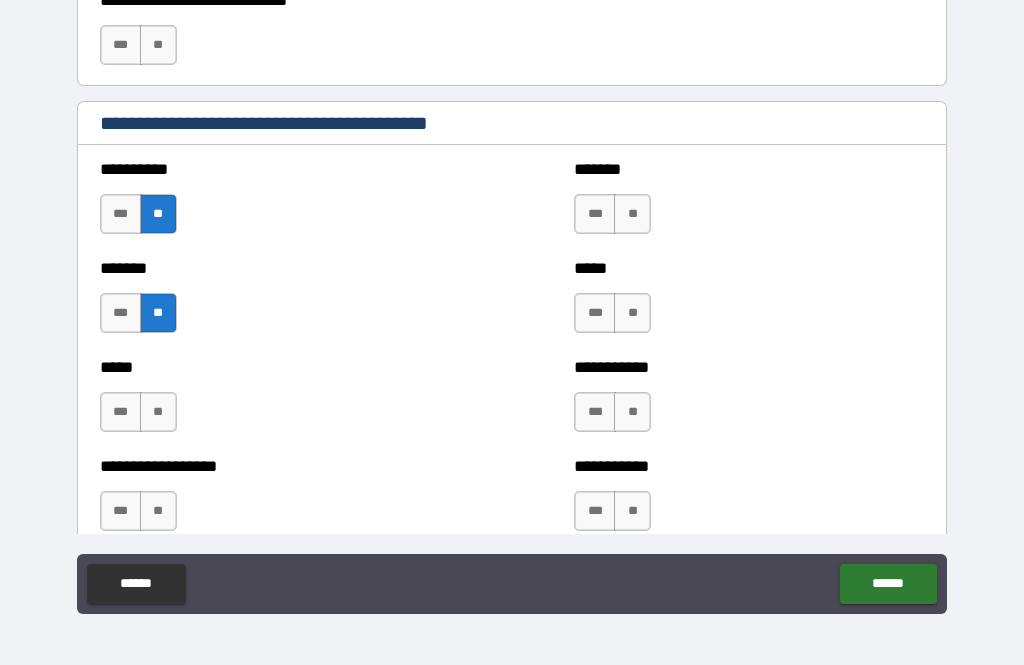 click on "**" at bounding box center [632, 214] 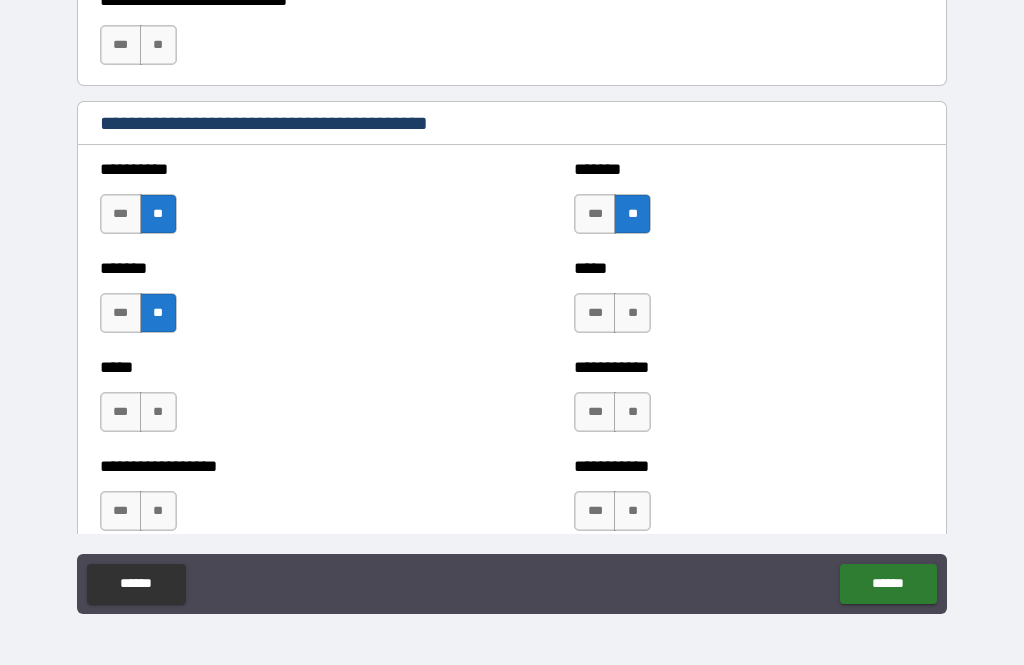 click on "**" at bounding box center [632, 313] 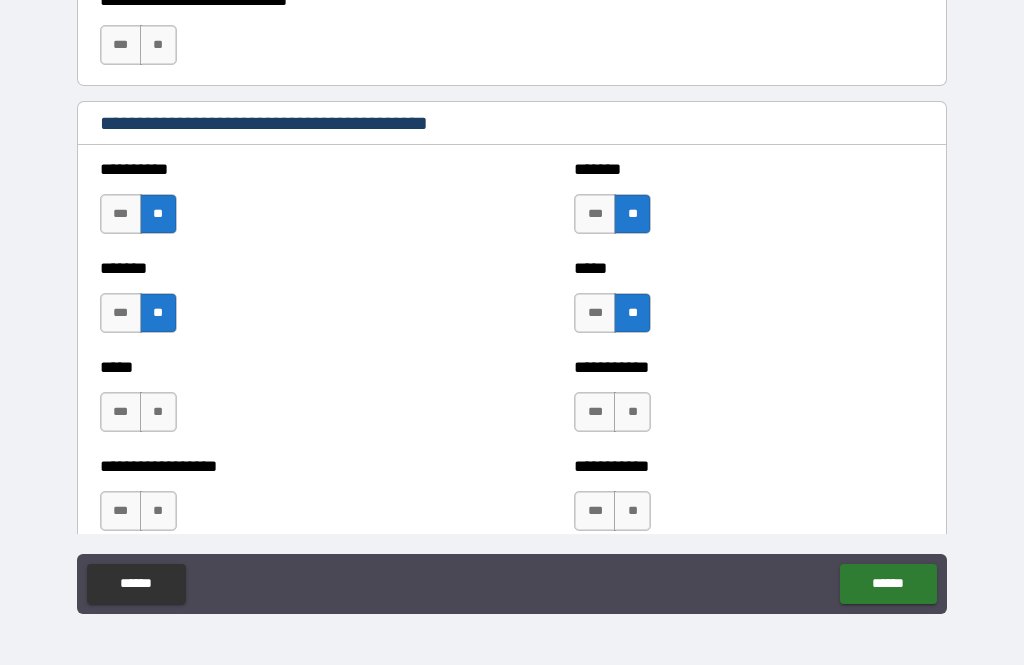 click on "**" at bounding box center [632, 412] 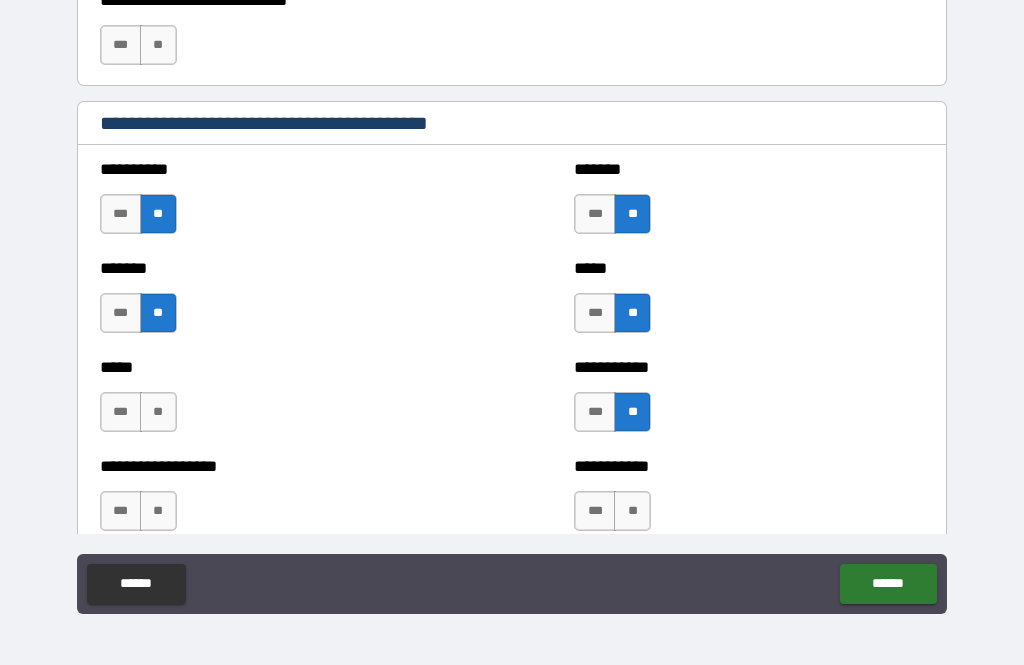 click on "**" at bounding box center [632, 511] 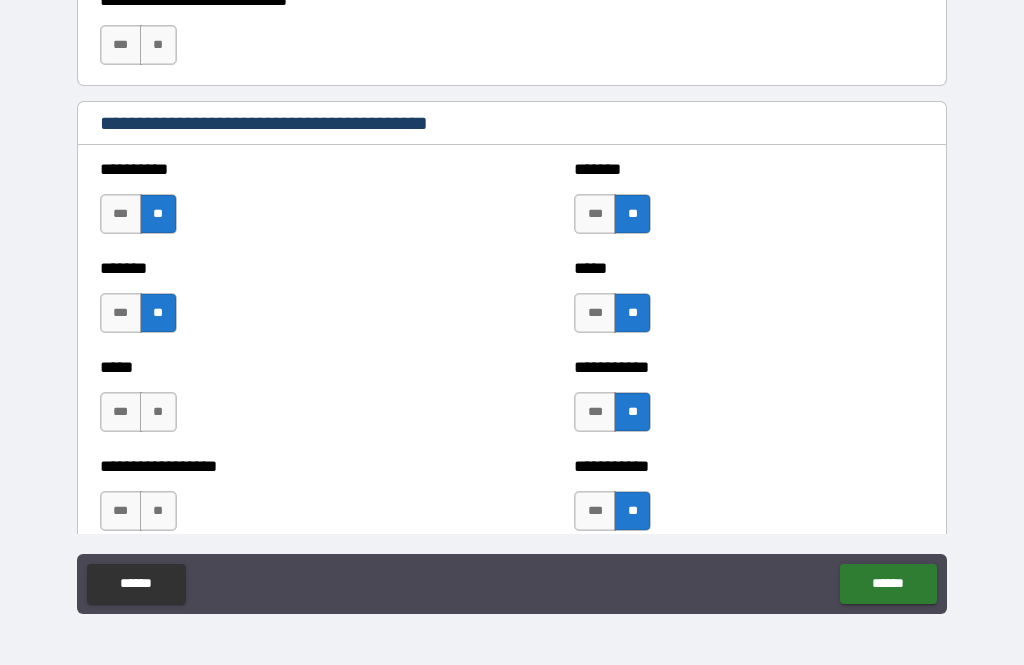 click on "**" at bounding box center [158, 511] 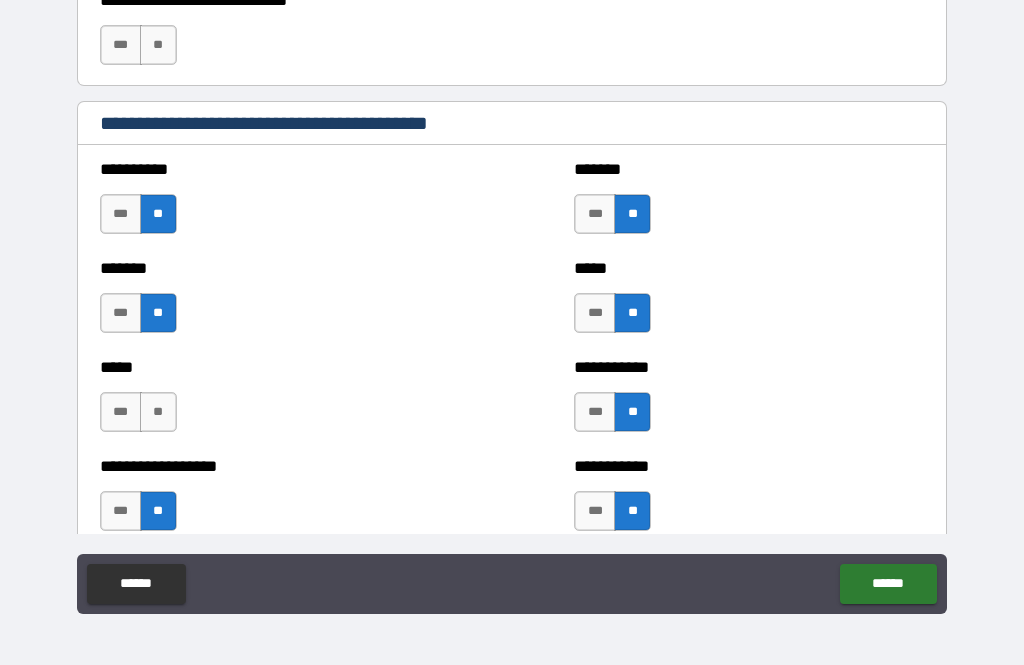 click on "**" at bounding box center [158, 412] 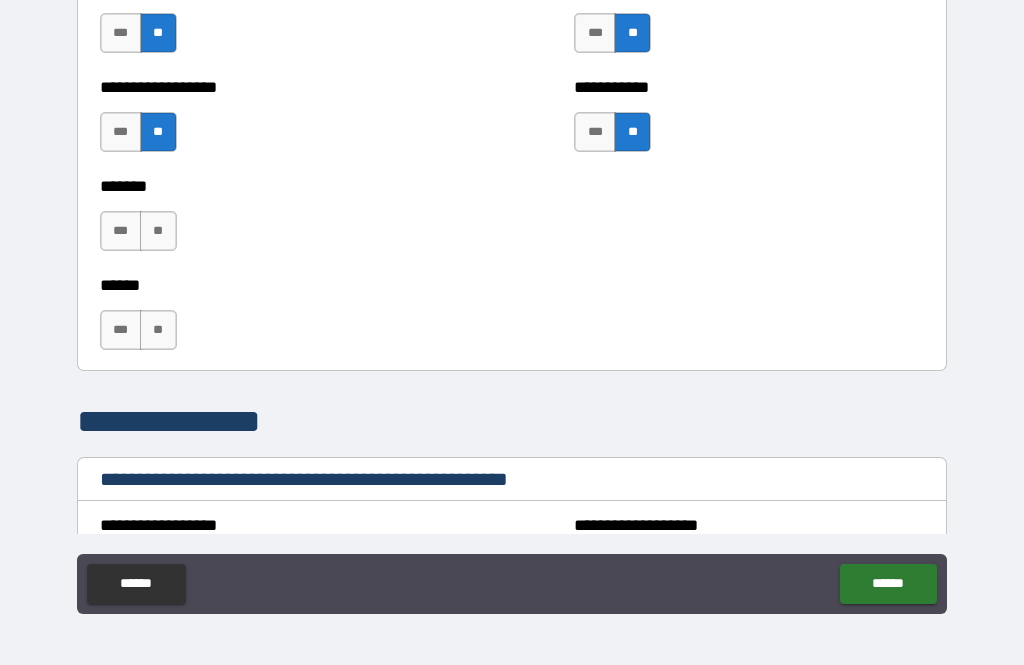 scroll, scrollTop: 2274, scrollLeft: 0, axis: vertical 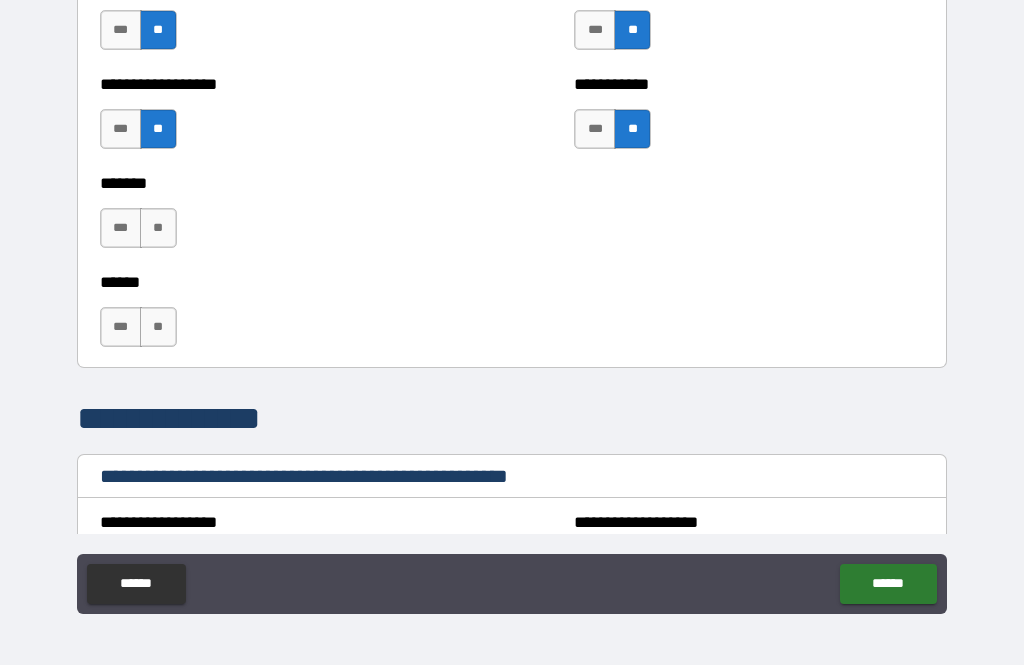 click on "**" at bounding box center [158, 228] 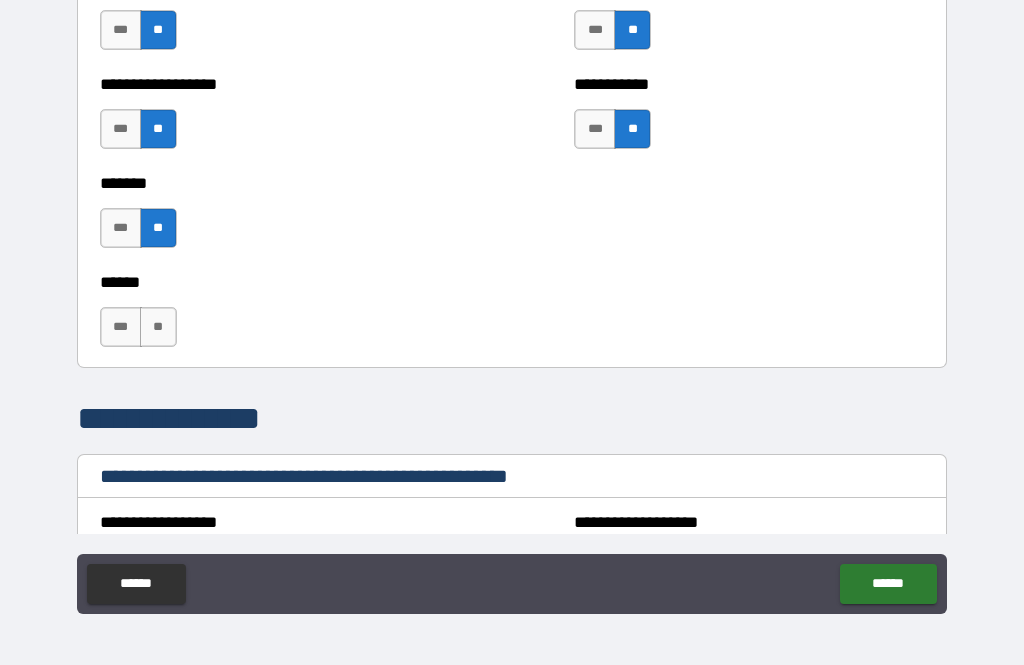 click on "**" at bounding box center [158, 327] 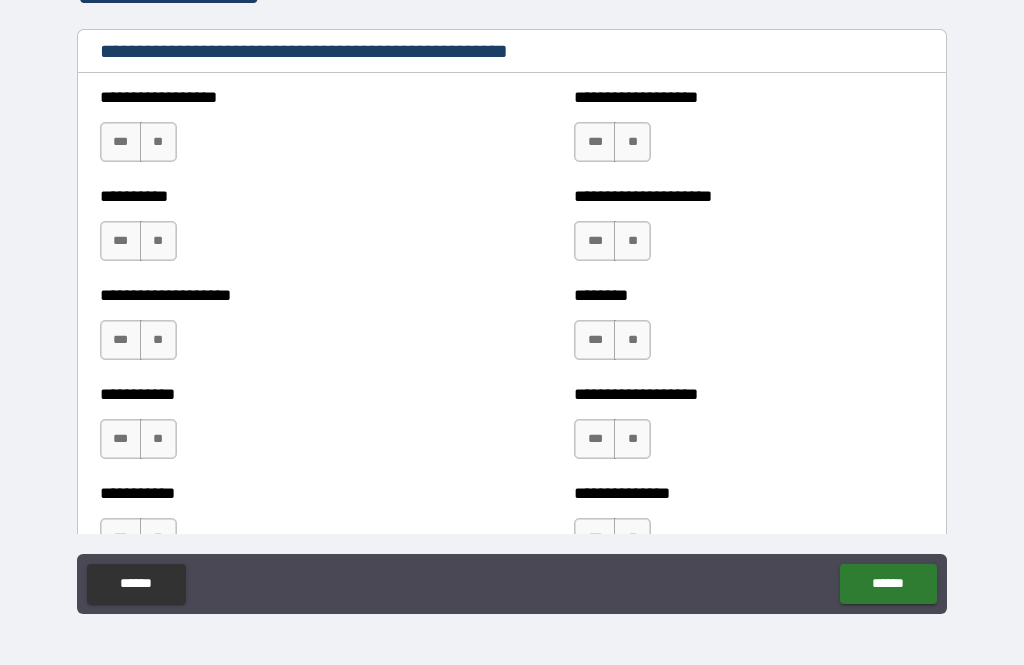 scroll, scrollTop: 2705, scrollLeft: 0, axis: vertical 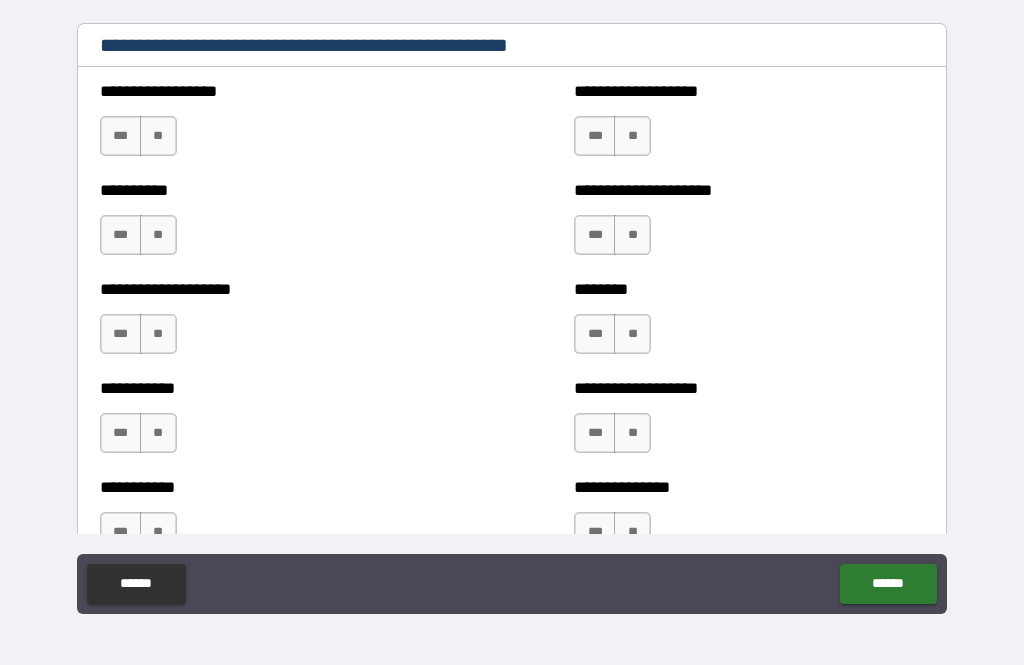 click on "**" at bounding box center (158, 136) 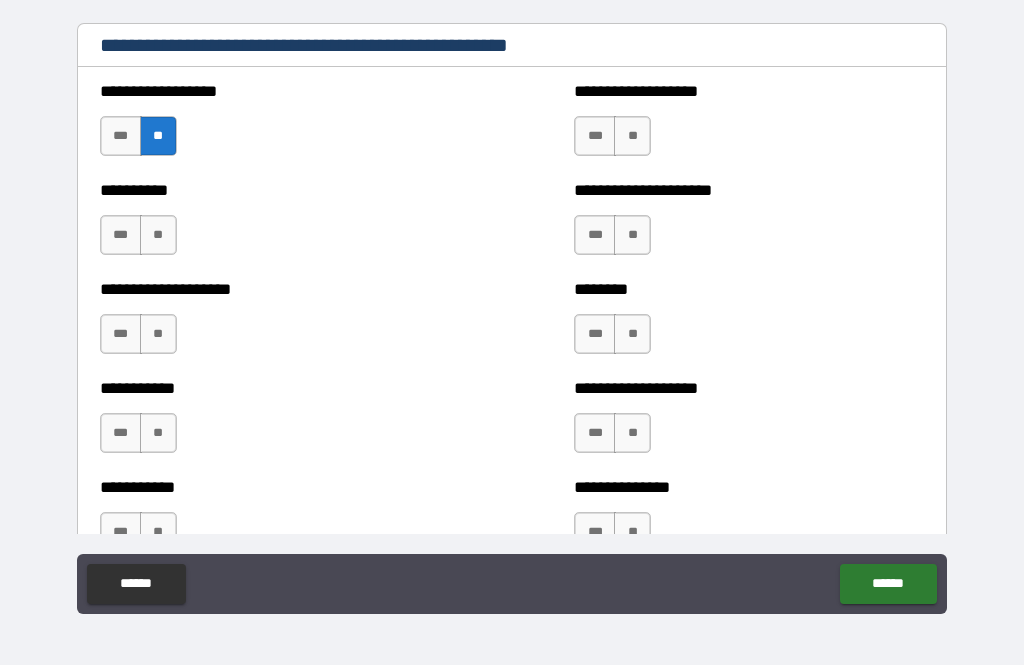 click on "**" at bounding box center (158, 235) 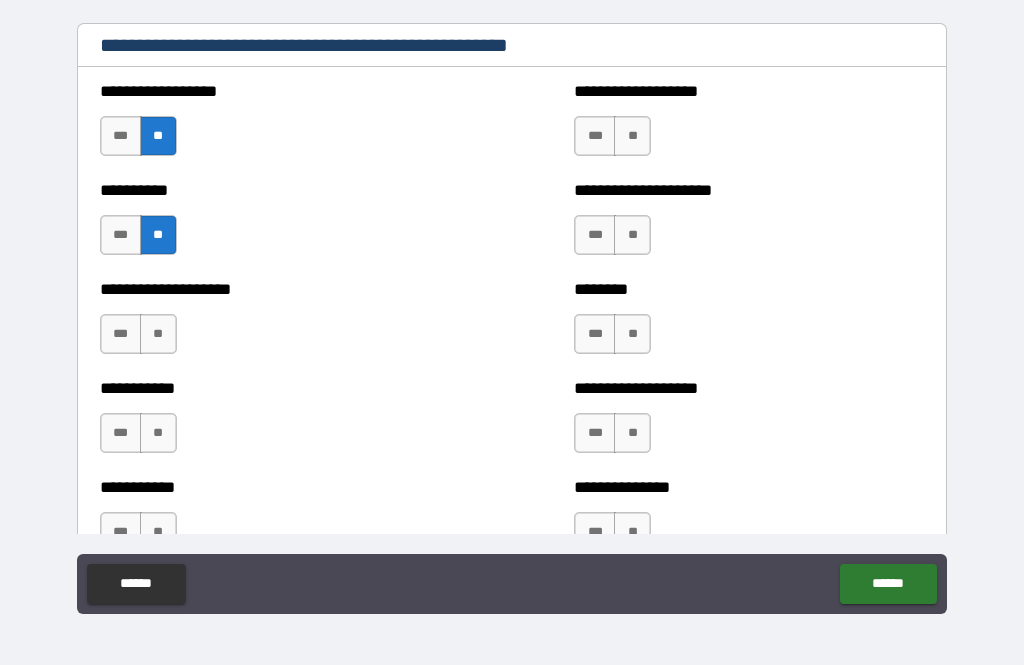 click on "**" at bounding box center [158, 334] 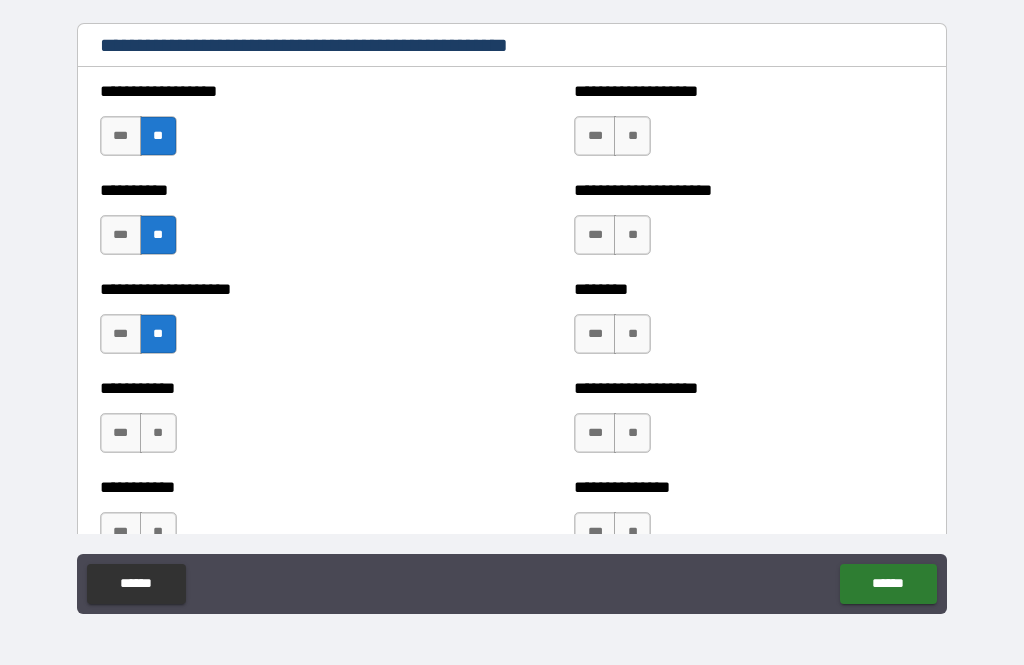 click on "**" at bounding box center (158, 433) 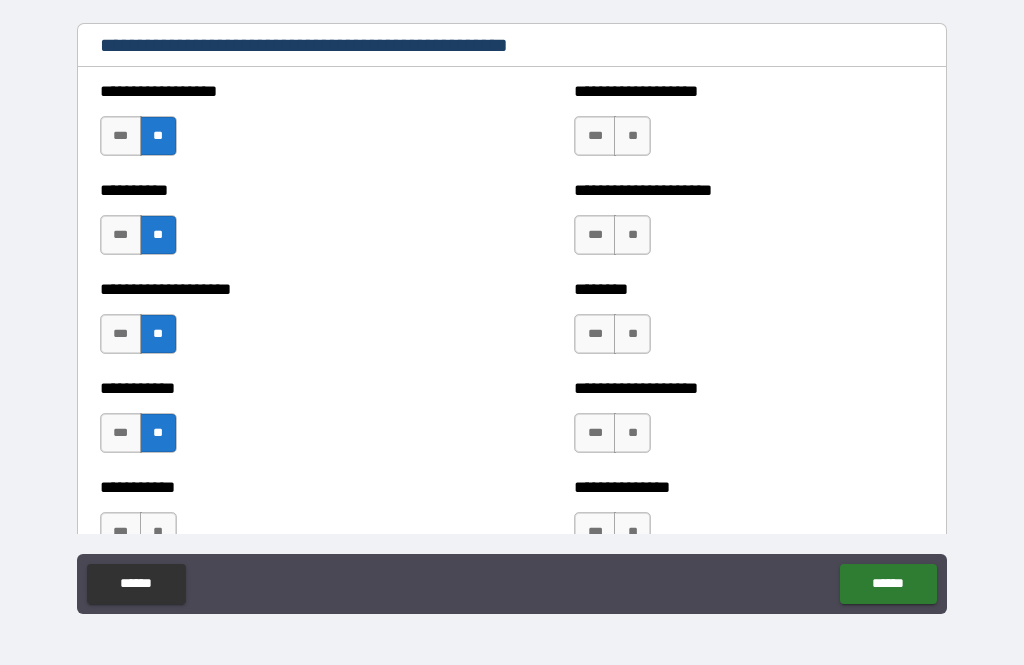 click on "**" at bounding box center [632, 433] 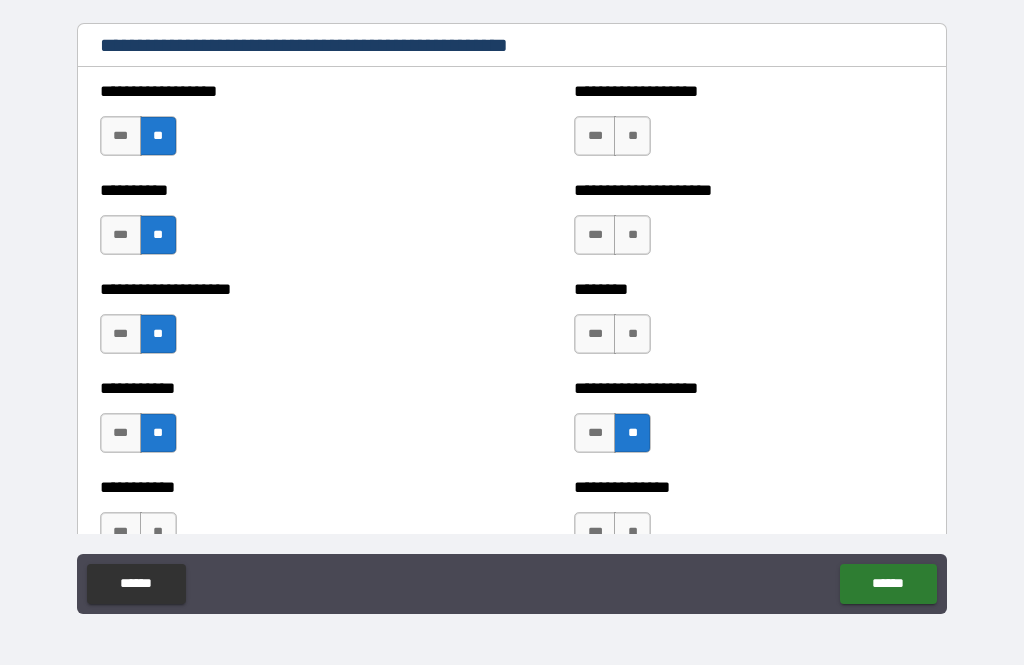 click on "**" at bounding box center [632, 334] 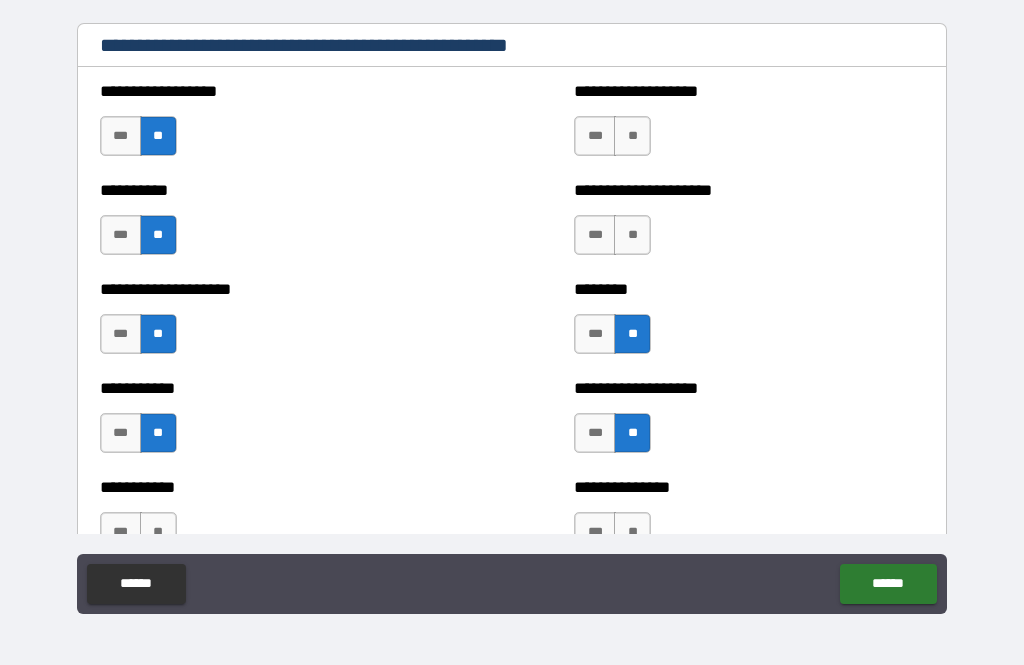 click on "**" at bounding box center [632, 235] 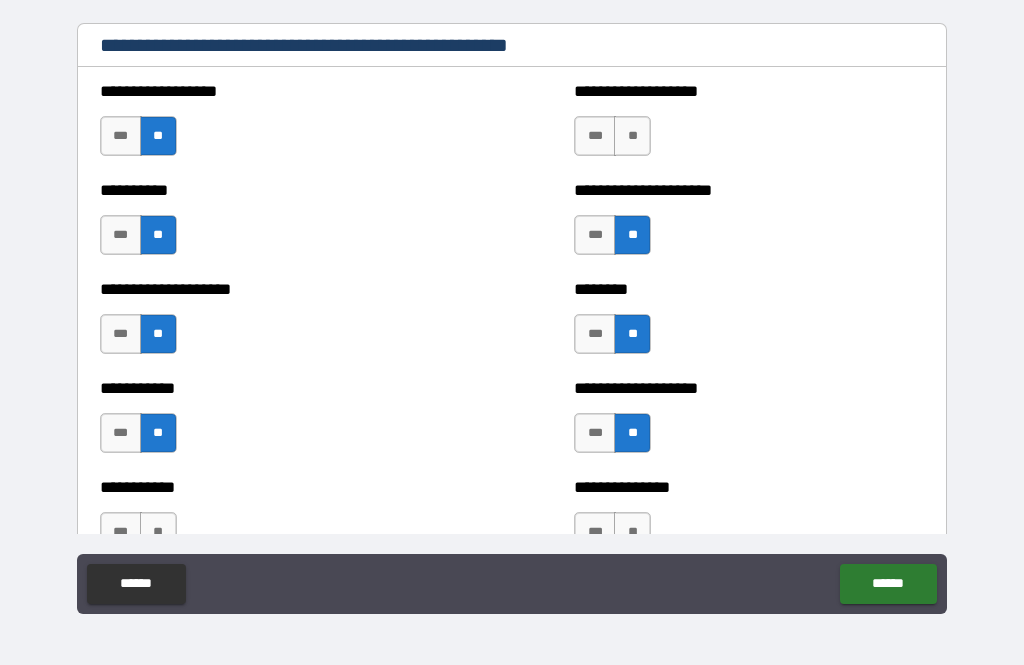 click on "**" at bounding box center [632, 136] 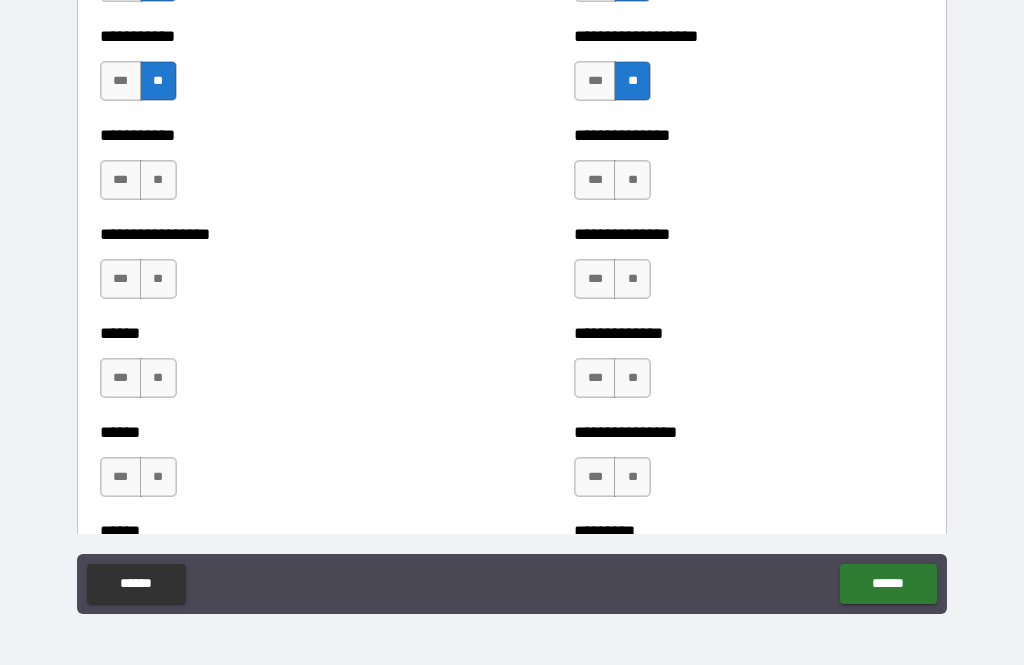 scroll, scrollTop: 3058, scrollLeft: 0, axis: vertical 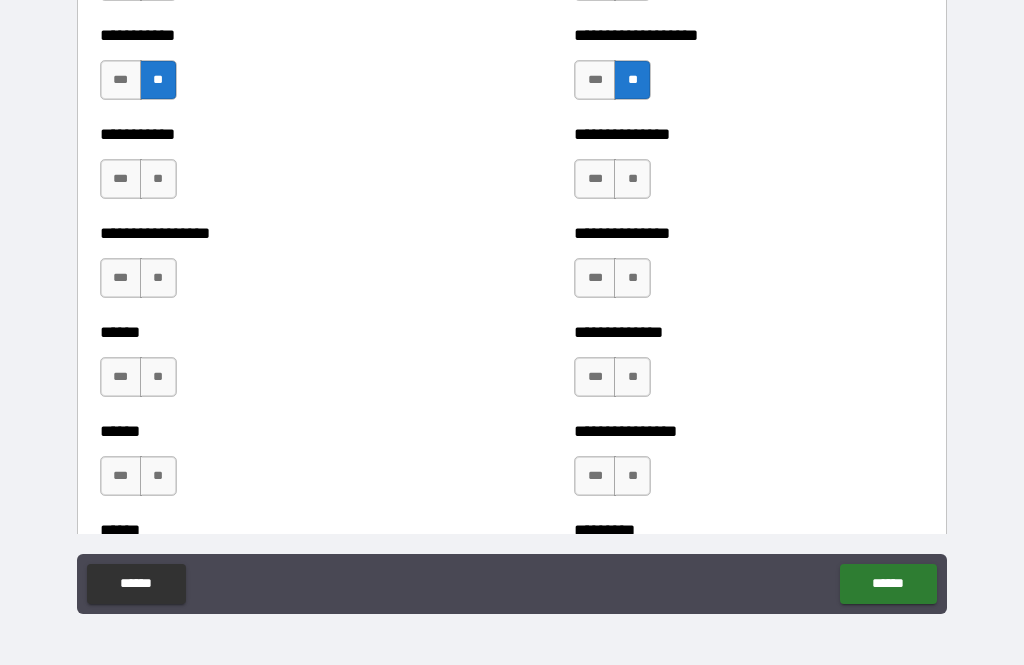 click on "**" at bounding box center (632, 179) 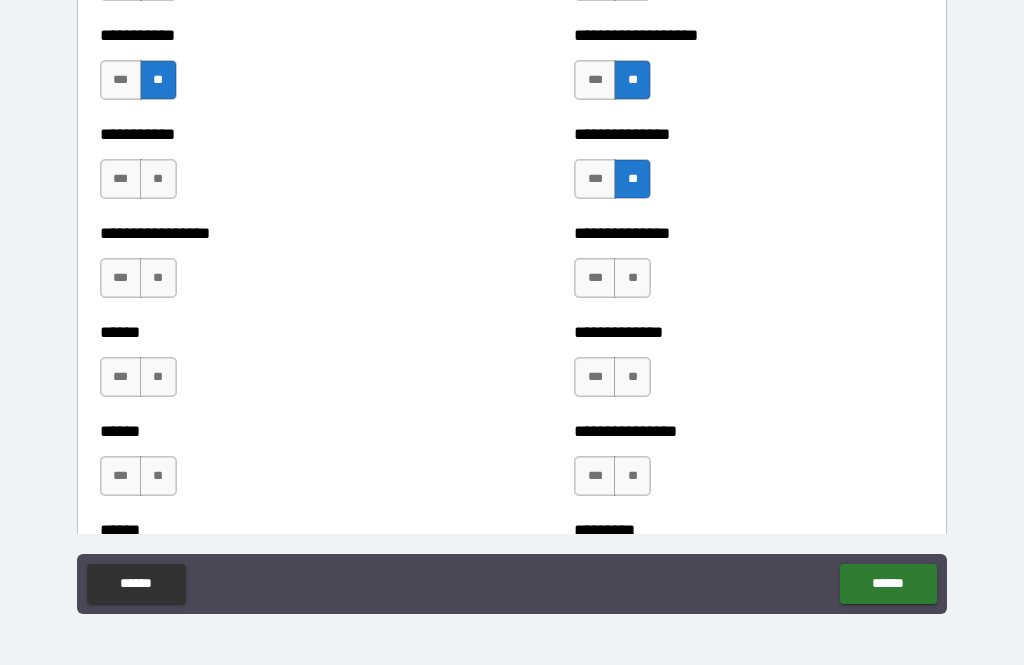click on "**" at bounding box center [632, 278] 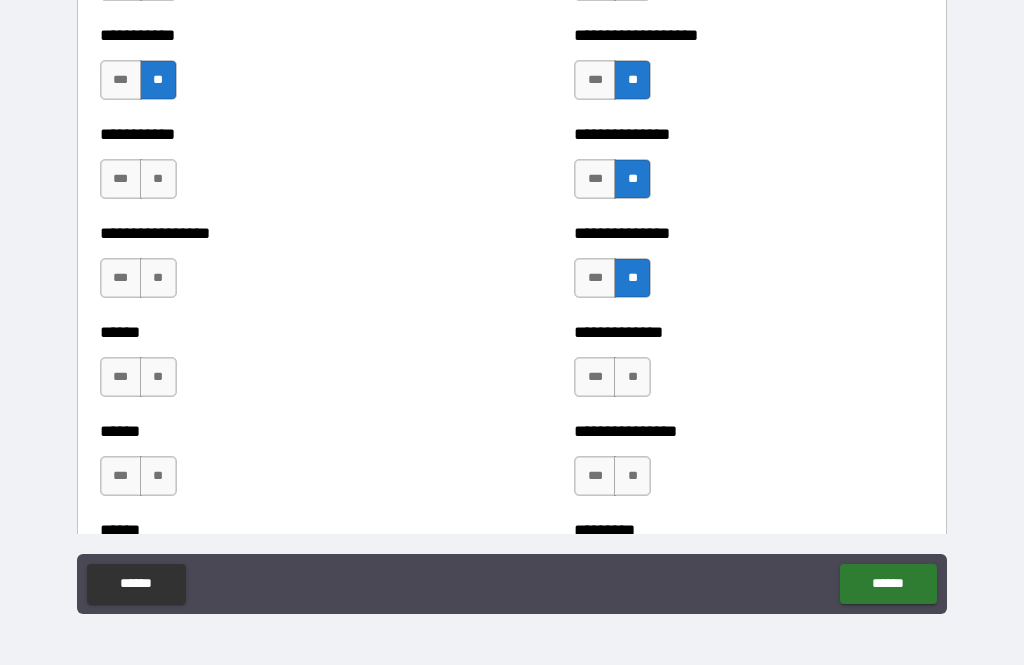 click on "**" at bounding box center (632, 377) 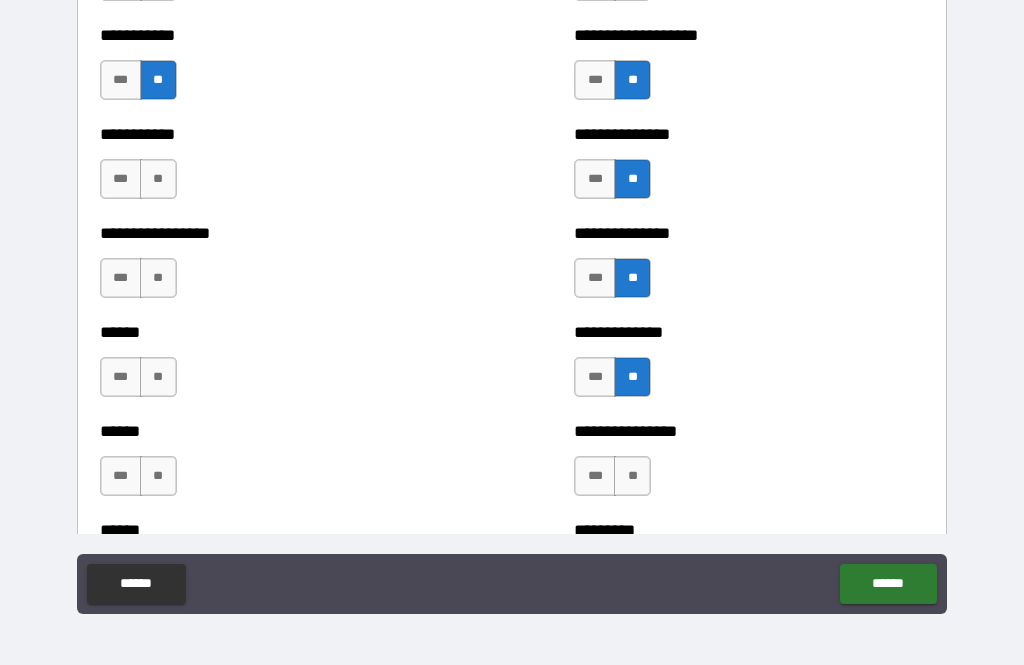 click on "**" at bounding box center (632, 476) 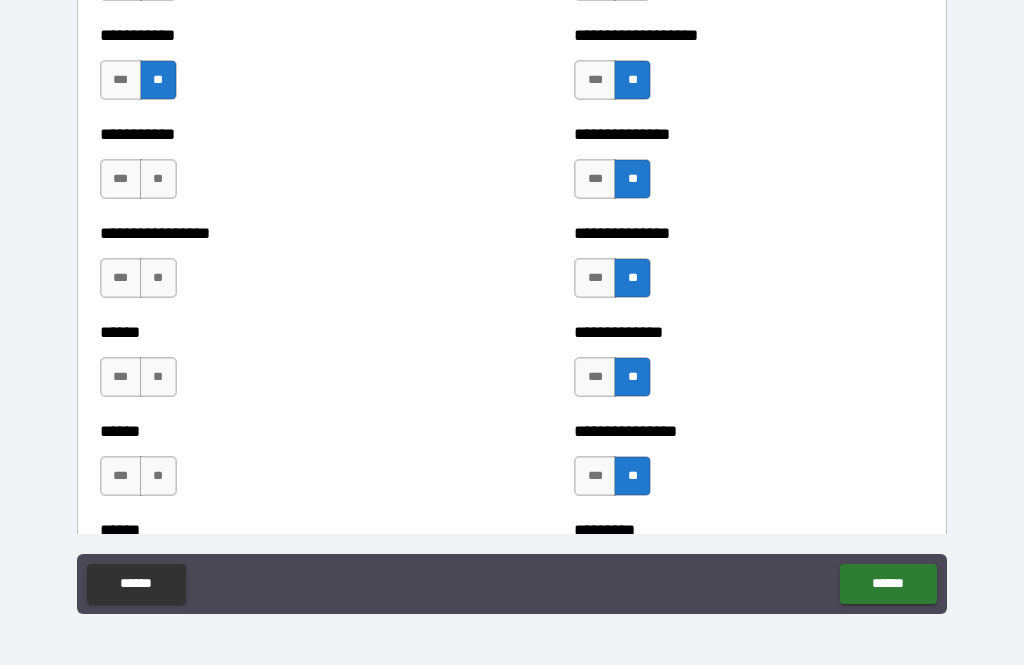 click on "**" at bounding box center (158, 476) 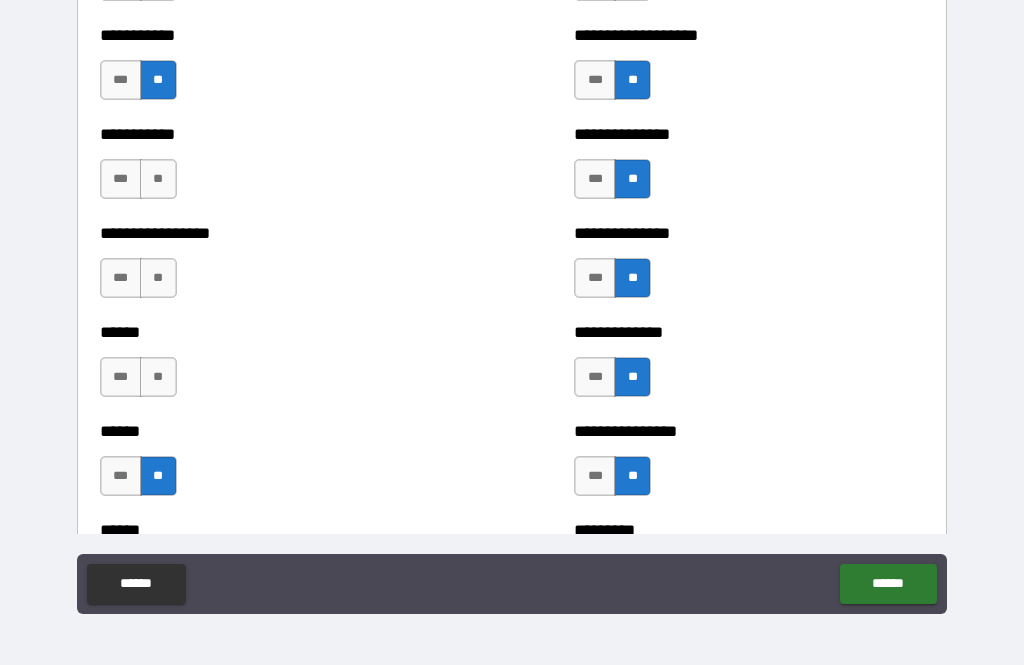 click on "**" at bounding box center [158, 377] 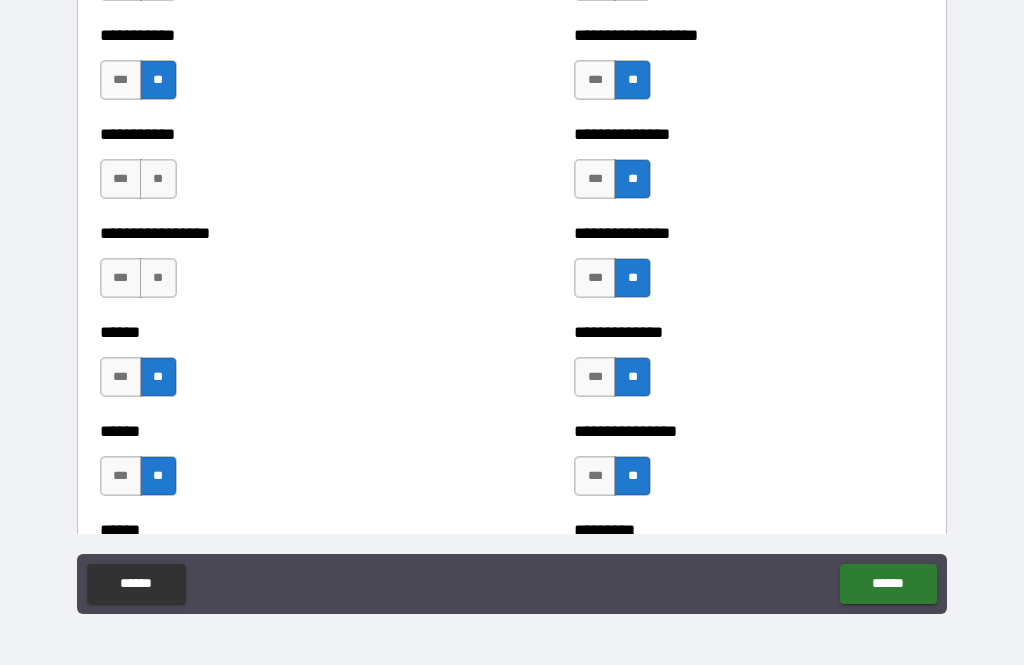 click on "**" at bounding box center (158, 278) 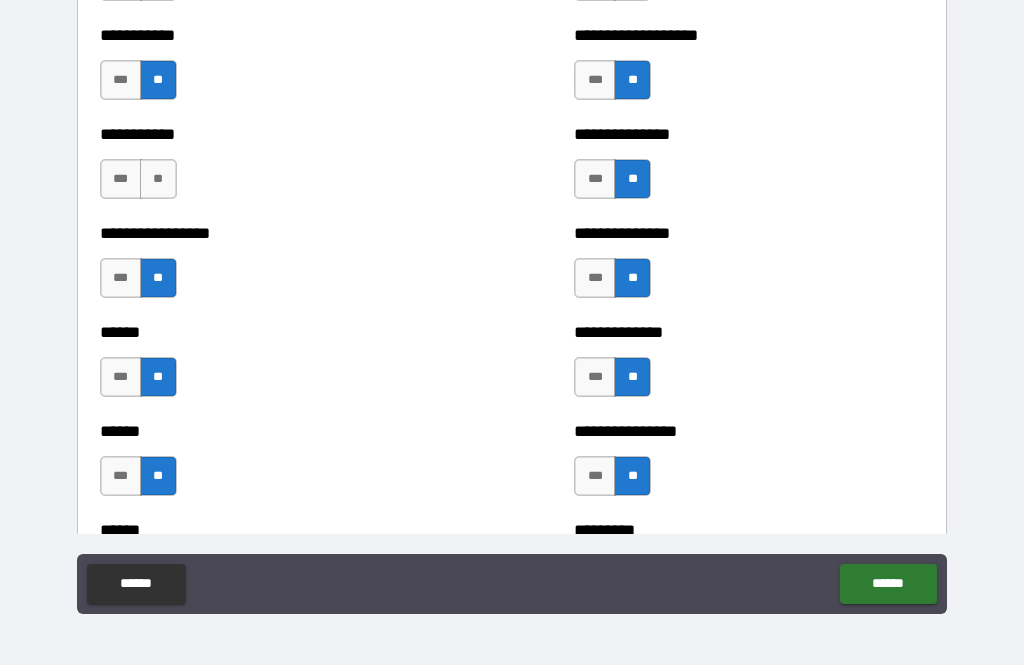 click on "**" at bounding box center [158, 179] 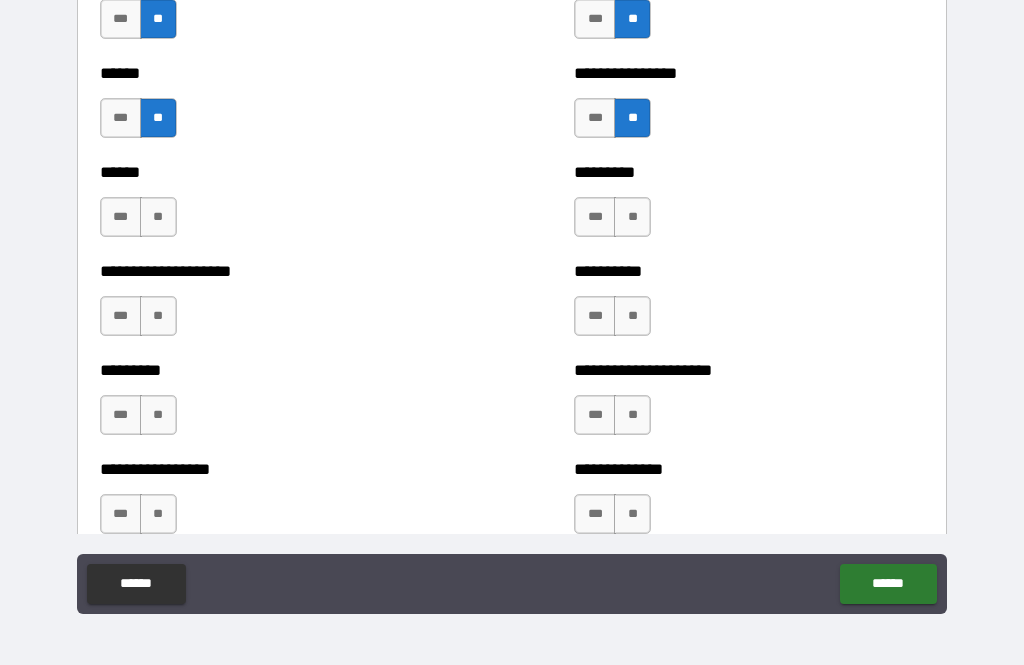 scroll, scrollTop: 3428, scrollLeft: 0, axis: vertical 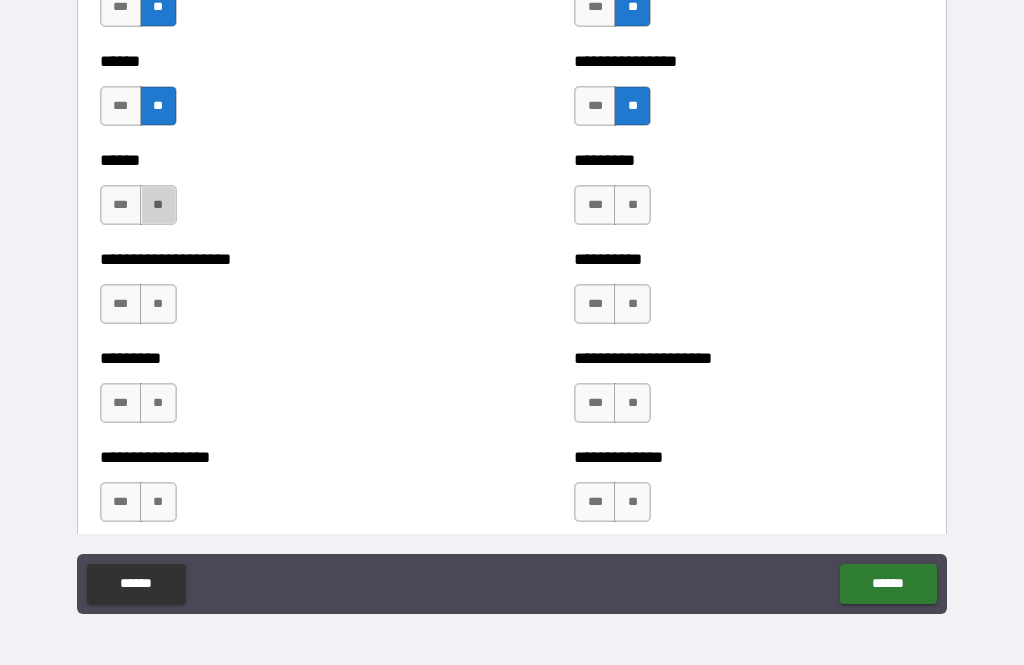click on "**" at bounding box center [158, 205] 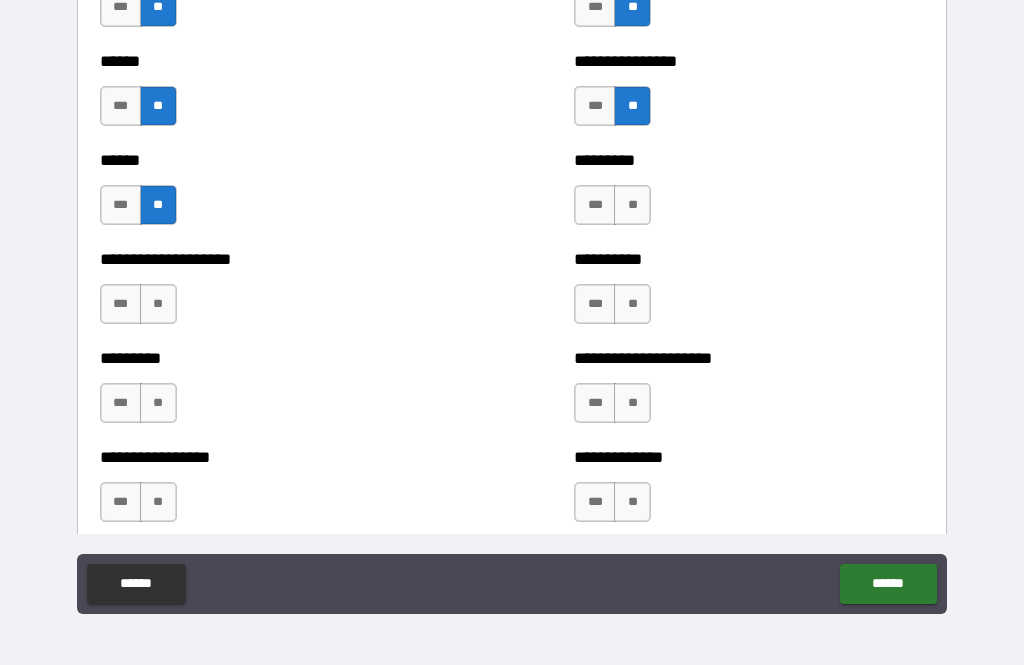click on "**" at bounding box center [158, 304] 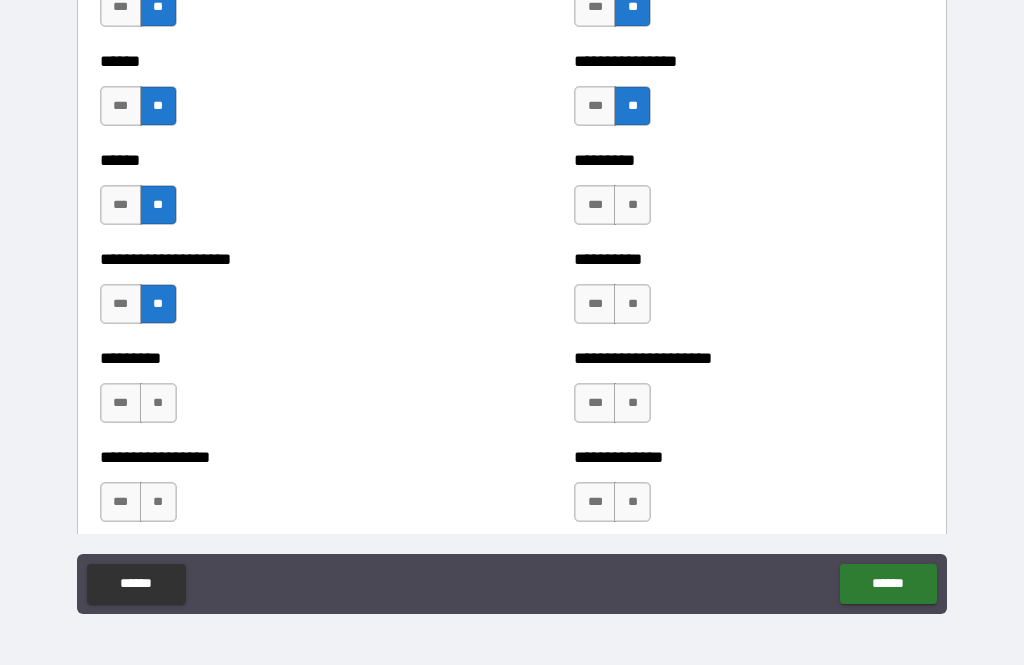 click on "**" at bounding box center (158, 403) 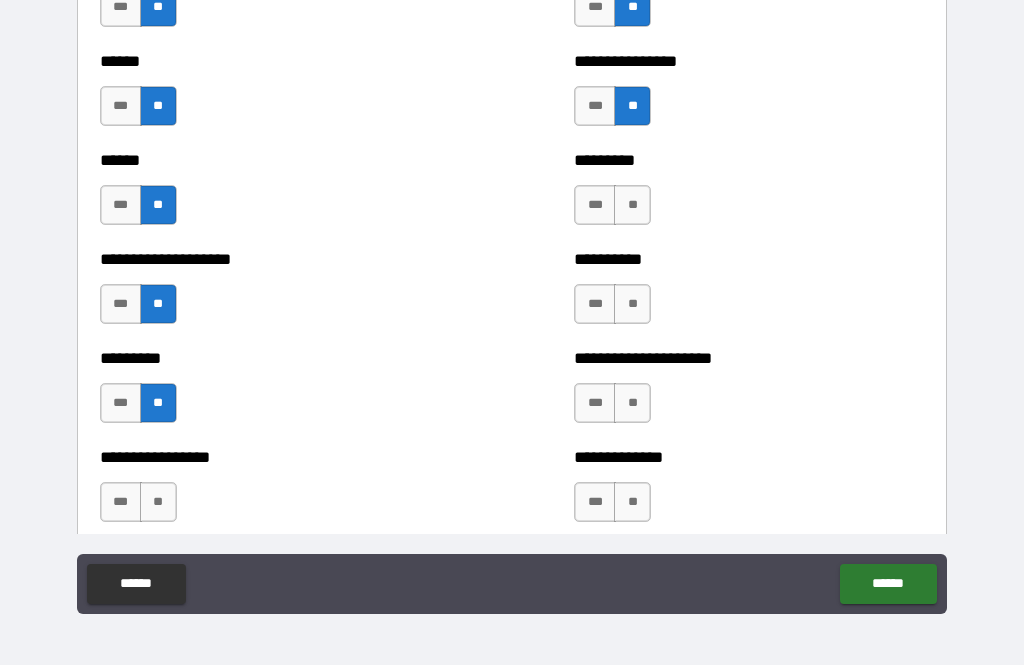 click on "**" at bounding box center [158, 502] 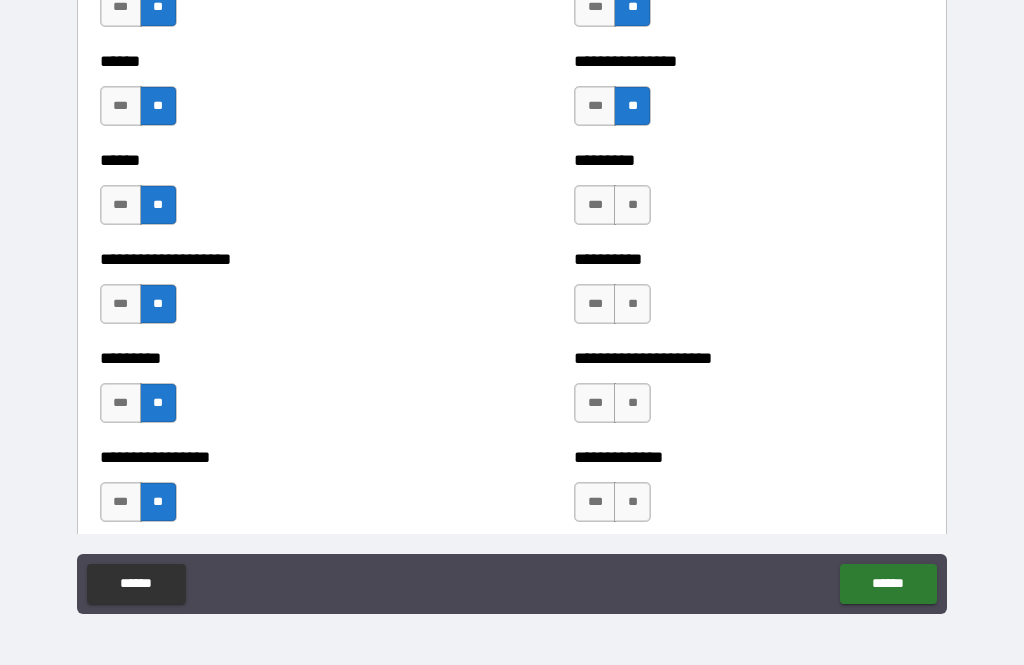 click on "**" at bounding box center [632, 502] 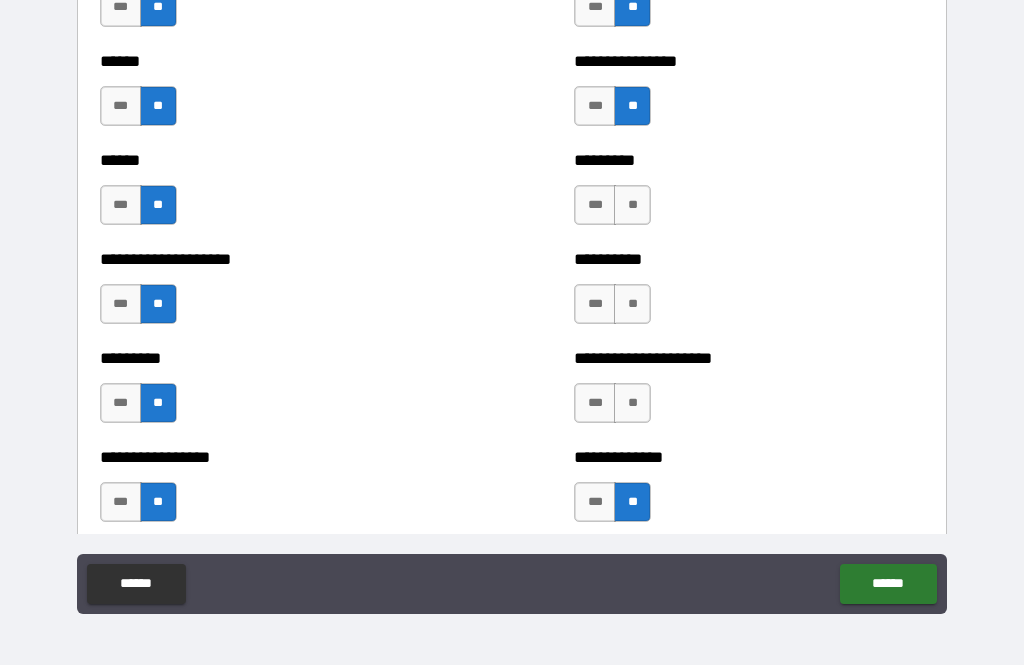 click on "**" at bounding box center (632, 403) 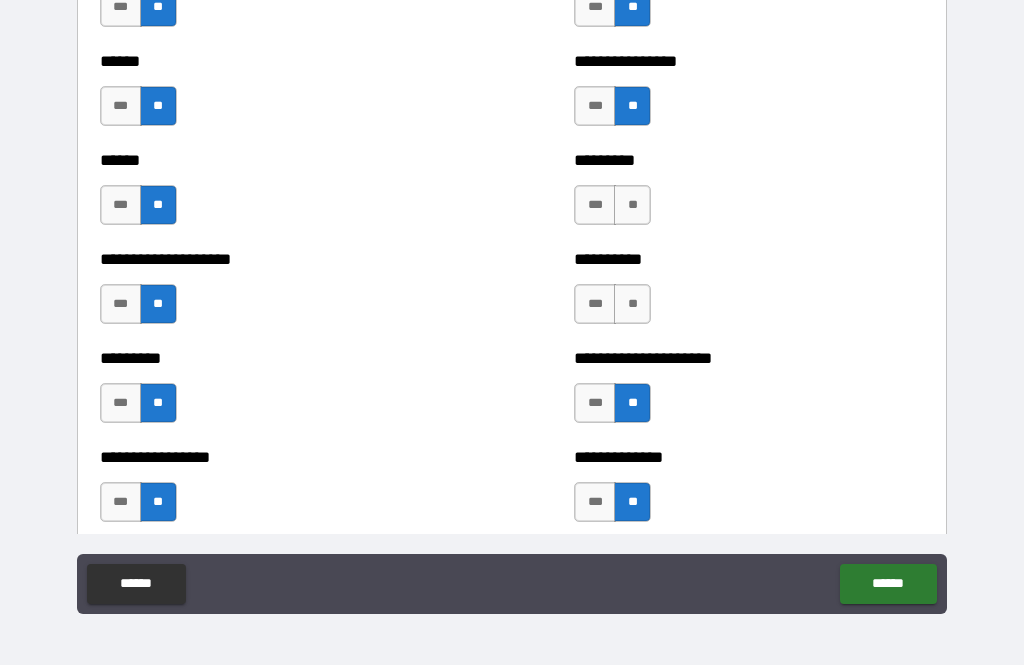 click on "**" at bounding box center [632, 304] 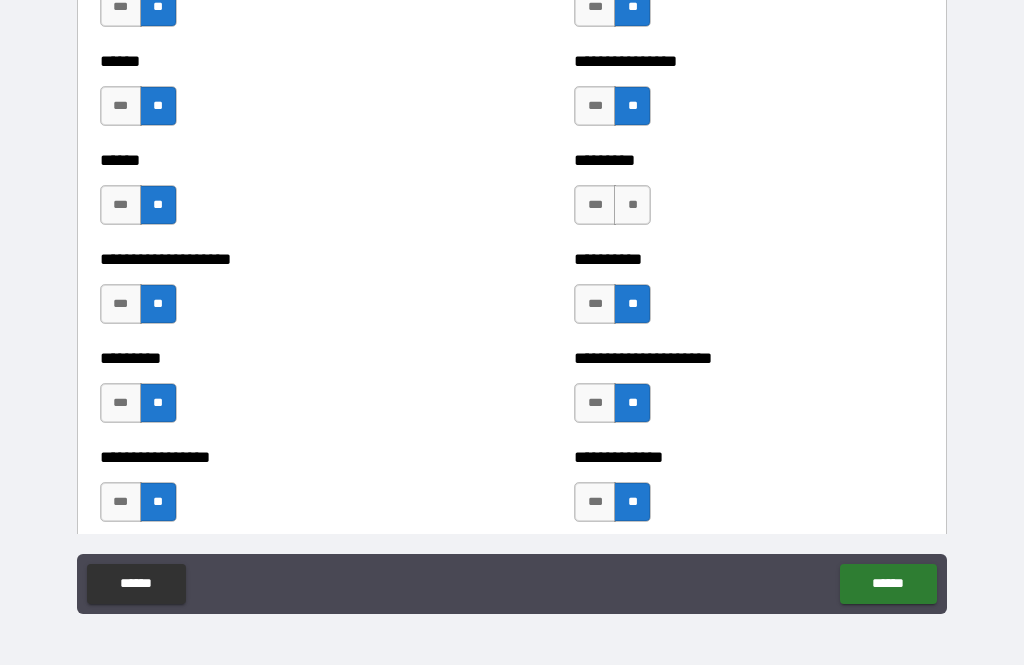 click on "**" at bounding box center [632, 205] 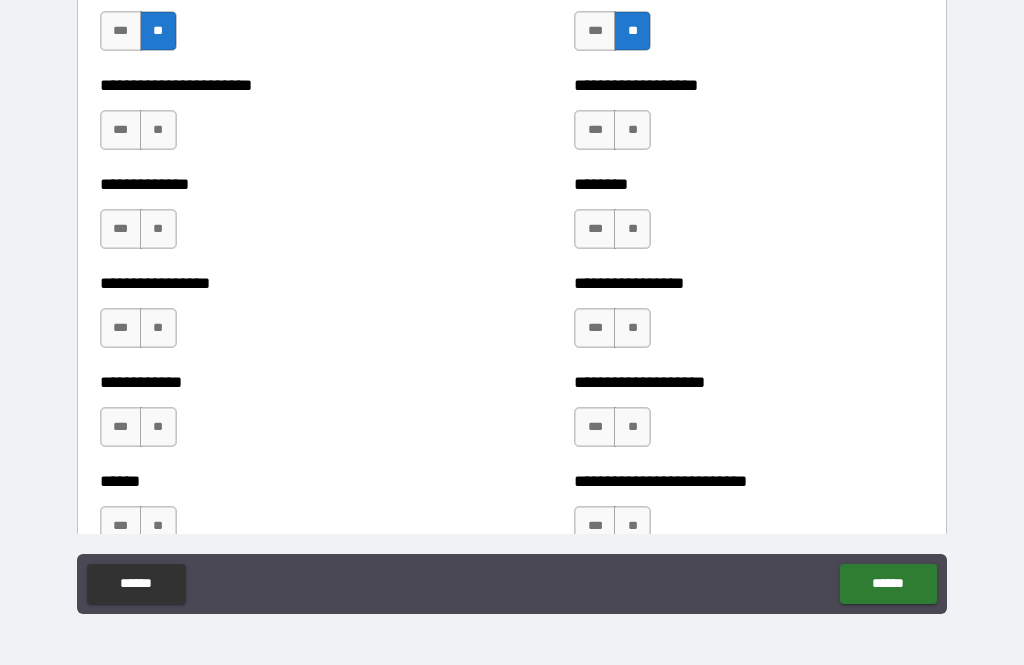 scroll, scrollTop: 3901, scrollLeft: 0, axis: vertical 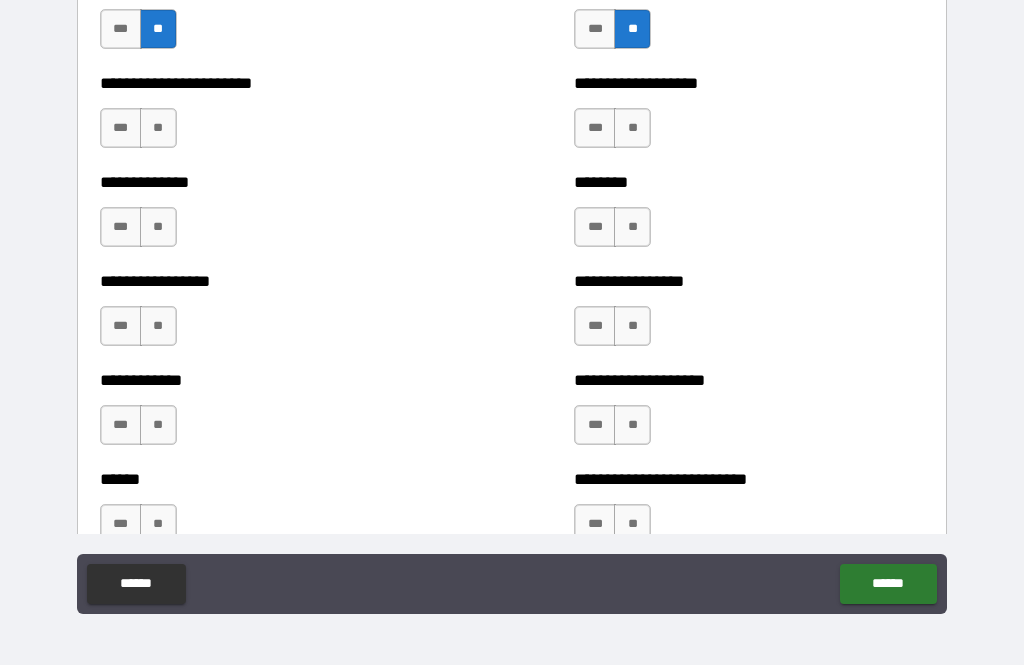click on "**" at bounding box center (632, 128) 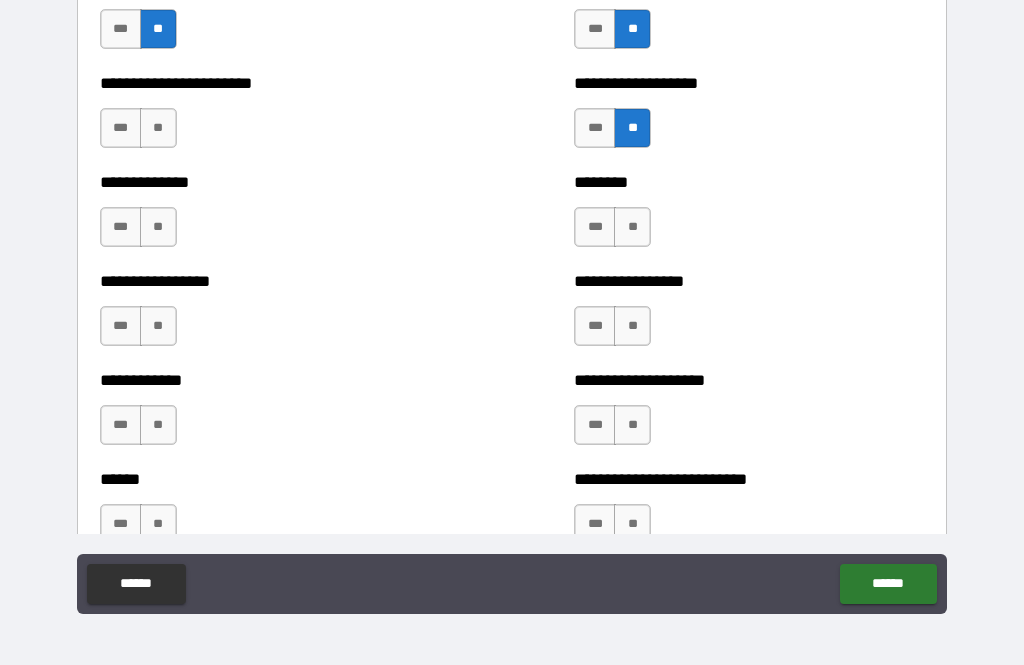 click on "**" at bounding box center (632, 227) 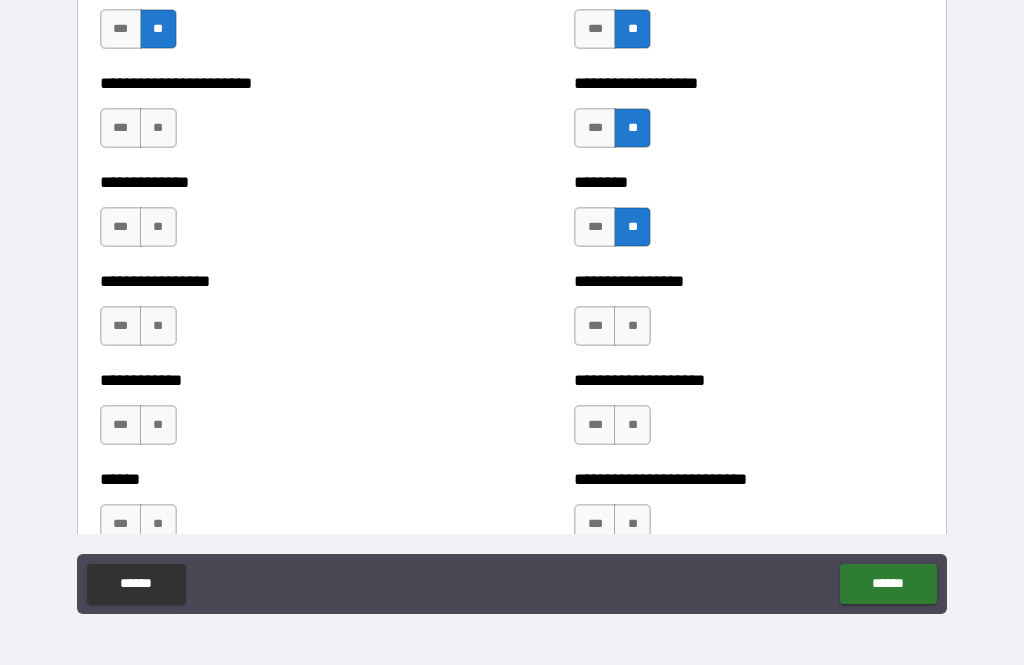 click on "**" at bounding box center (632, 326) 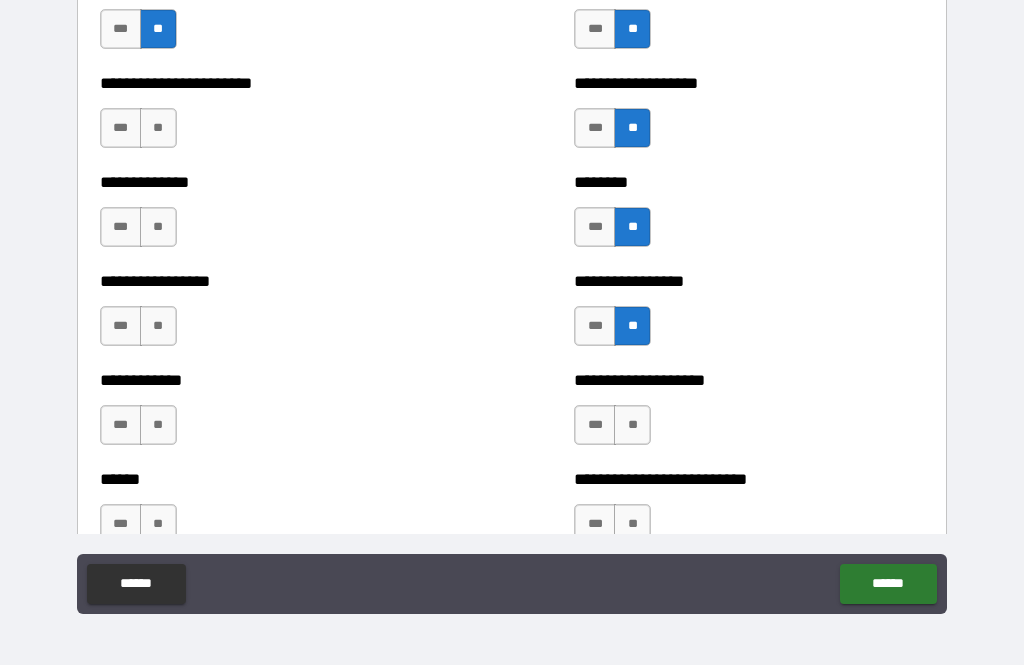 click on "**" at bounding box center (632, 425) 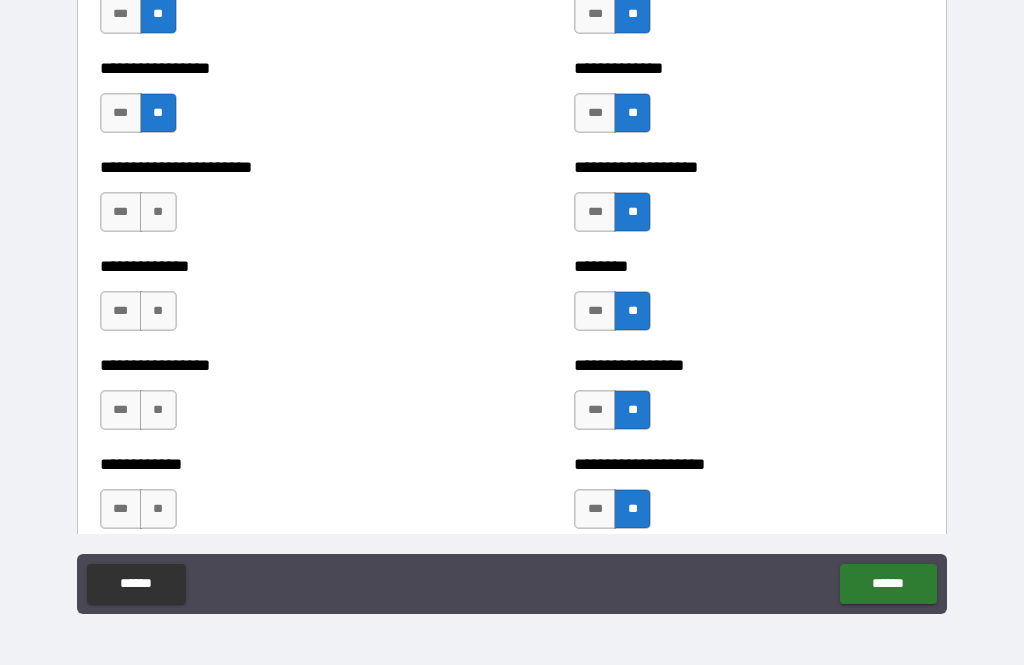 scroll, scrollTop: 3821, scrollLeft: 0, axis: vertical 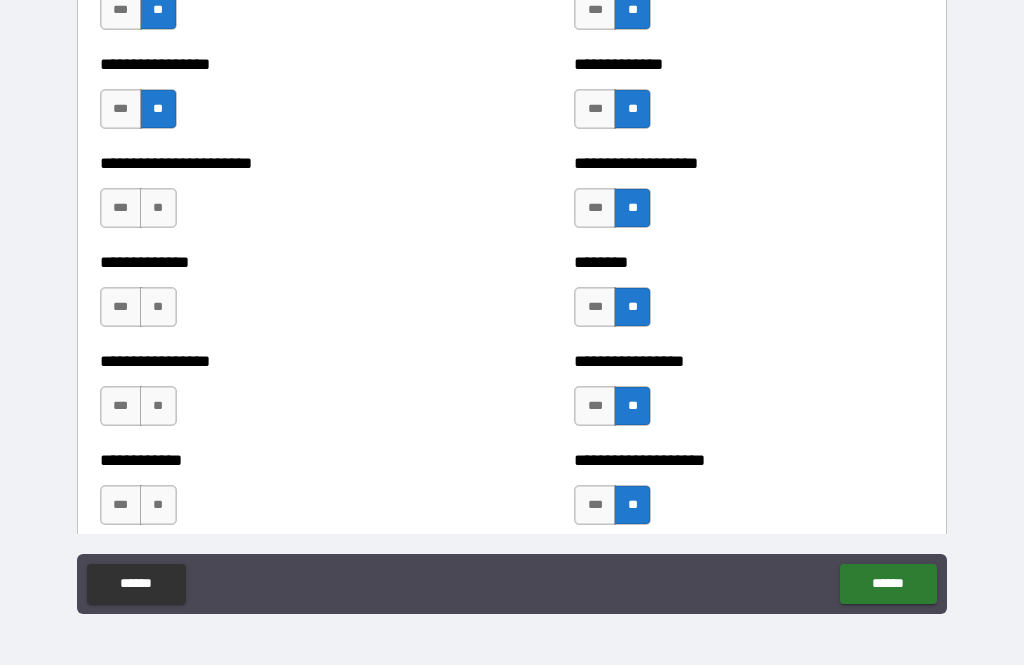 click on "**" at bounding box center (158, 208) 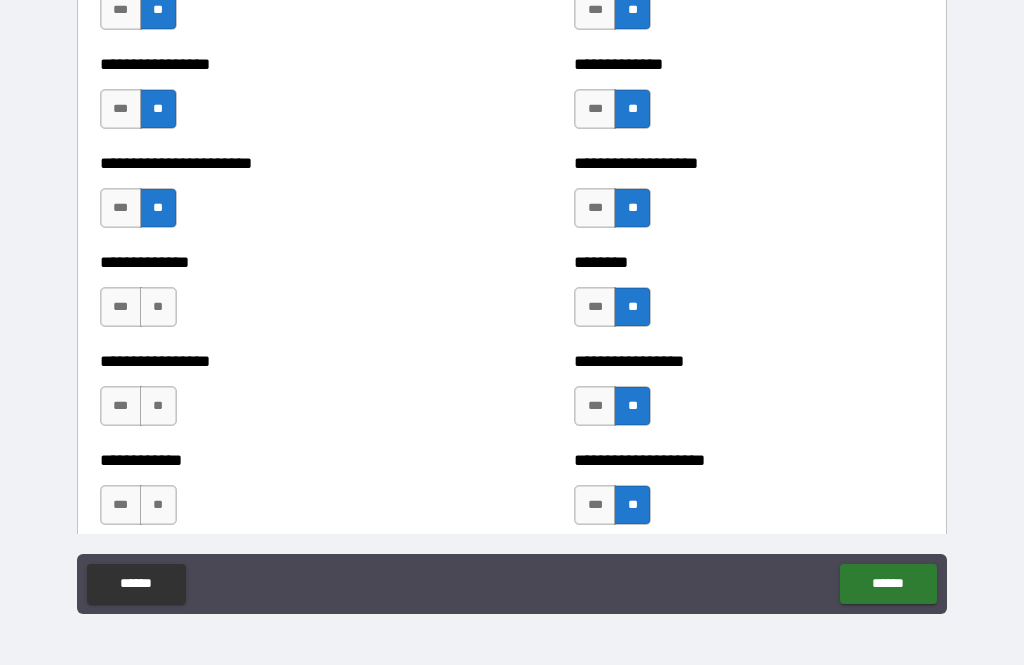 click on "**" at bounding box center [158, 307] 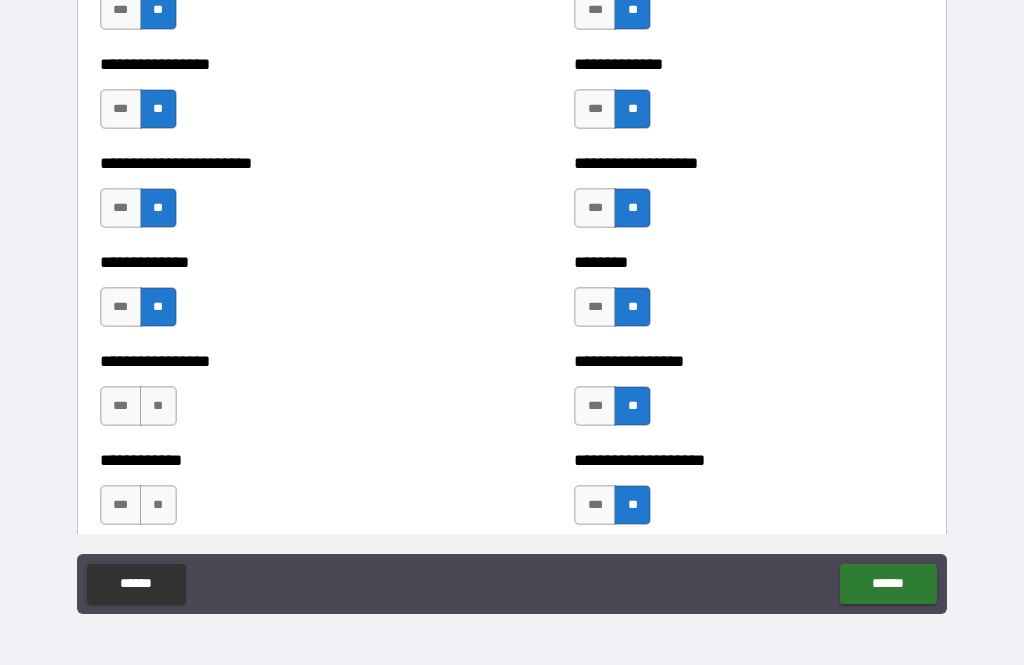 click on "**" at bounding box center [158, 406] 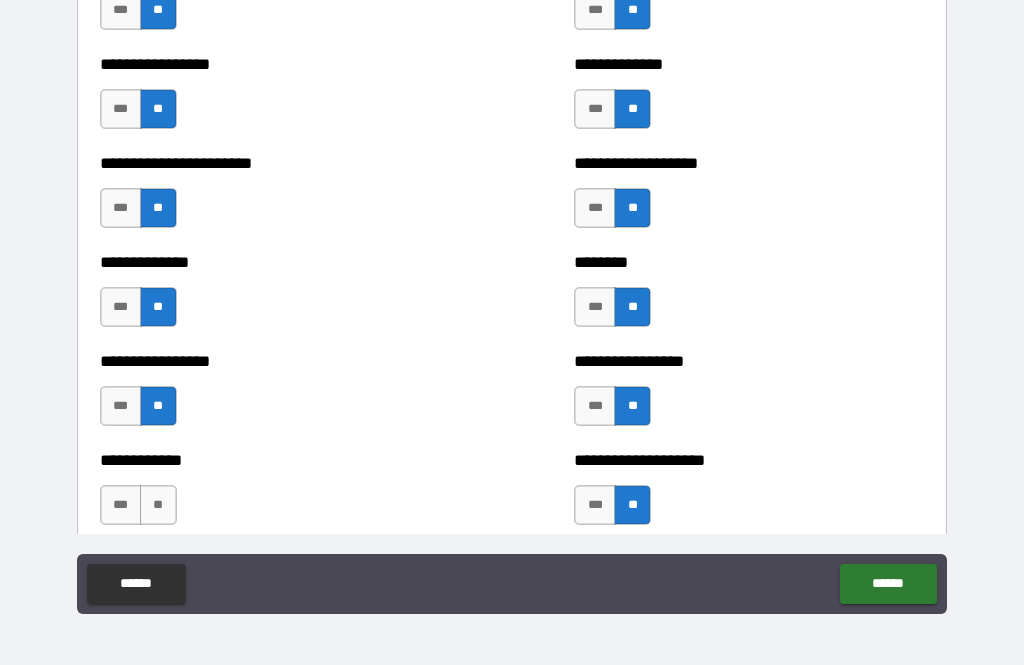 click on "**" at bounding box center [158, 505] 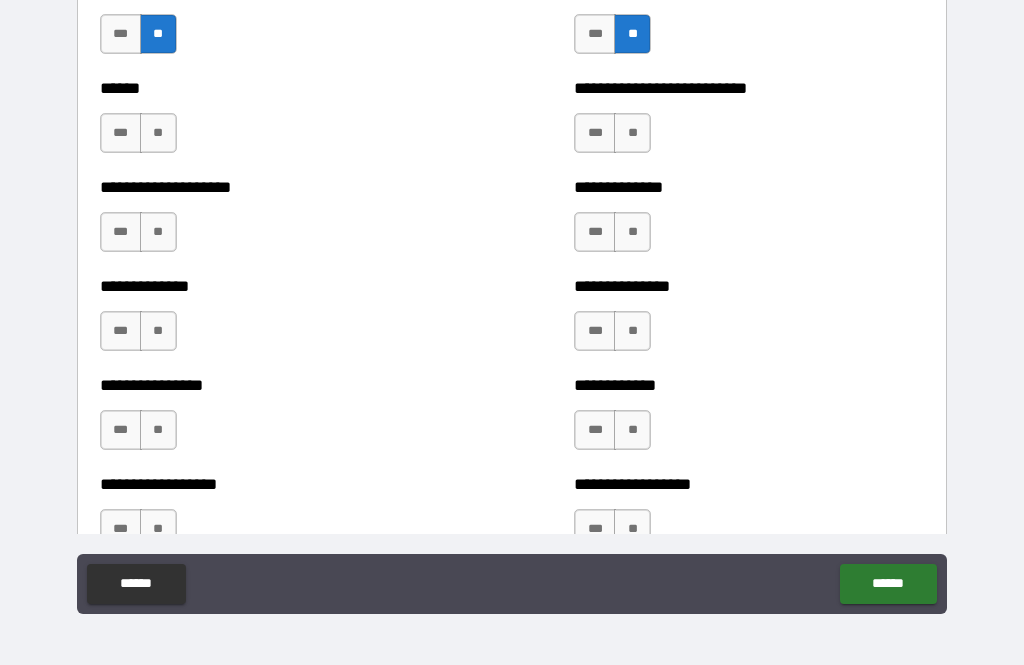 scroll, scrollTop: 4295, scrollLeft: 0, axis: vertical 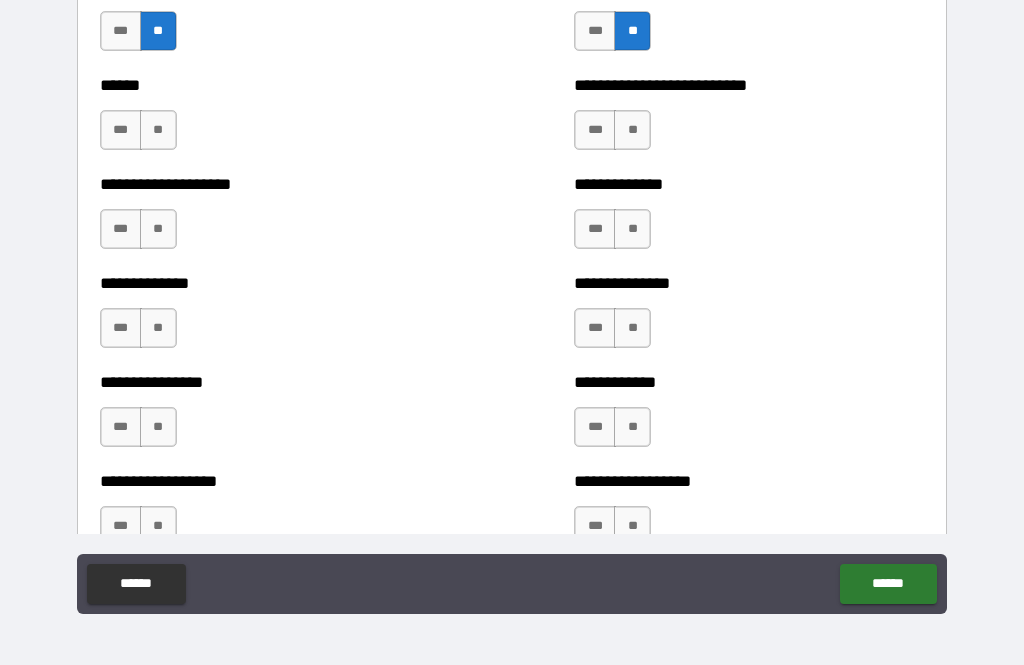 click on "**" at bounding box center [158, 130] 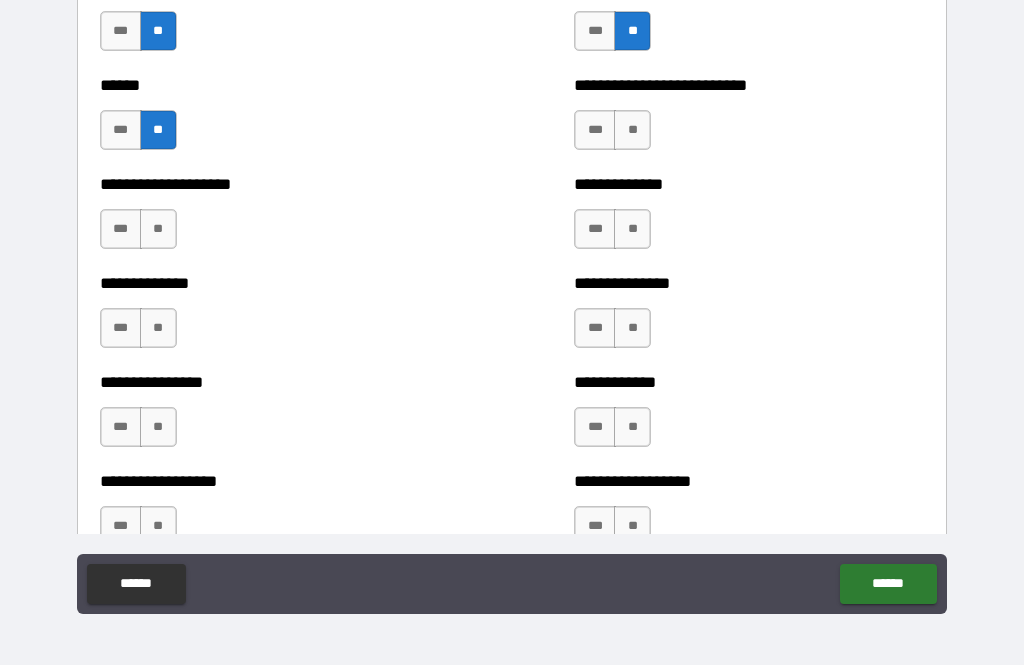 click on "**" at bounding box center [158, 229] 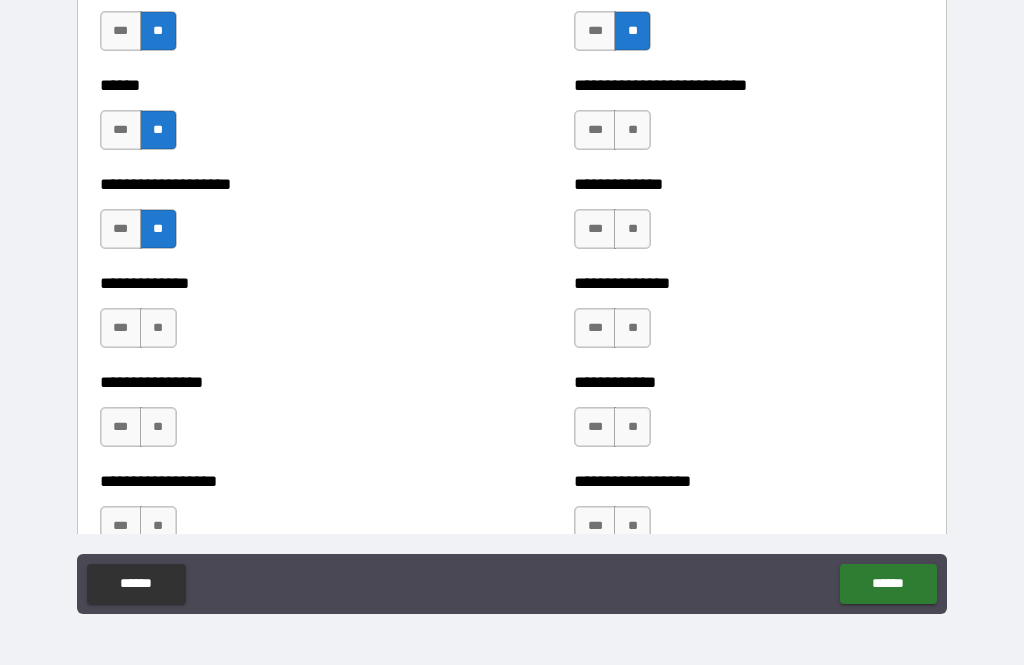 click on "**" at bounding box center (158, 328) 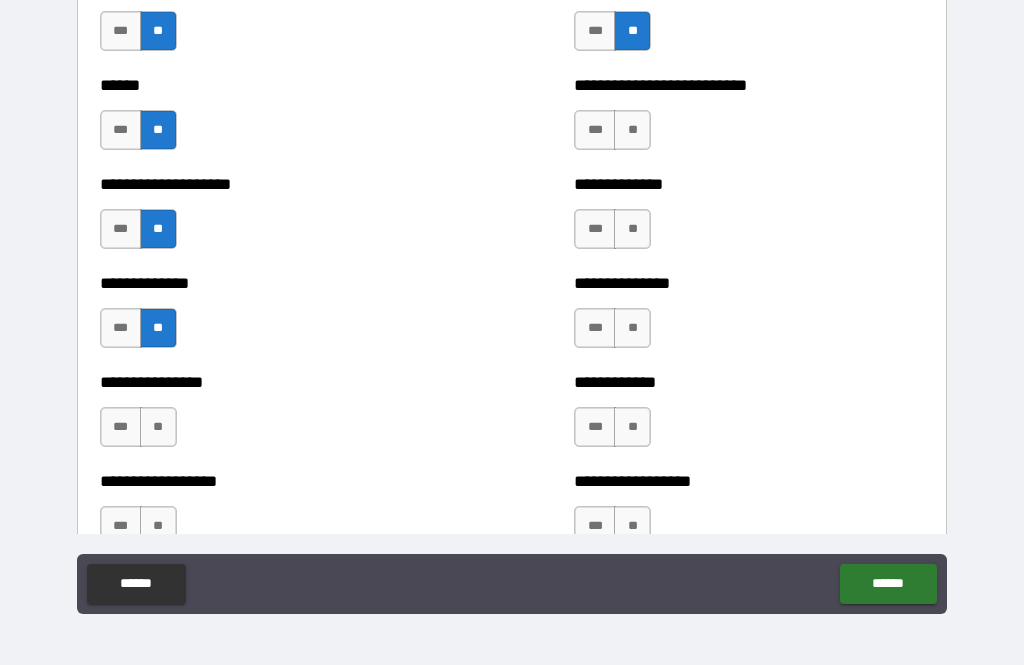 click on "**" at bounding box center [158, 427] 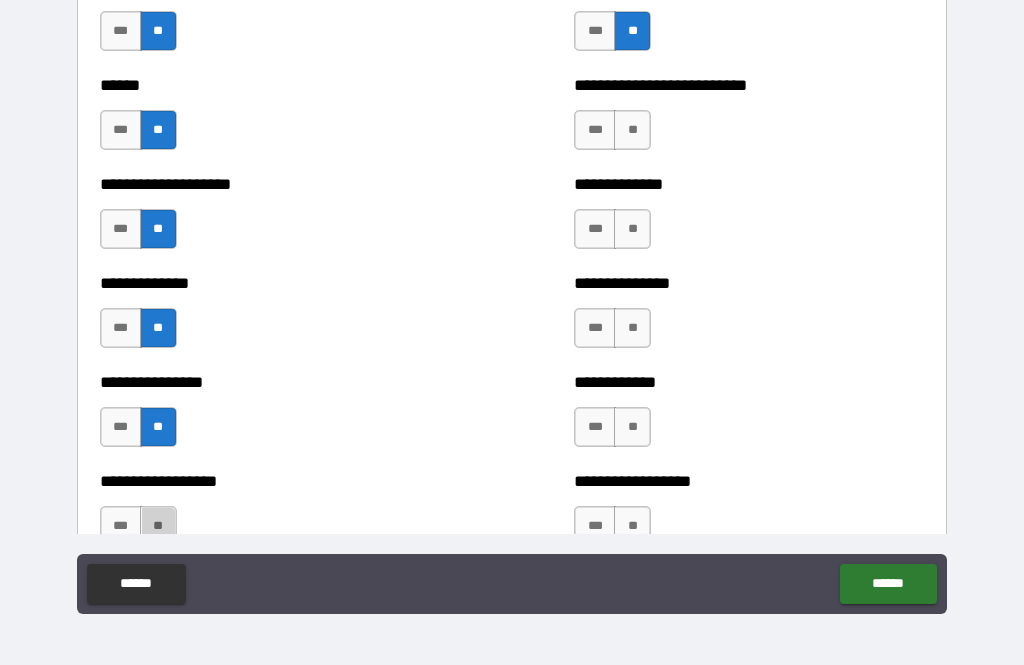 click on "**" at bounding box center [158, 526] 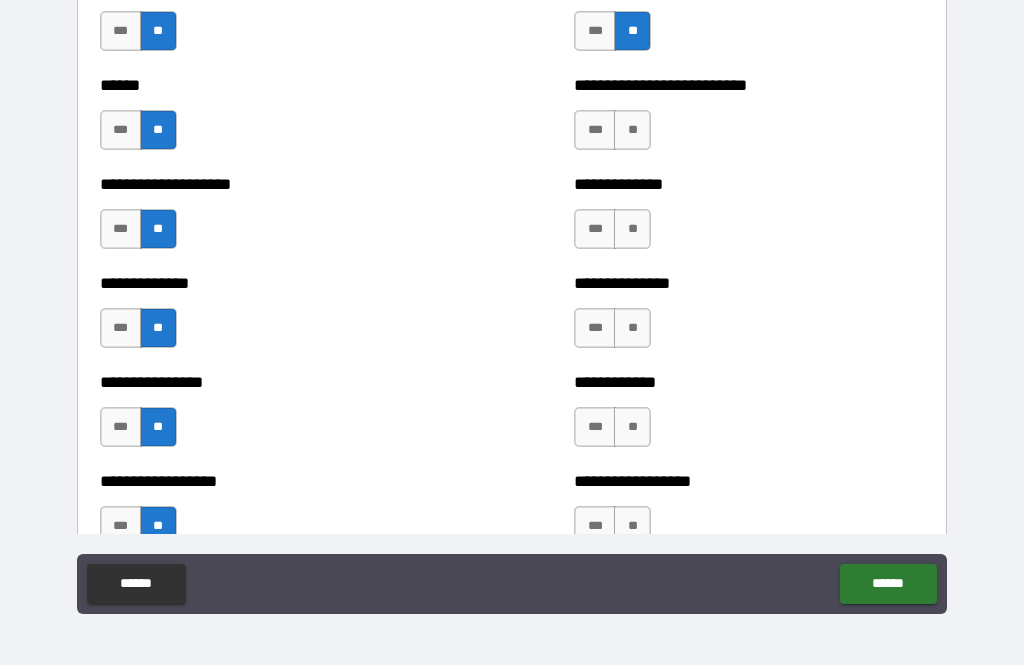 click on "**" at bounding box center (632, 526) 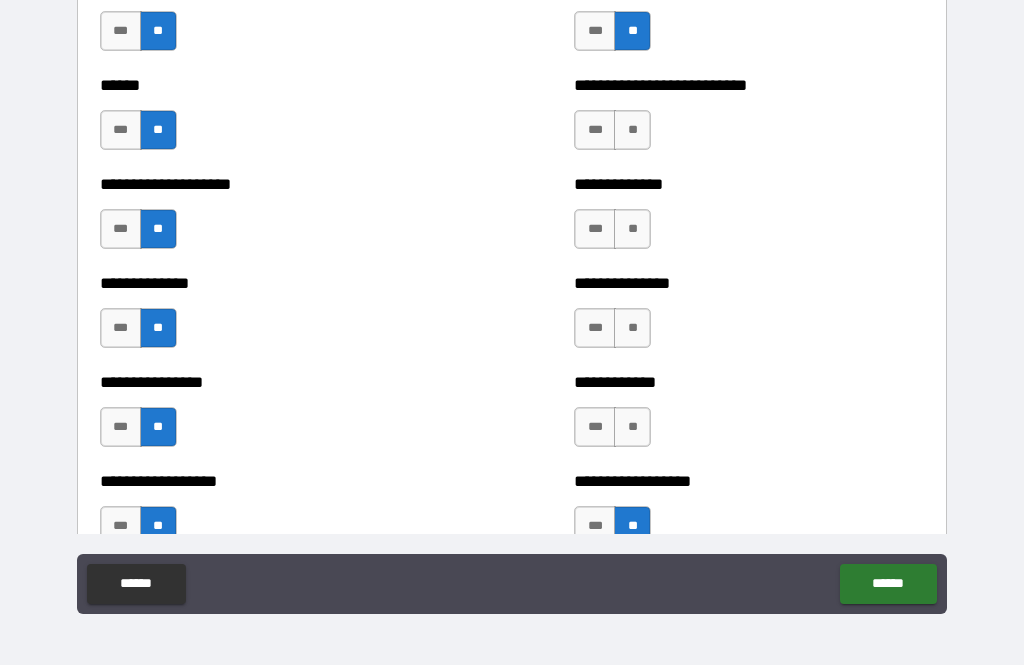 click on "**" at bounding box center (632, 427) 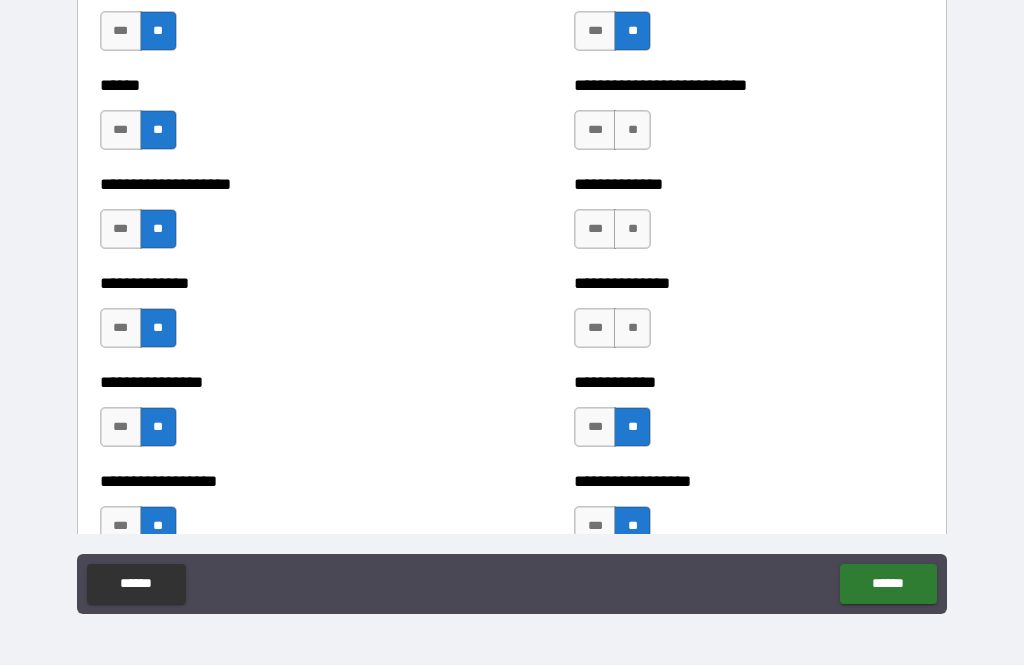 click on "*** **" at bounding box center [615, 333] 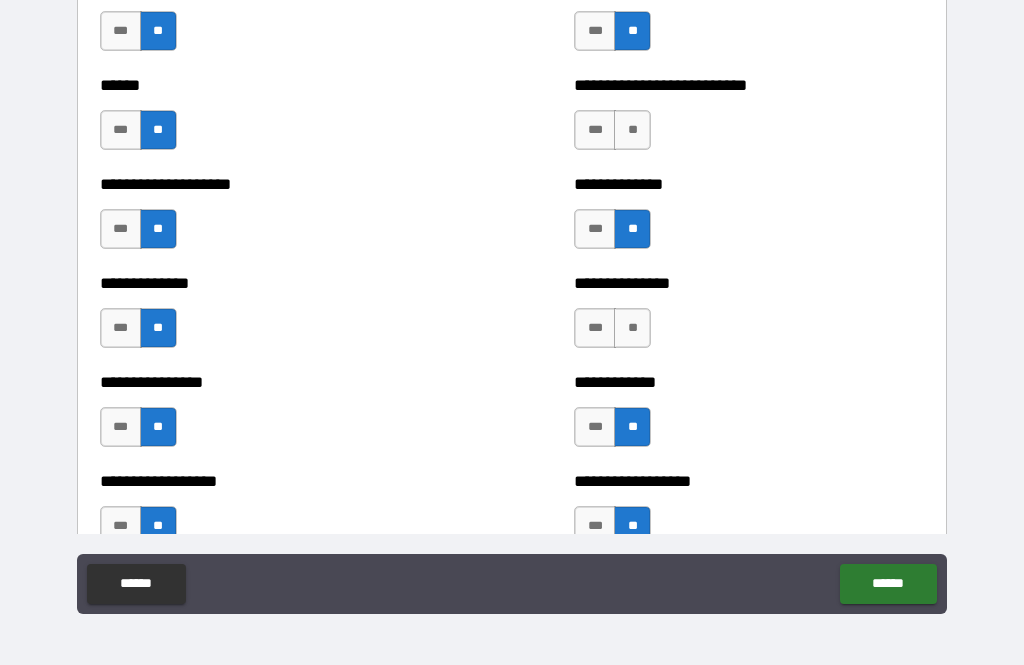 click on "**" at bounding box center [632, 130] 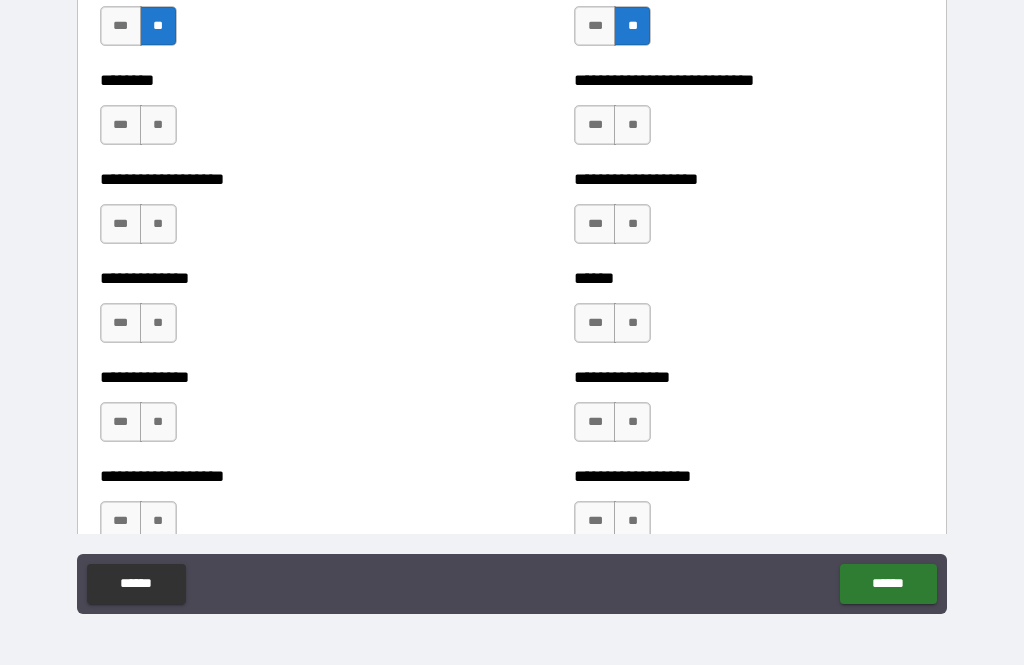 scroll, scrollTop: 4811, scrollLeft: 0, axis: vertical 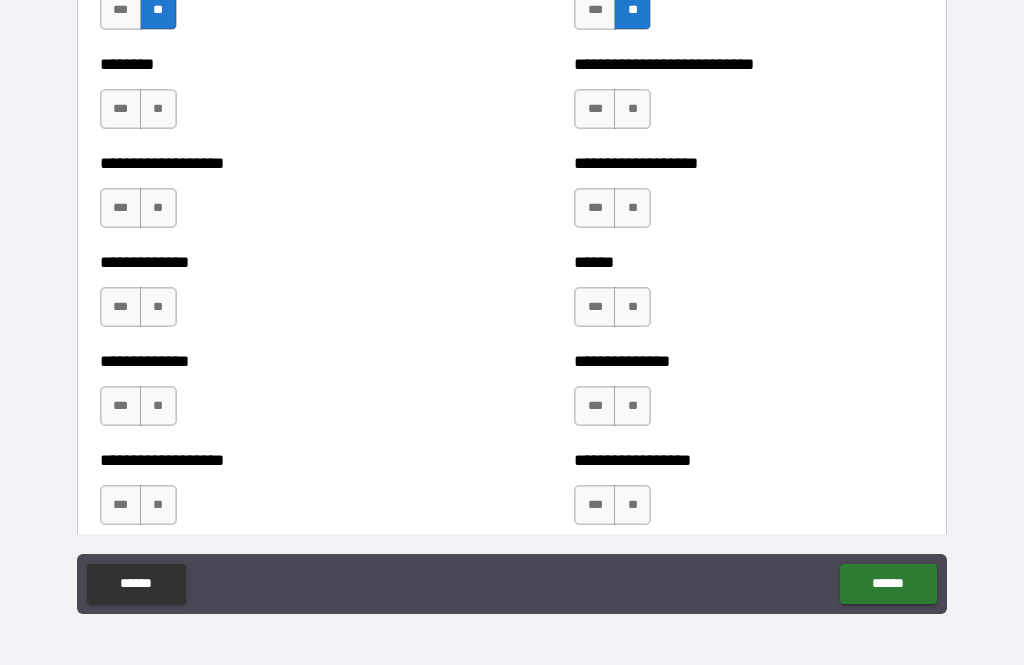 click on "**" at bounding box center (632, 109) 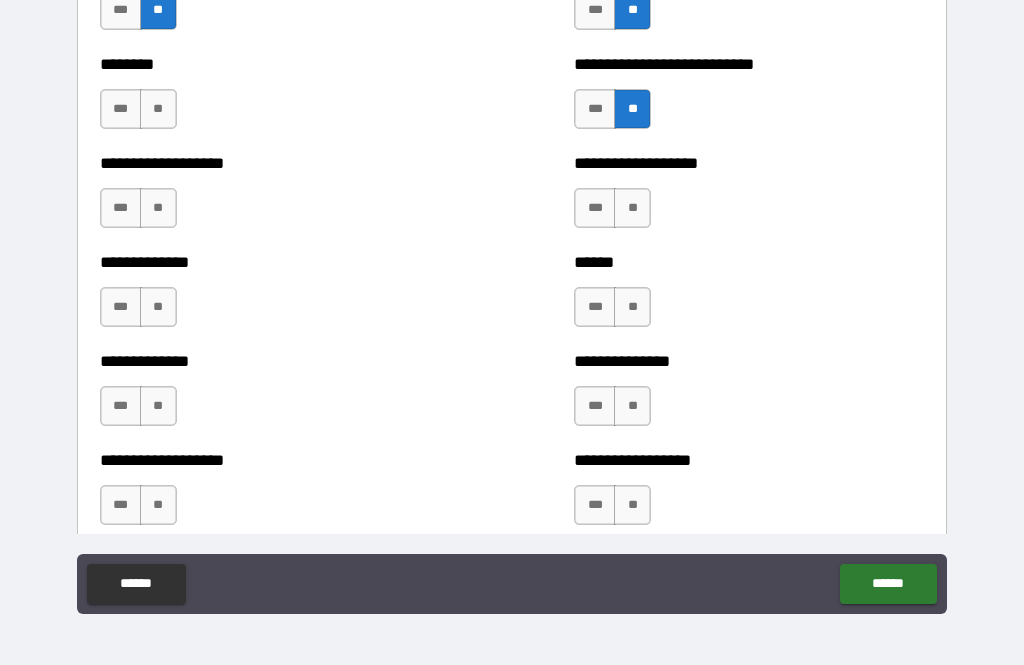 click on "**" at bounding box center [632, 208] 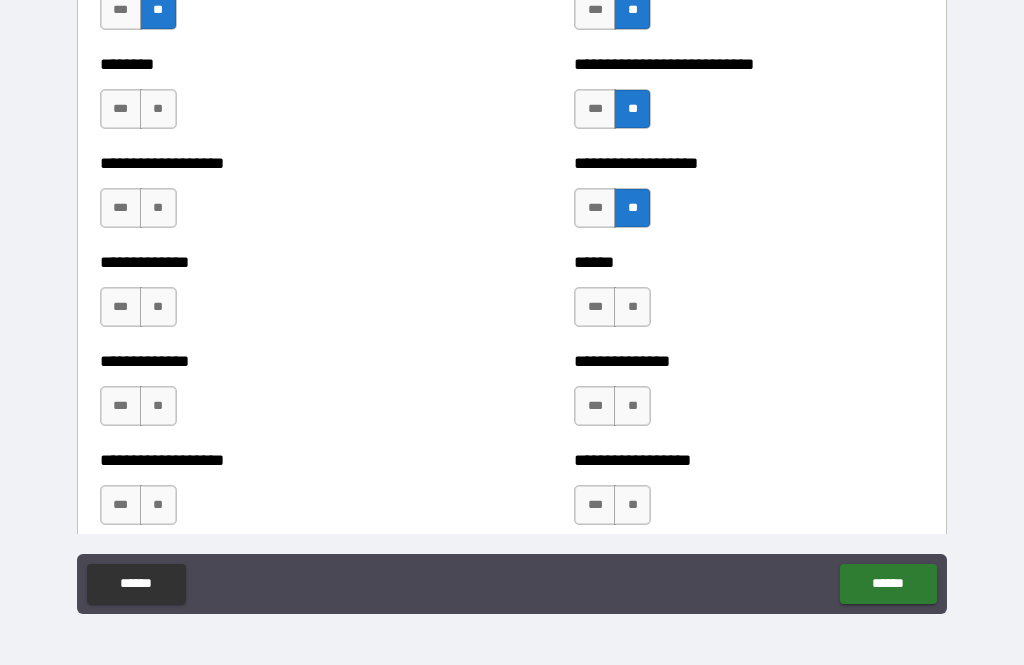 click on "**" at bounding box center [632, 307] 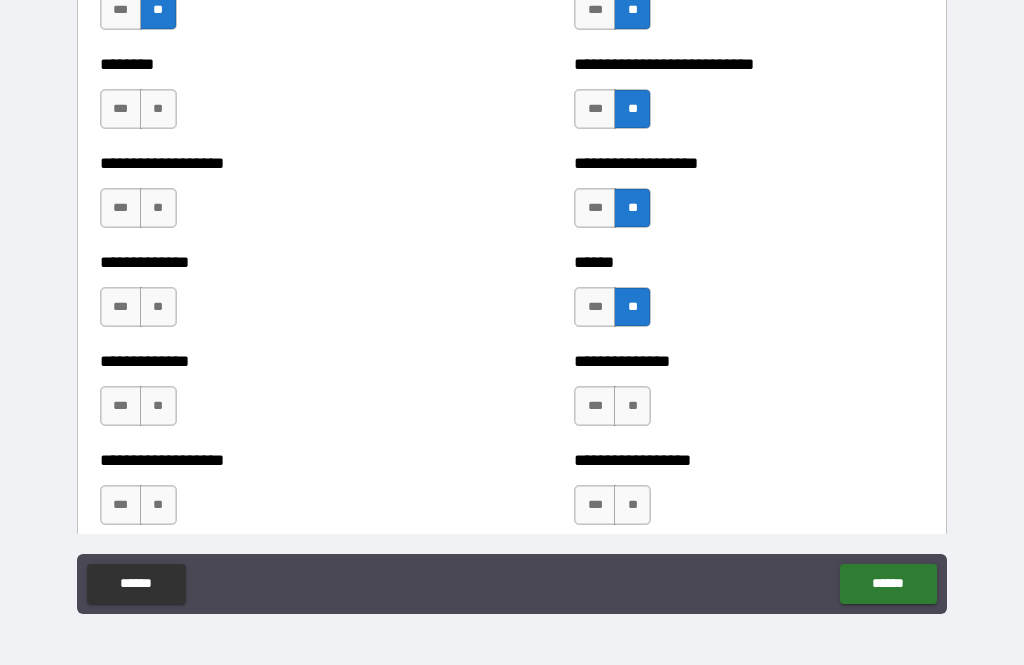 click on "**" at bounding box center (632, 406) 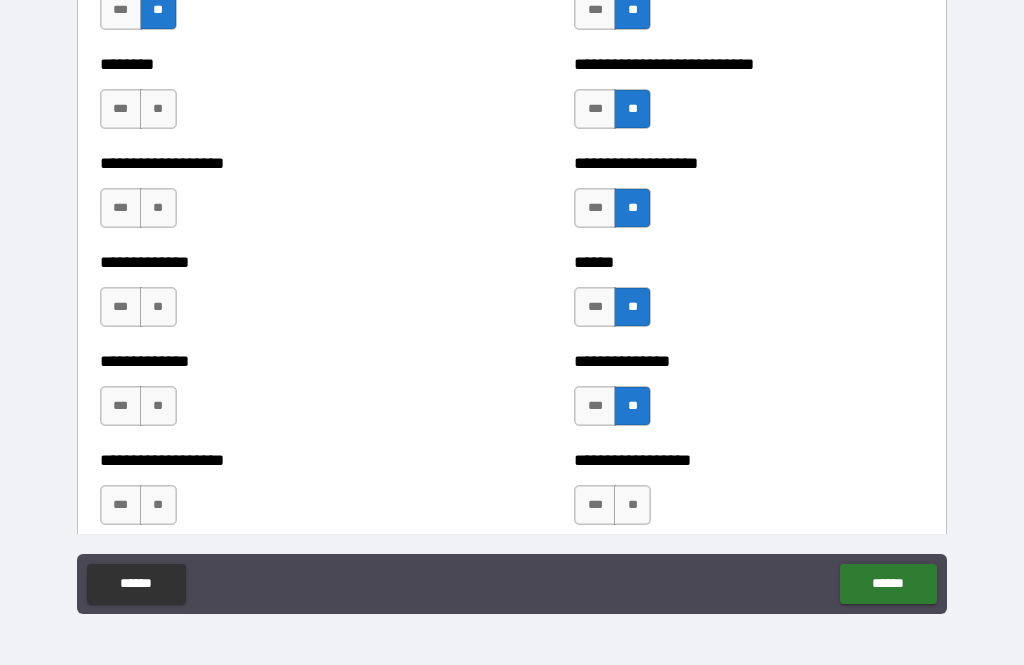 click on "**" at bounding box center [158, 505] 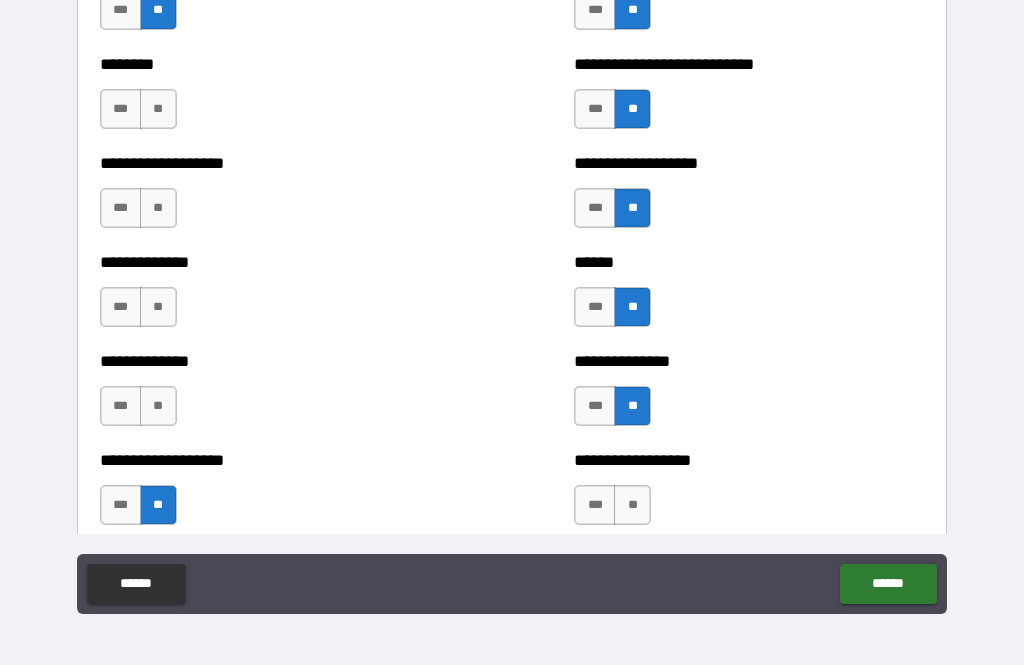 click on "**" at bounding box center [158, 406] 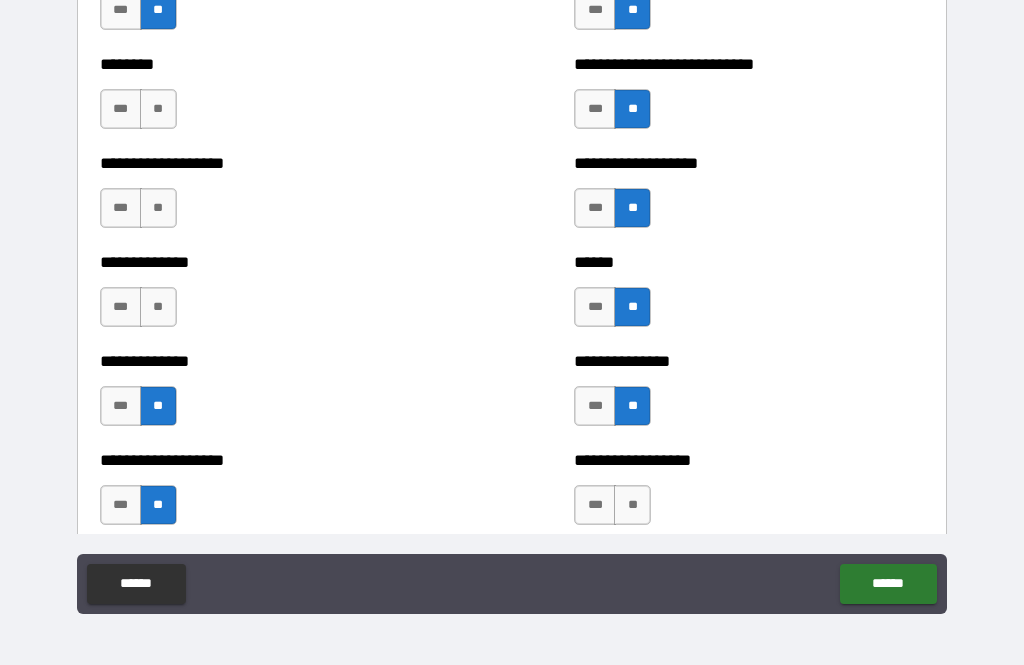 click on "**" at bounding box center [158, 307] 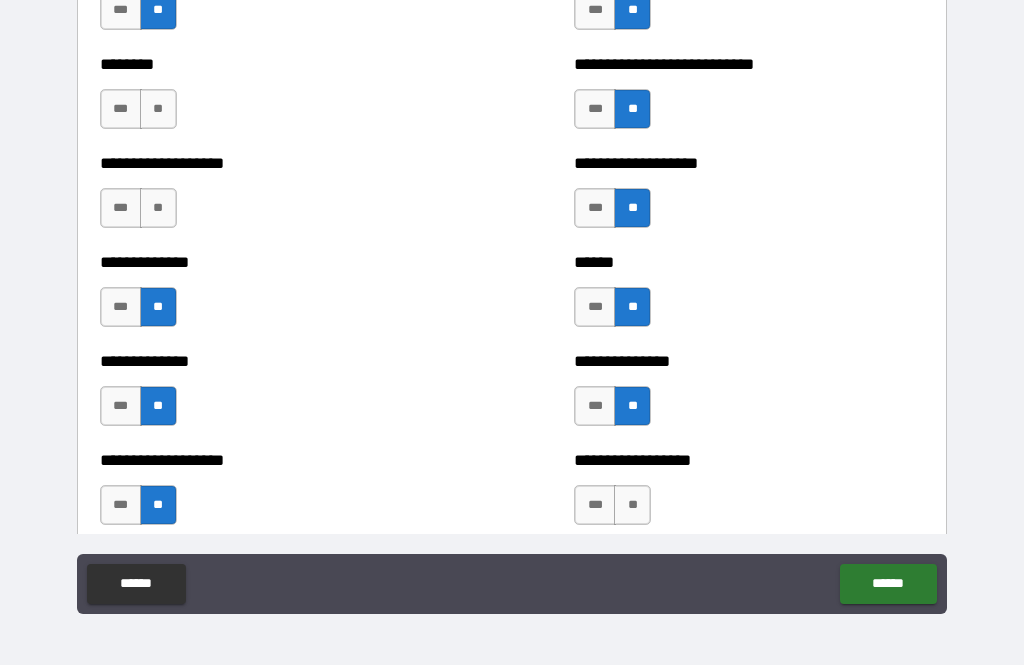 click on "**" at bounding box center (158, 208) 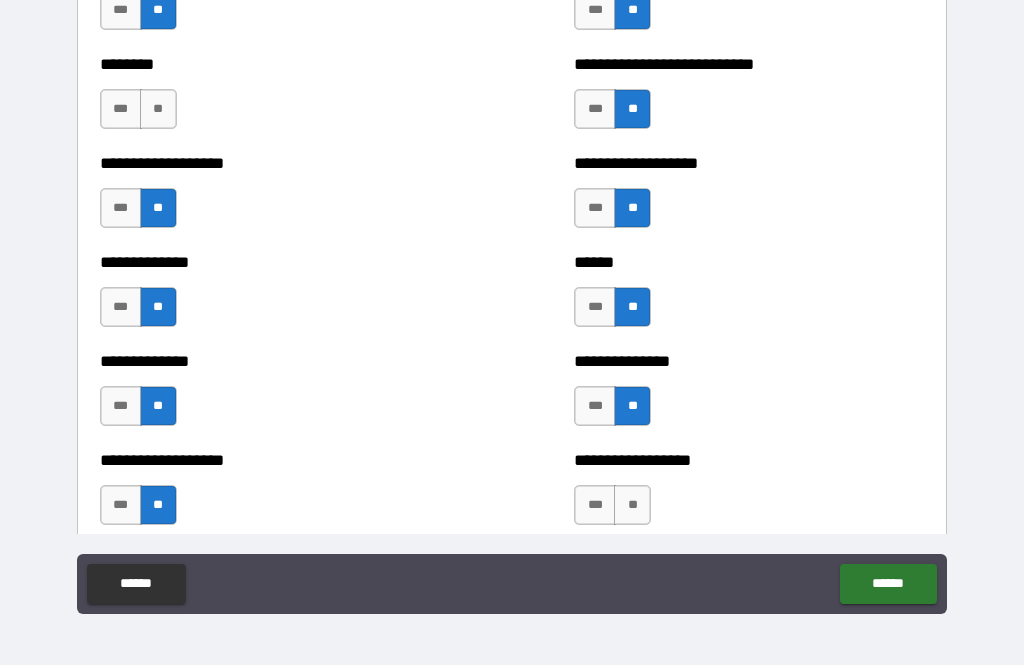 click on "**" at bounding box center [158, 109] 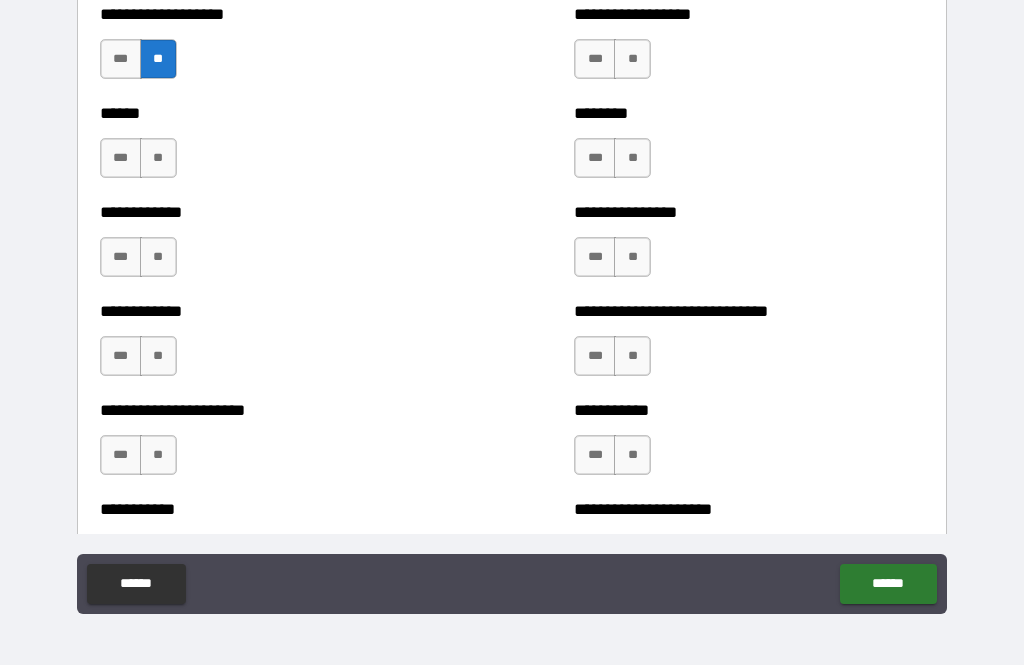 scroll, scrollTop: 5271, scrollLeft: 0, axis: vertical 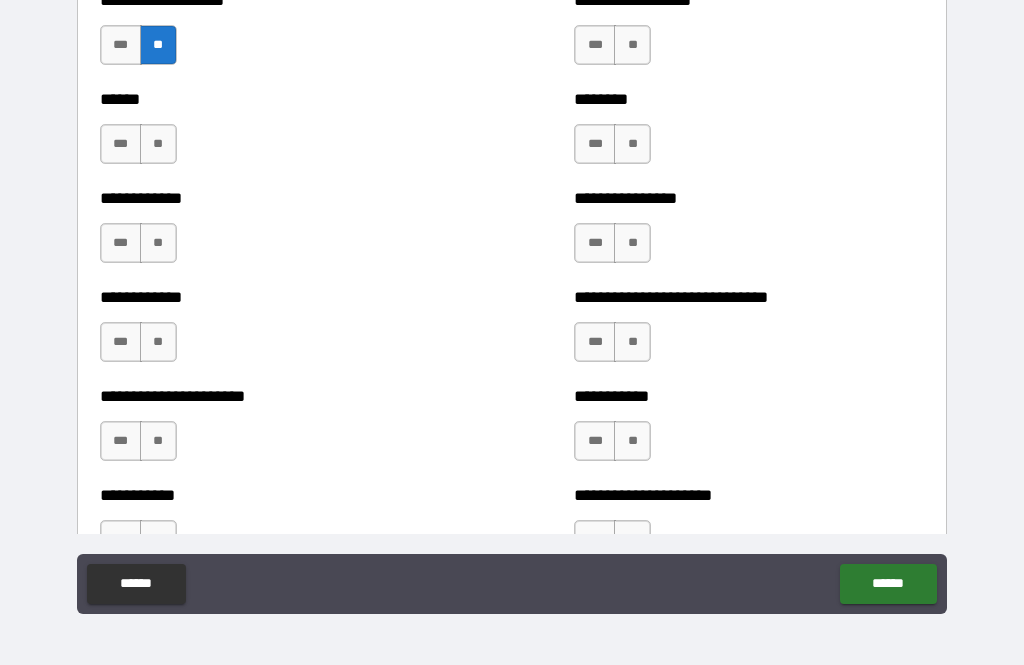 click on "**" at bounding box center (632, 45) 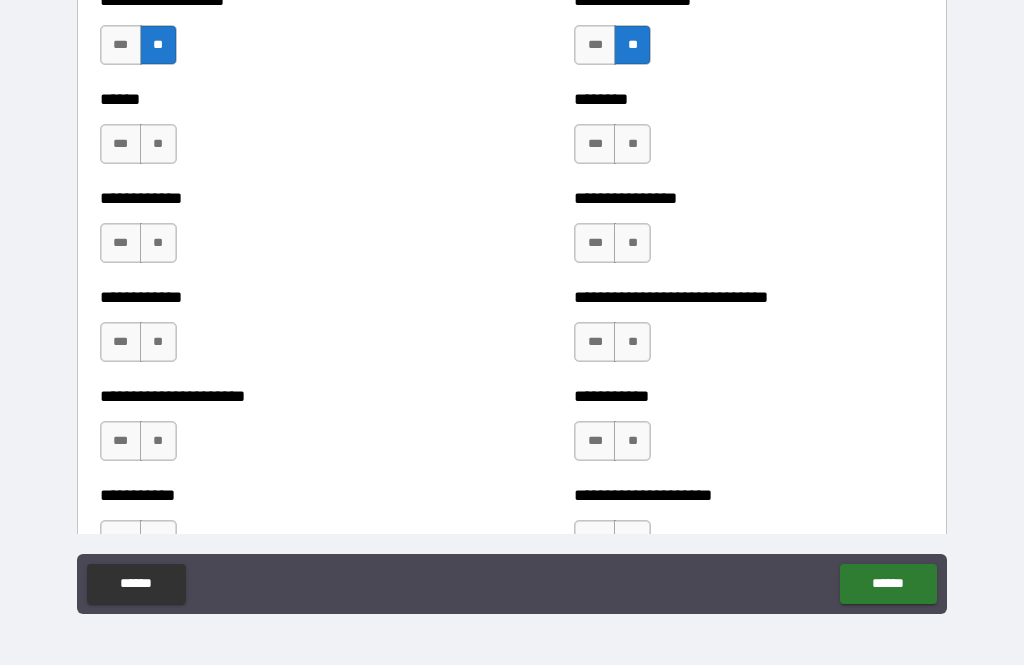 click on "**" at bounding box center (632, 144) 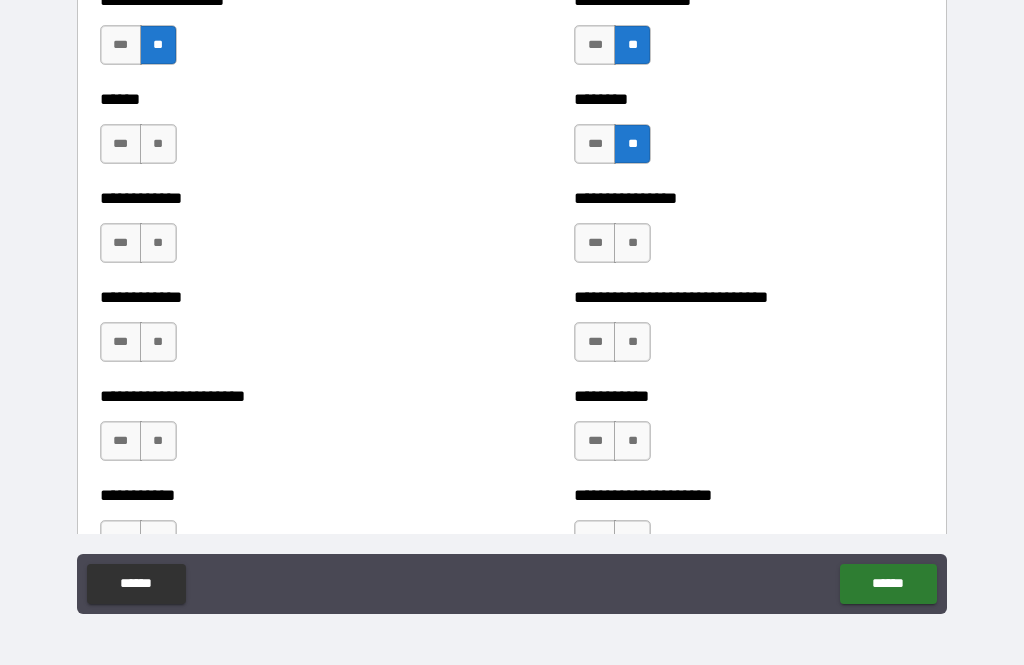 click on "**" at bounding box center (632, 243) 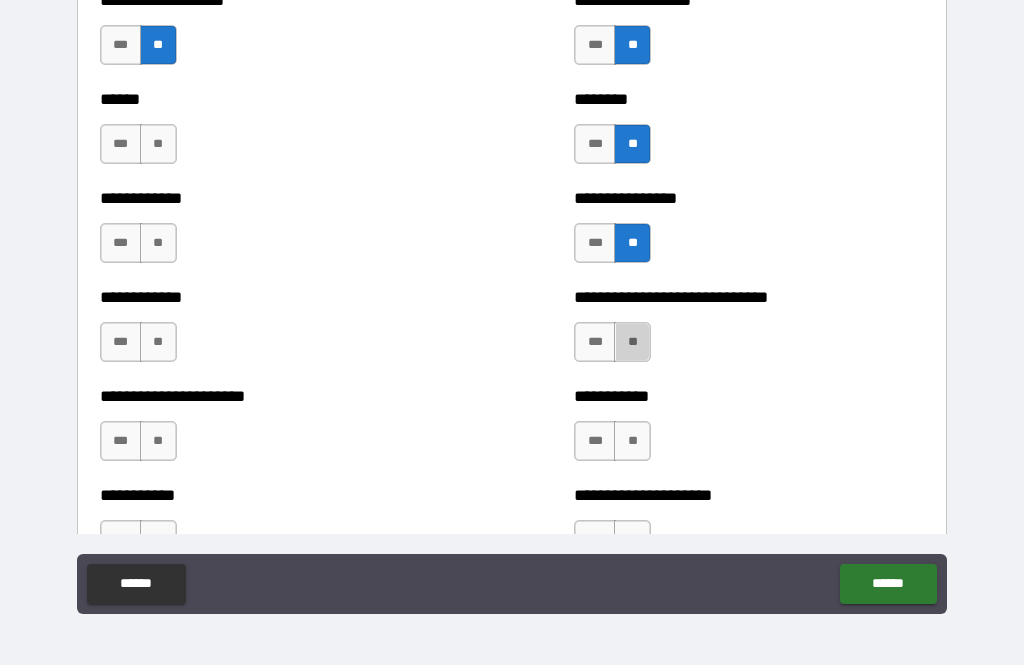 click on "**" at bounding box center (632, 342) 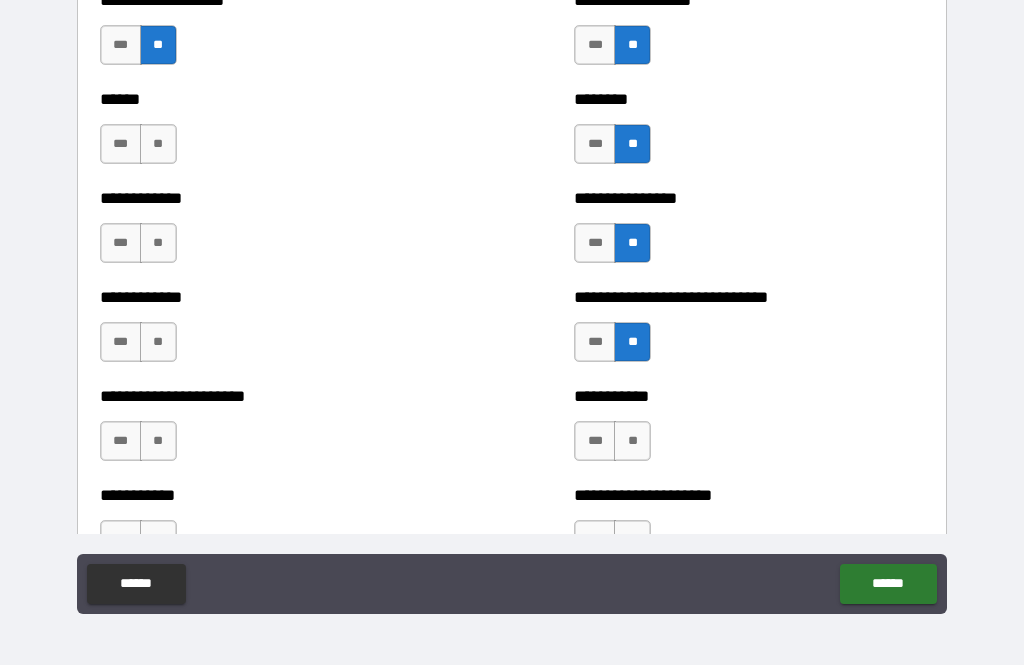 click on "**" at bounding box center (632, 441) 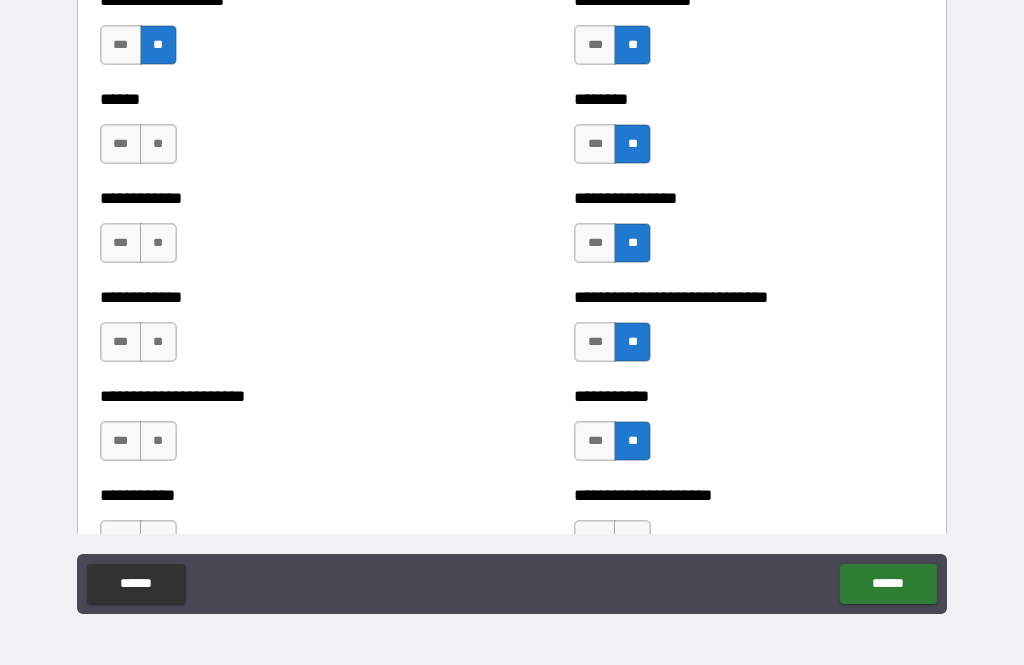 click on "**" at bounding box center [158, 441] 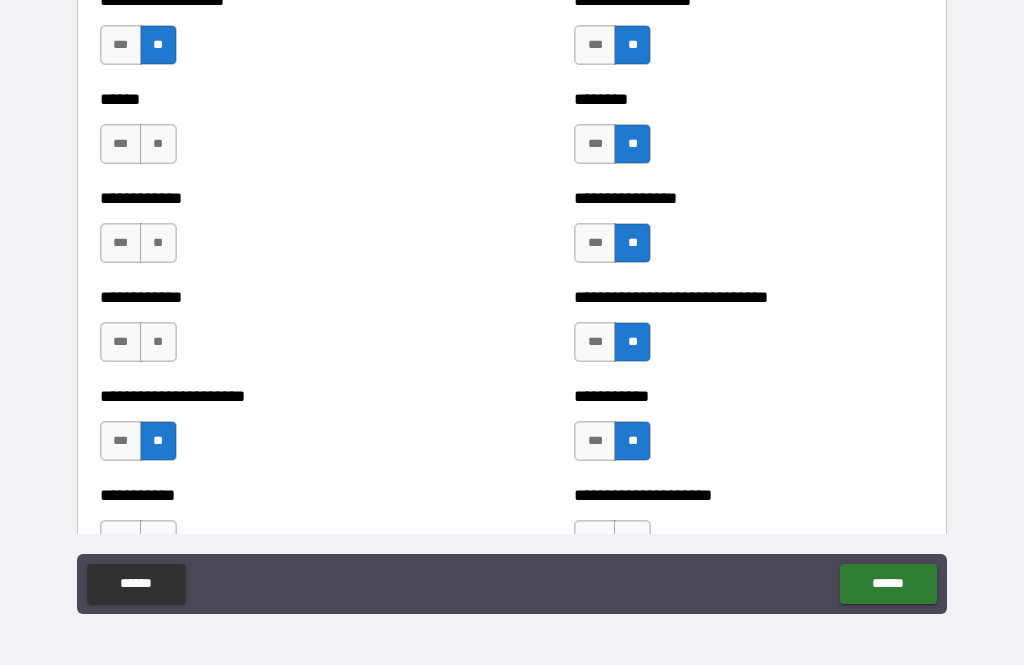 click on "**" at bounding box center (158, 342) 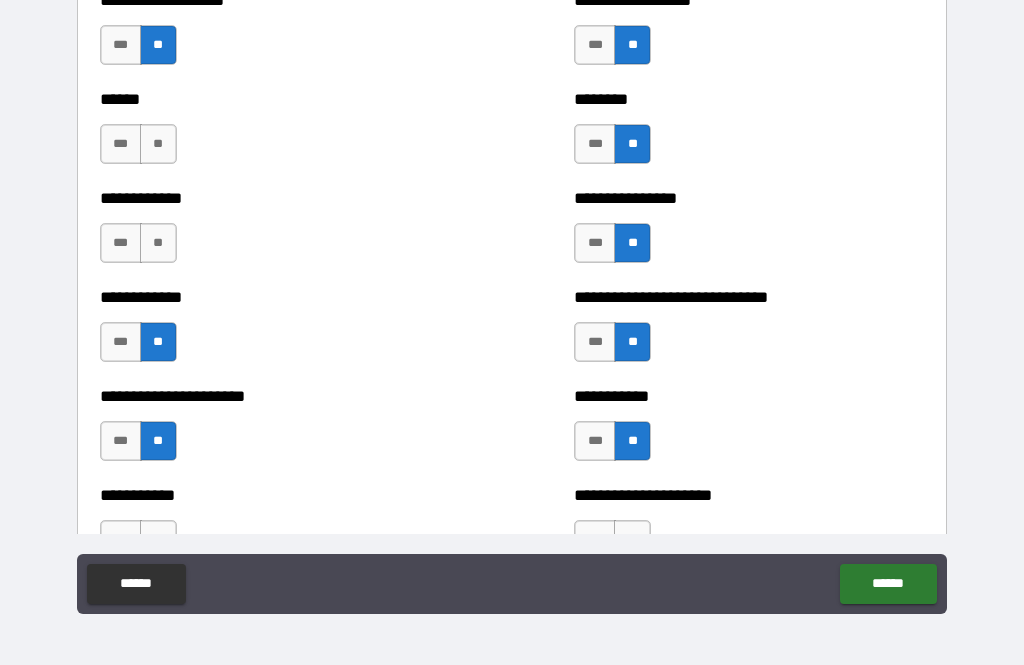 click on "**" at bounding box center (158, 243) 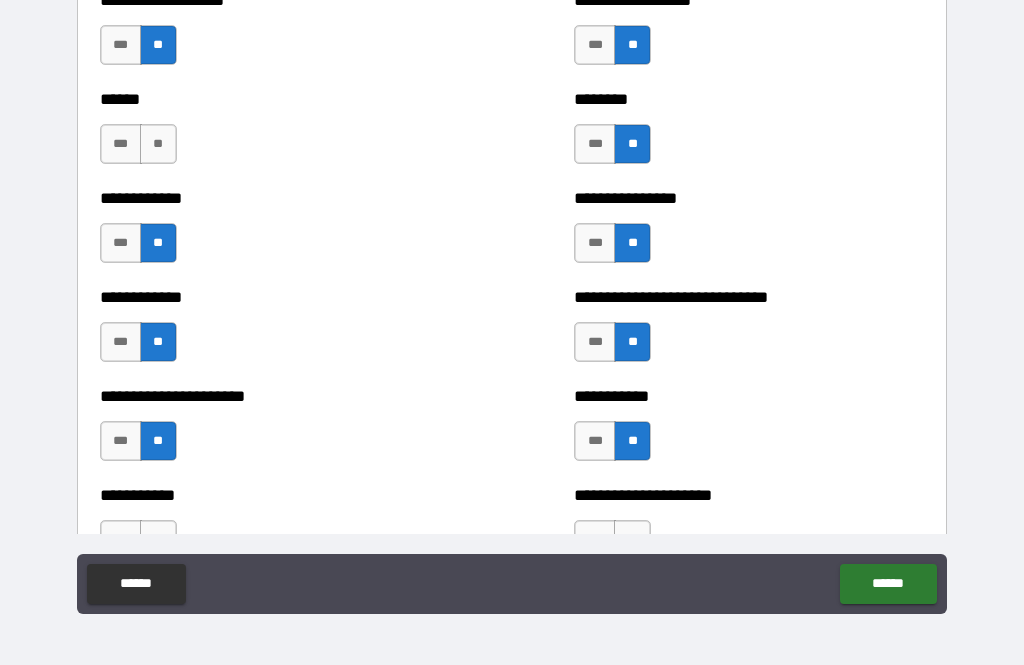 click on "**" at bounding box center (158, 144) 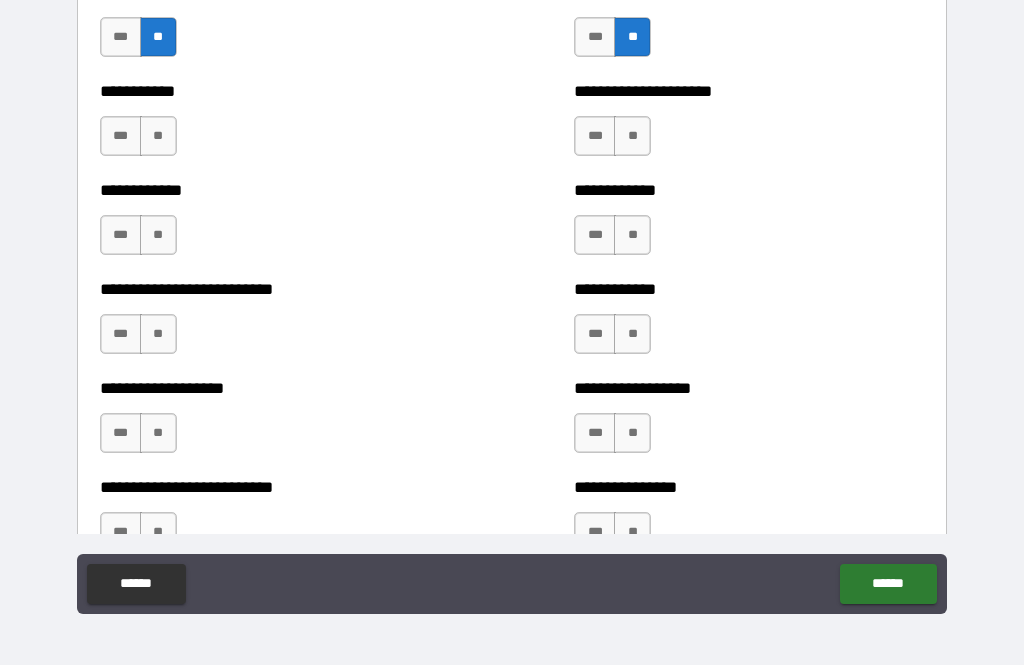 scroll, scrollTop: 5677, scrollLeft: 0, axis: vertical 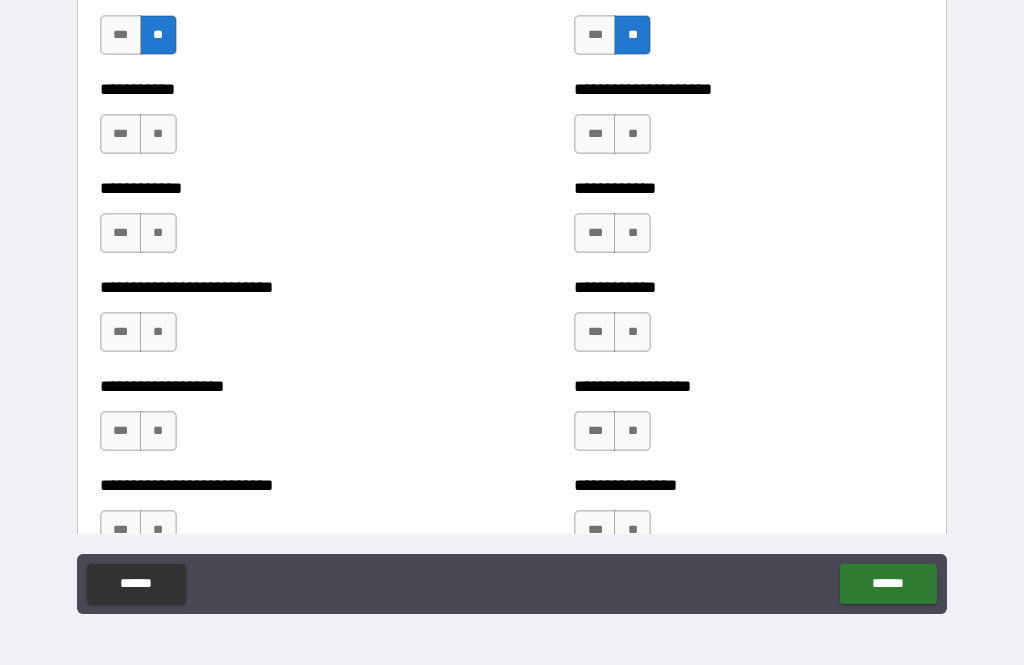 click on "**" at bounding box center (158, 134) 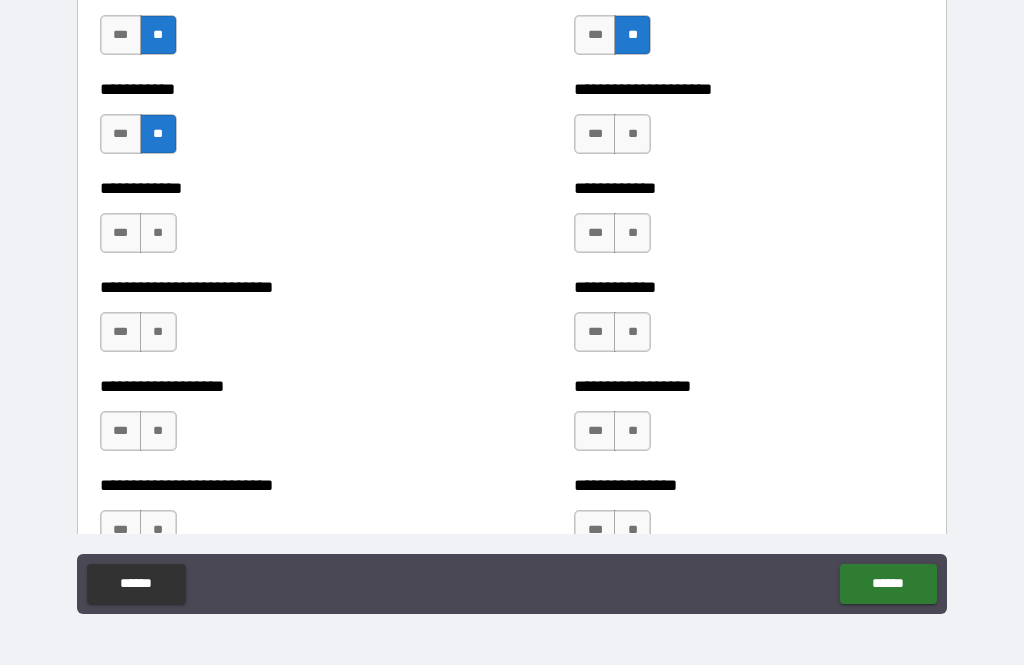 click on "**" at bounding box center [158, 233] 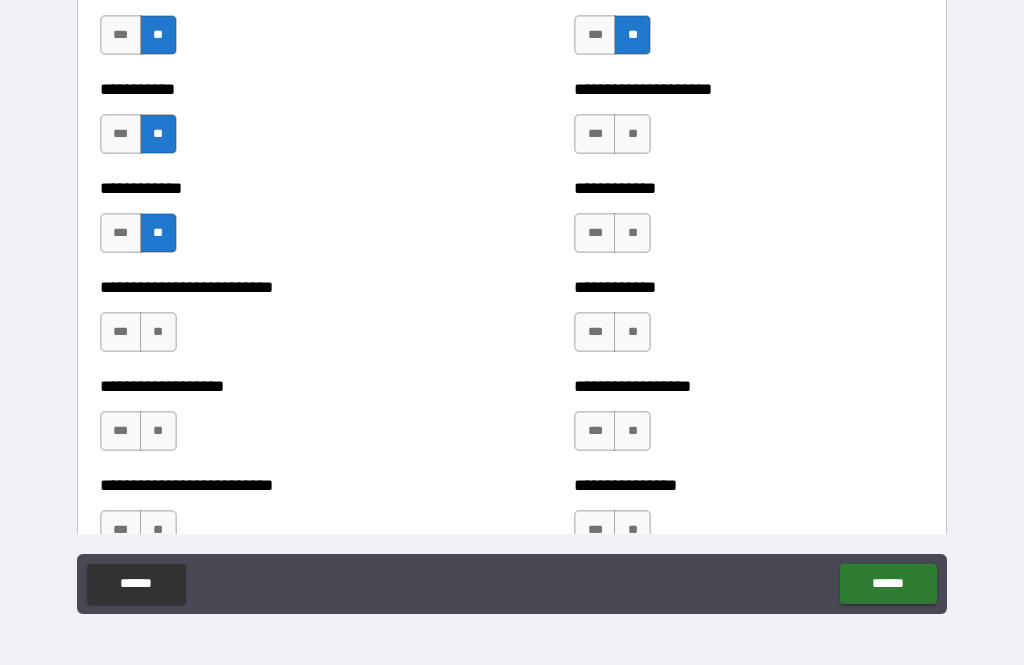 click on "**" at bounding box center (158, 332) 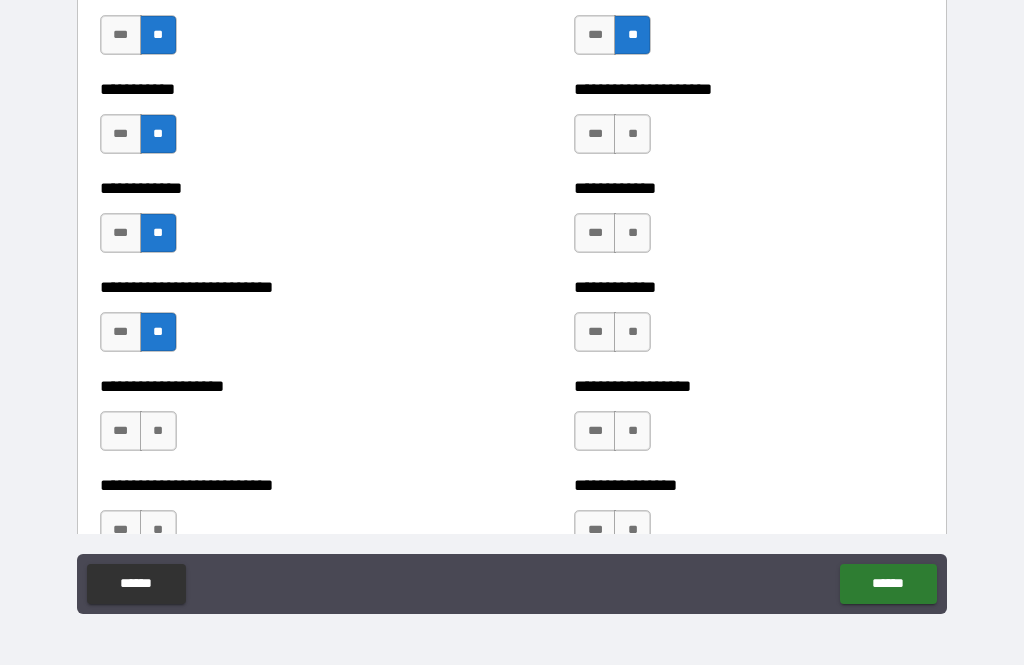 click on "**" at bounding box center (158, 431) 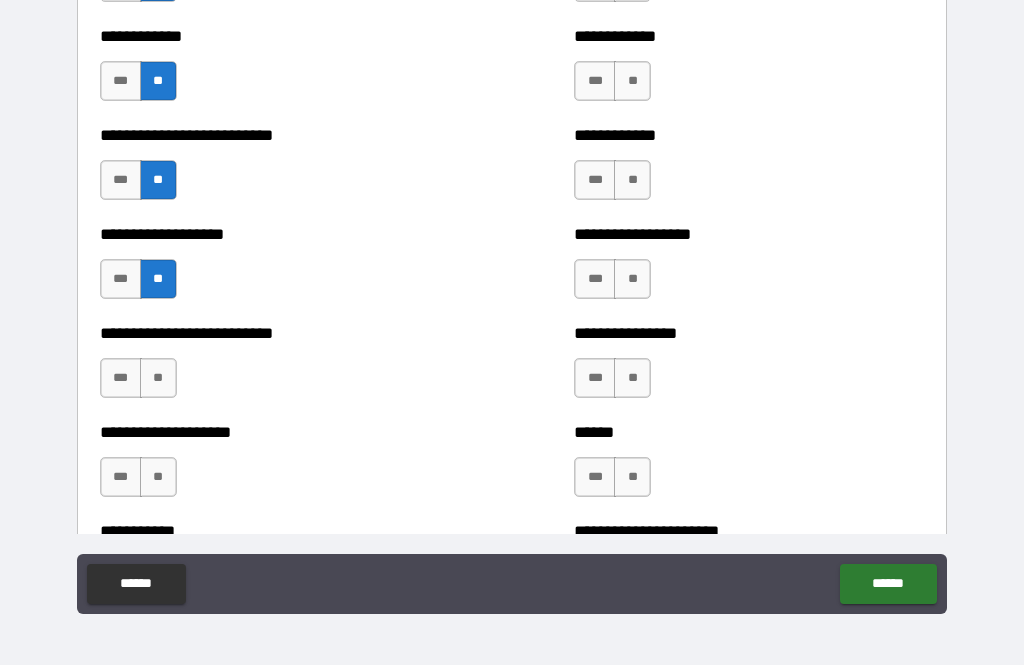 scroll, scrollTop: 5833, scrollLeft: 0, axis: vertical 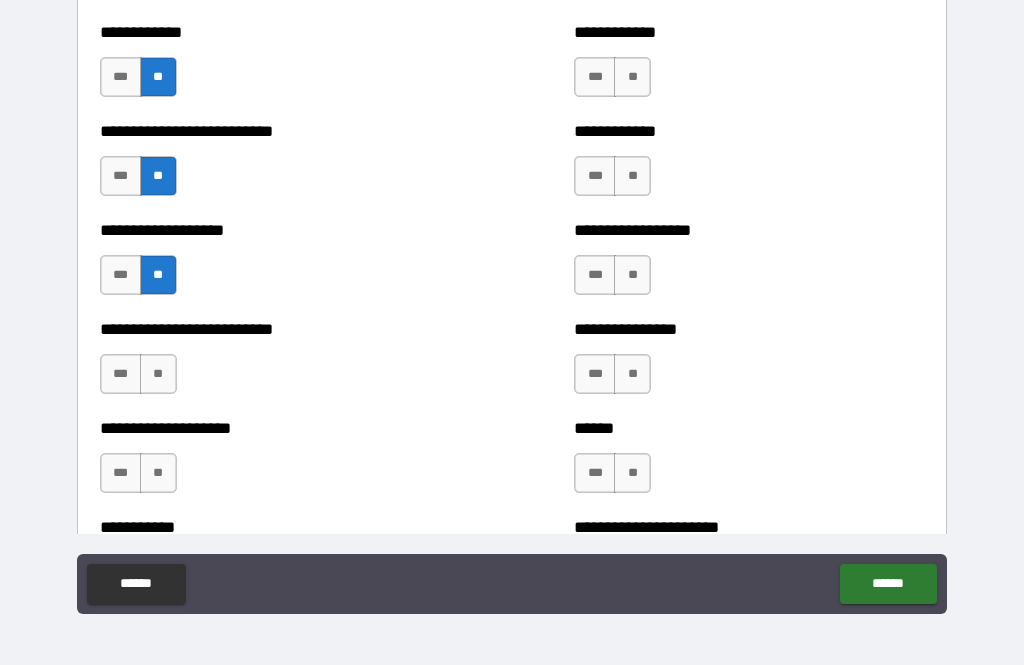 click on "**********" at bounding box center (275, 364) 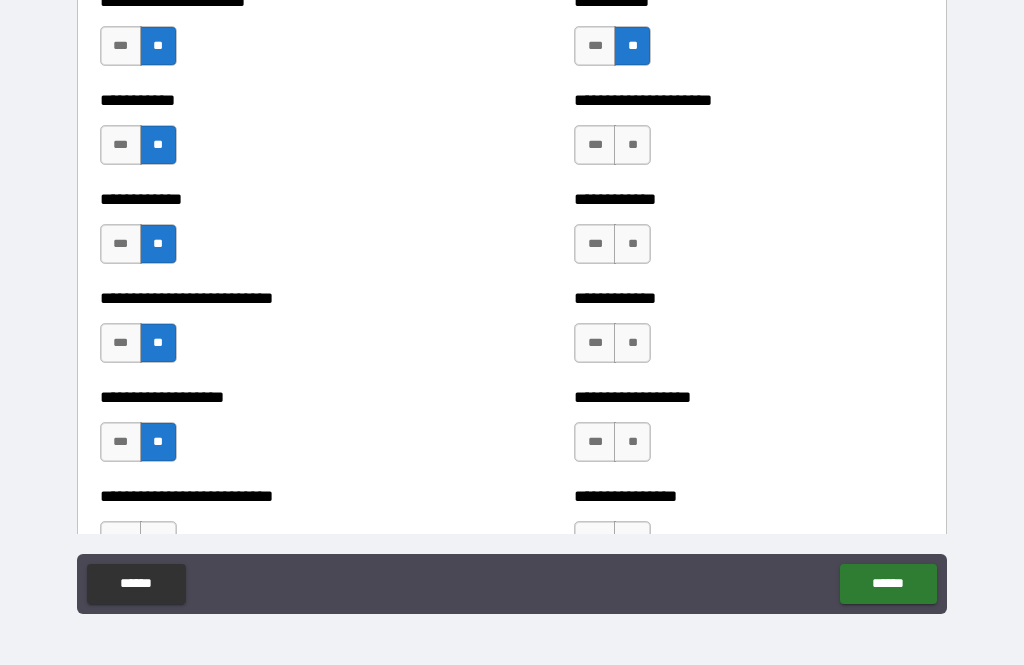 scroll, scrollTop: 5669, scrollLeft: 0, axis: vertical 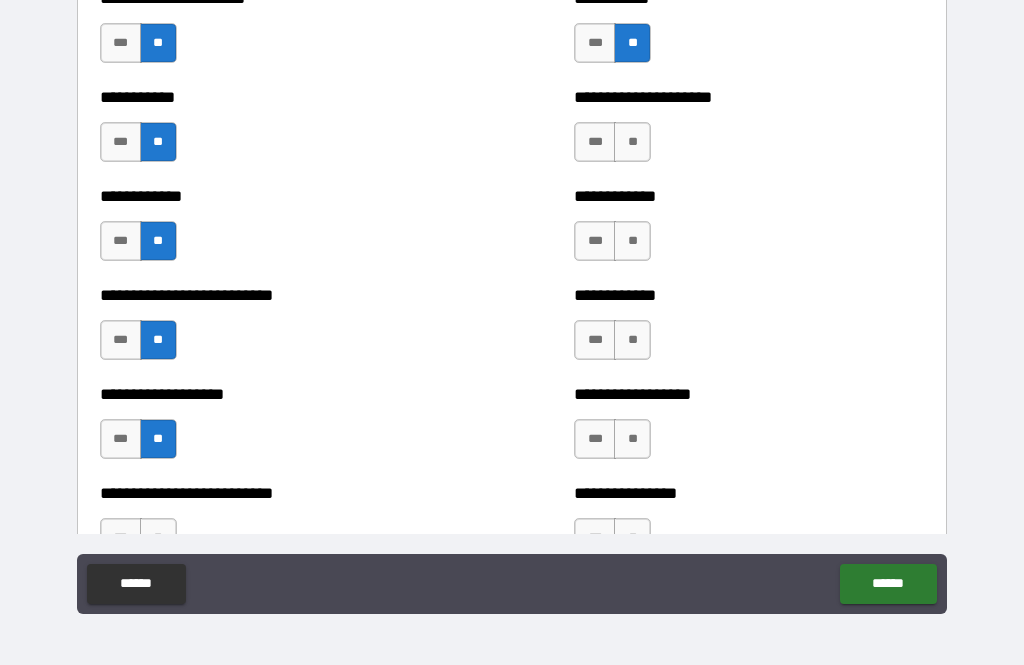 click on "**" at bounding box center [632, 142] 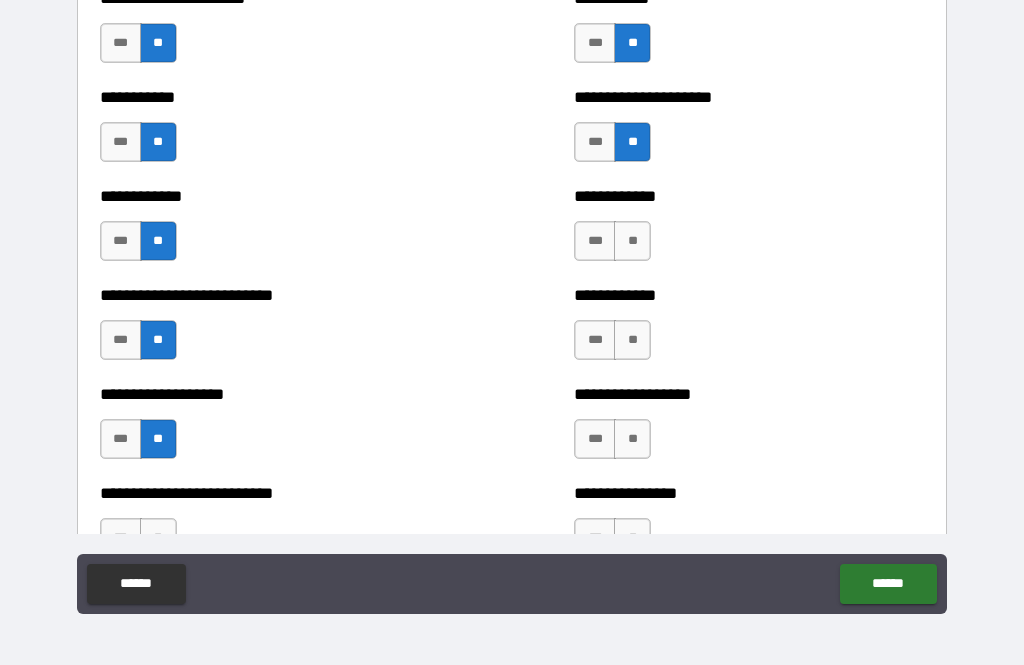 click on "**" at bounding box center [632, 241] 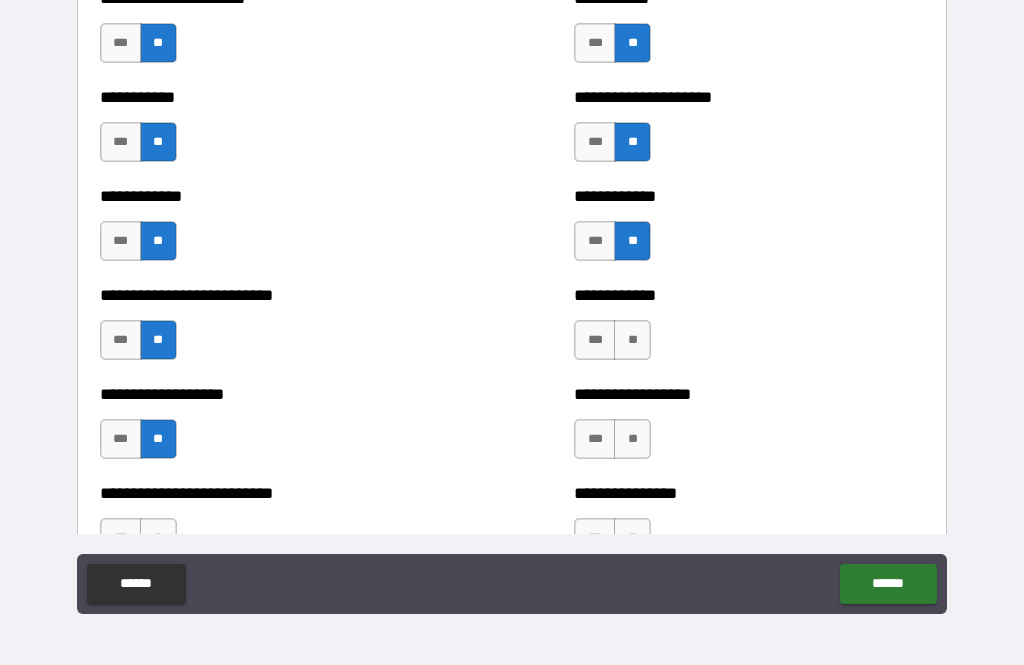 click on "**" at bounding box center [632, 340] 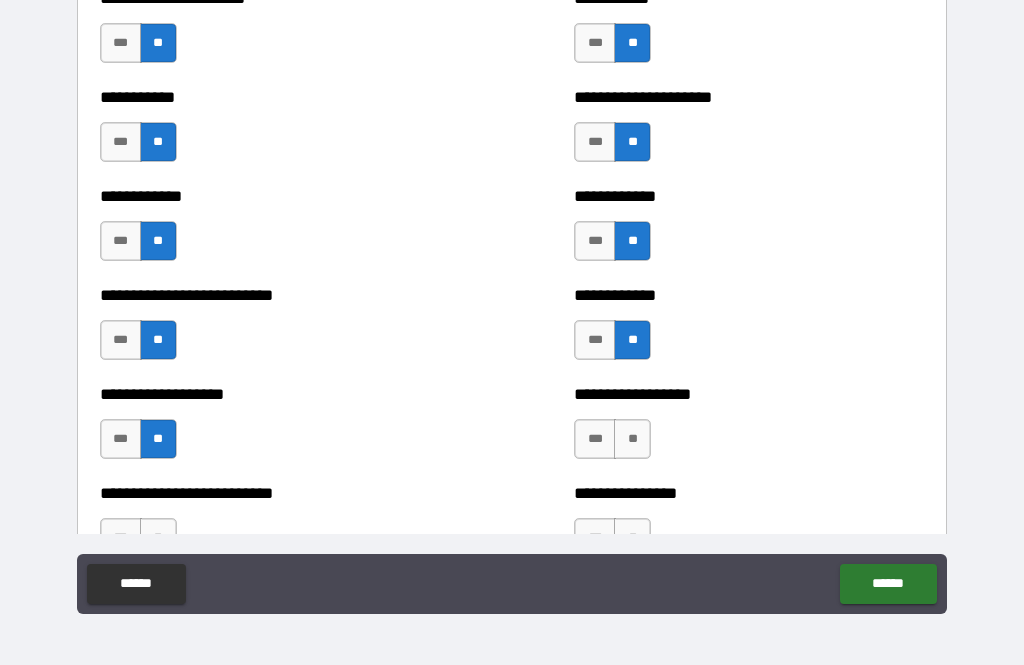 click on "**" at bounding box center (632, 439) 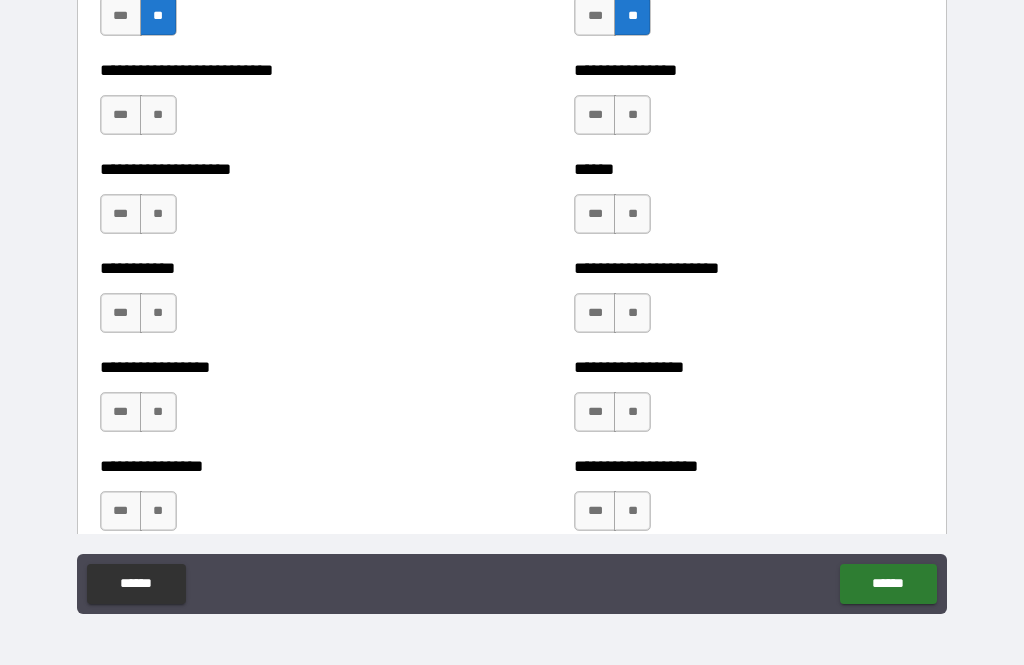scroll, scrollTop: 6092, scrollLeft: 0, axis: vertical 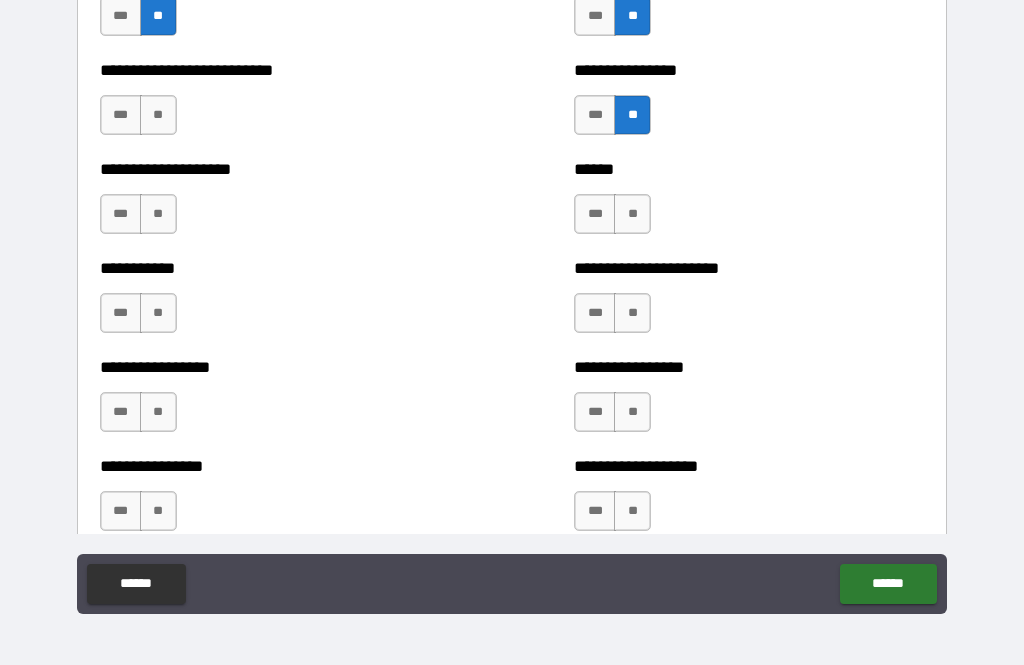 click on "**" at bounding box center (632, 214) 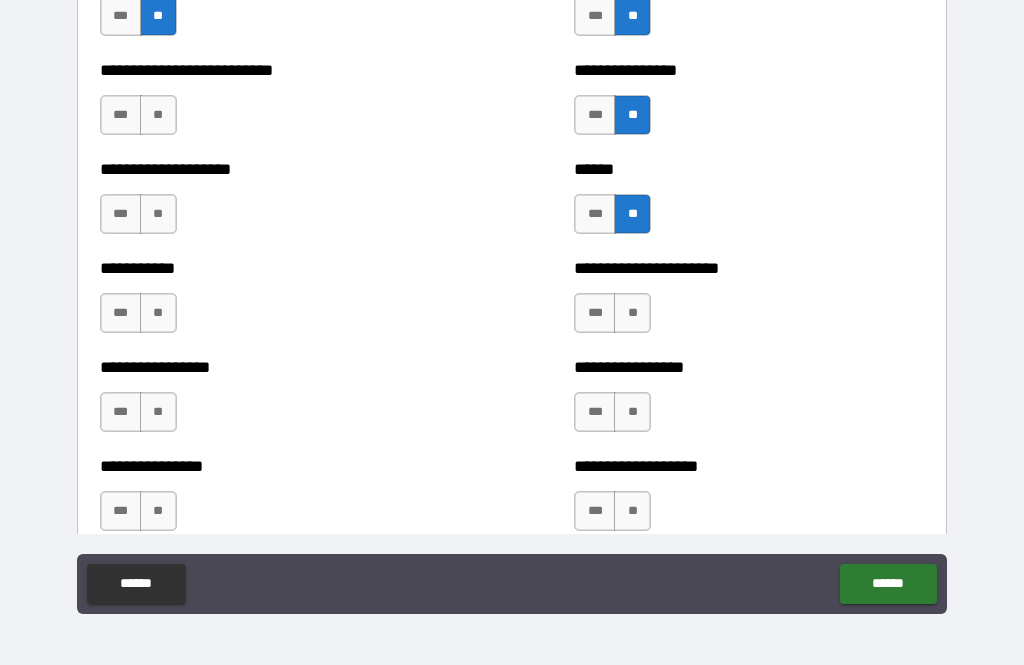 click on "**" at bounding box center [632, 313] 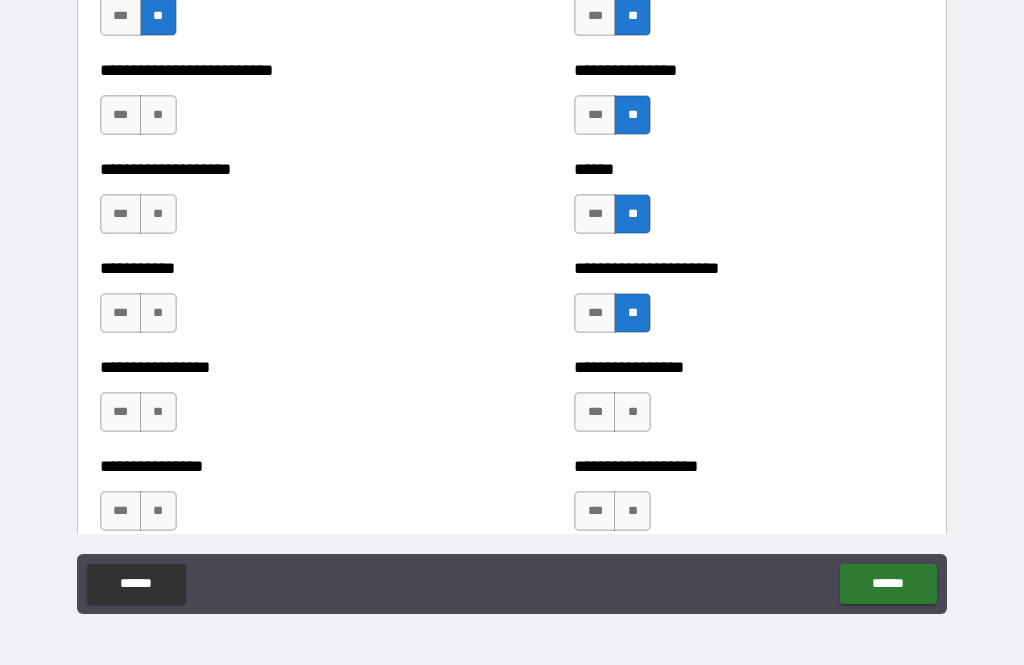 click on "**" at bounding box center [632, 412] 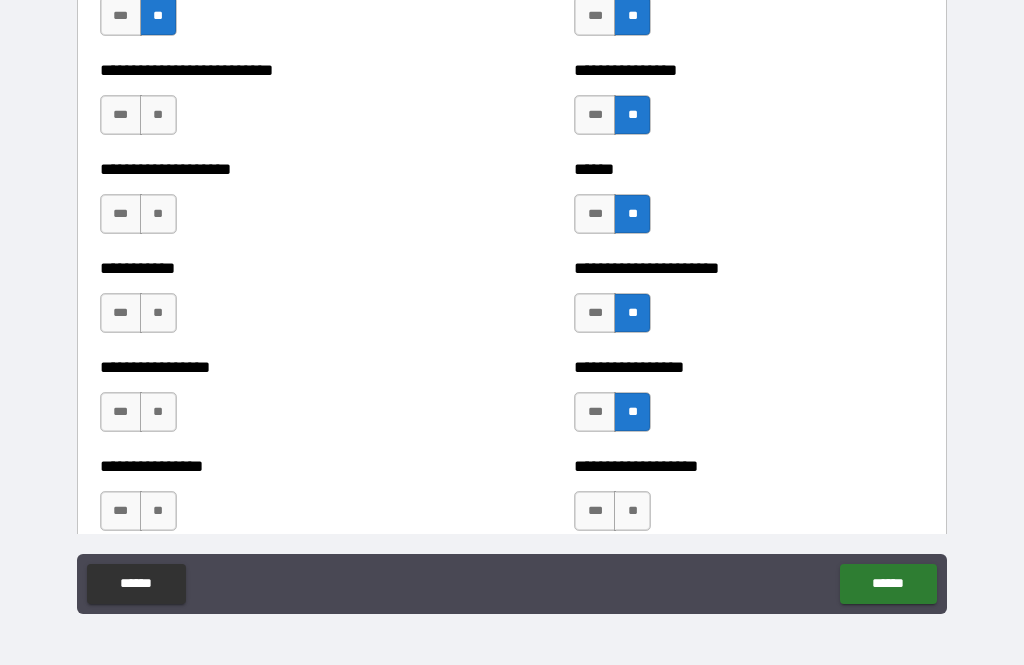 click on "**" at bounding box center (632, 511) 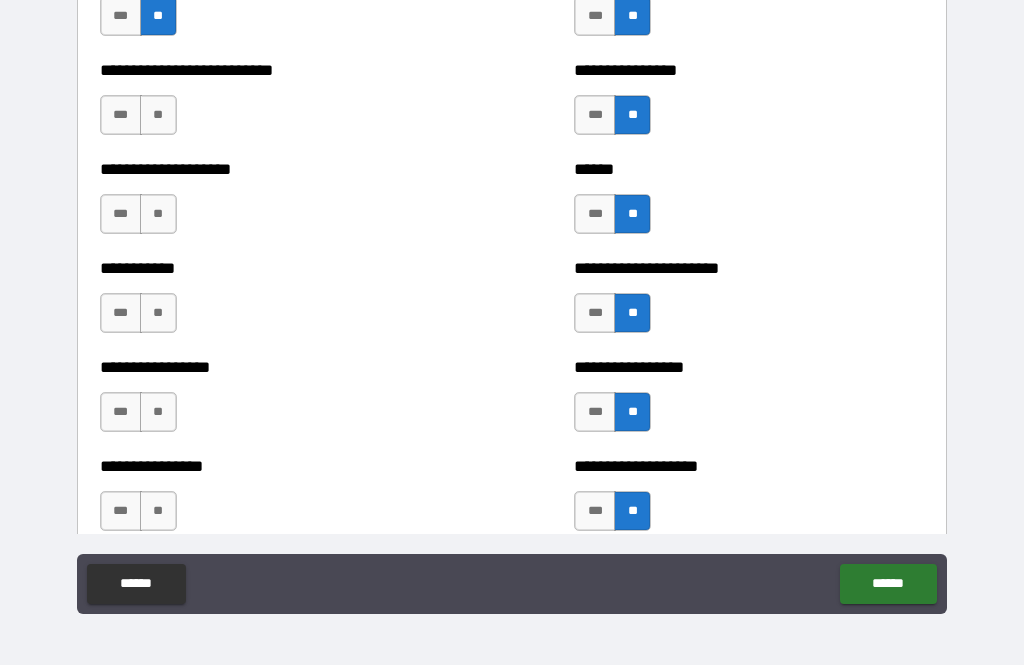 click on "**" at bounding box center [158, 511] 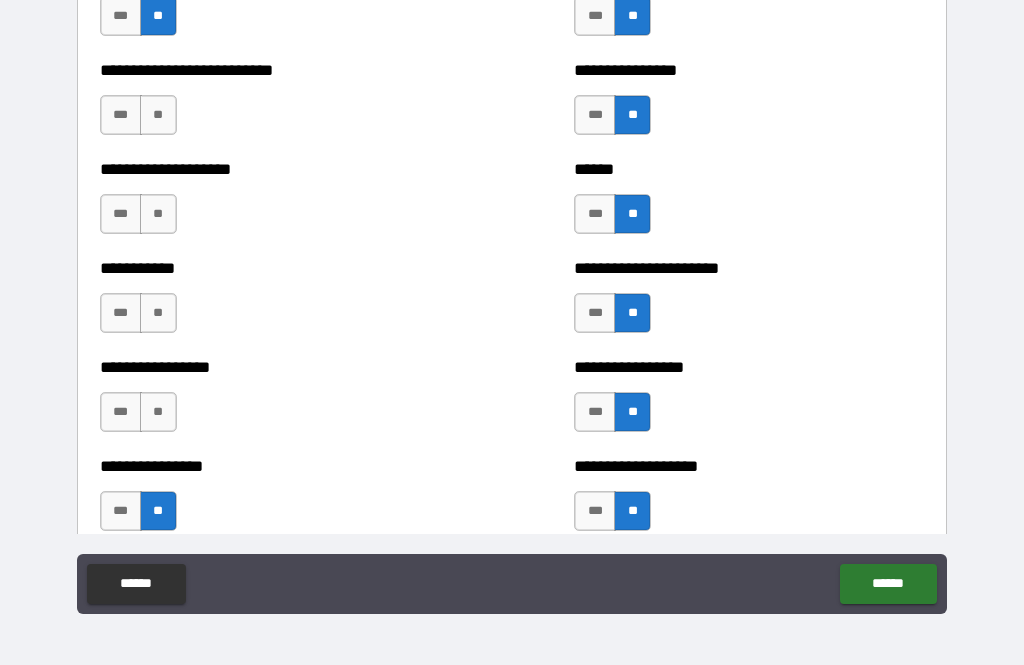 click on "**" at bounding box center [158, 412] 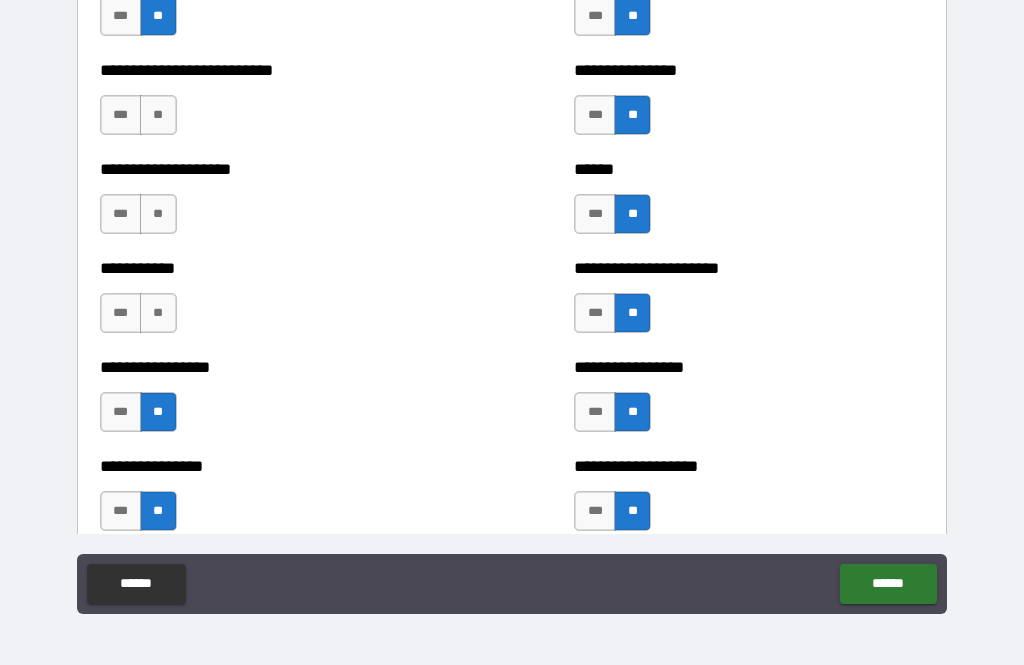 click on "**" at bounding box center (158, 313) 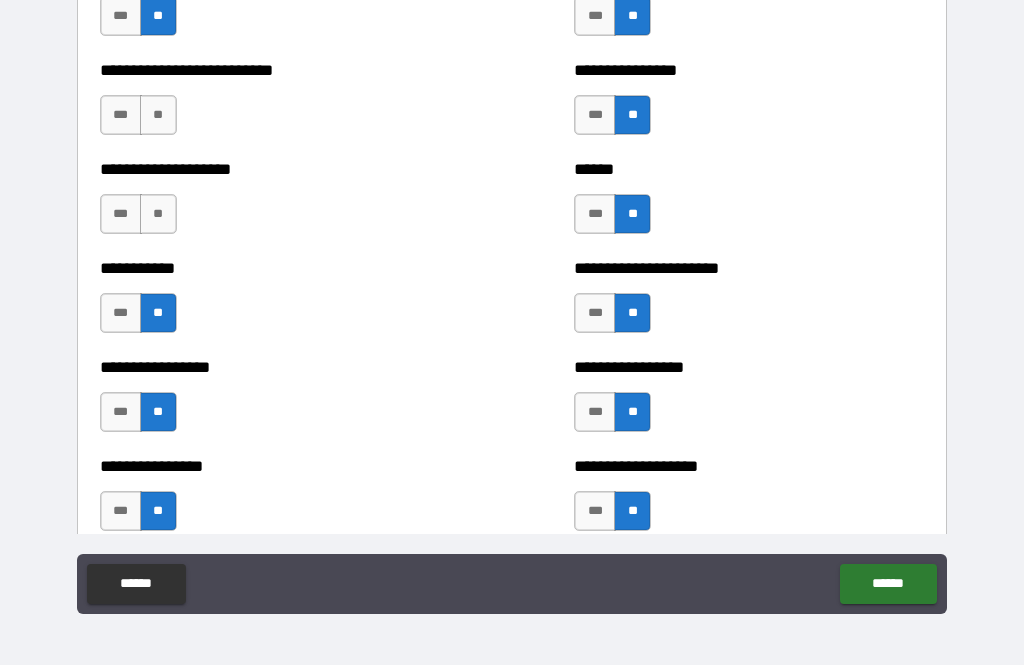 click on "**" at bounding box center [158, 214] 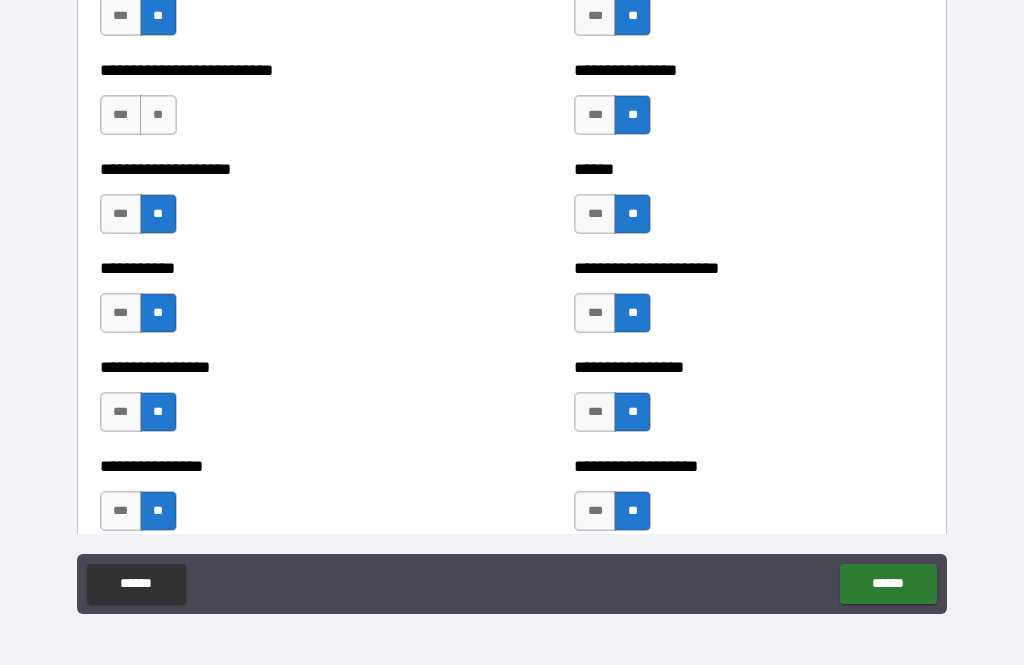click on "**" at bounding box center (158, 115) 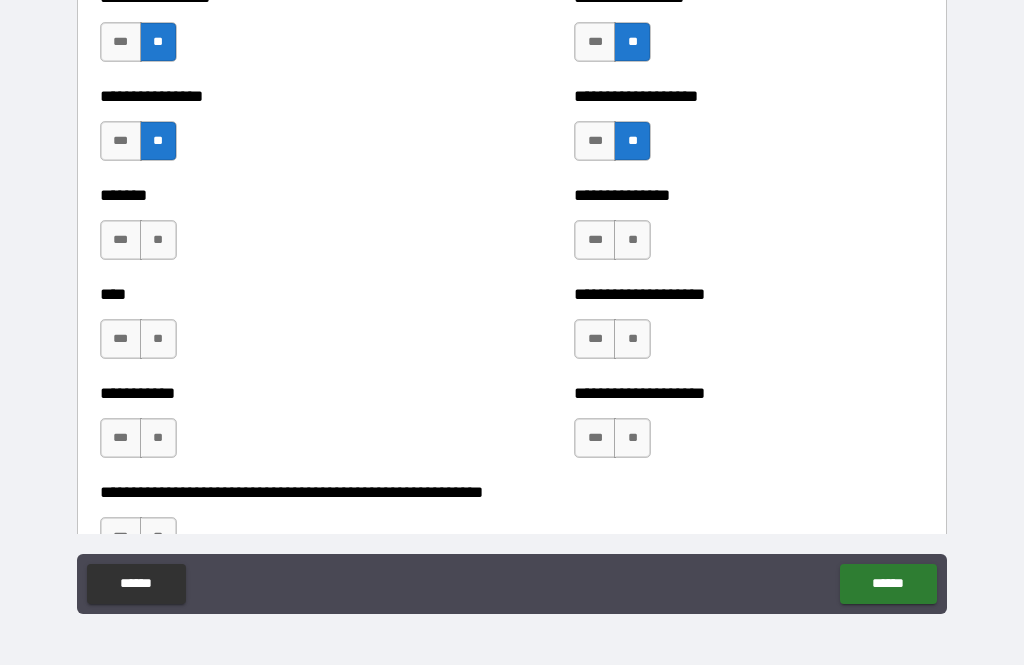scroll, scrollTop: 6464, scrollLeft: 0, axis: vertical 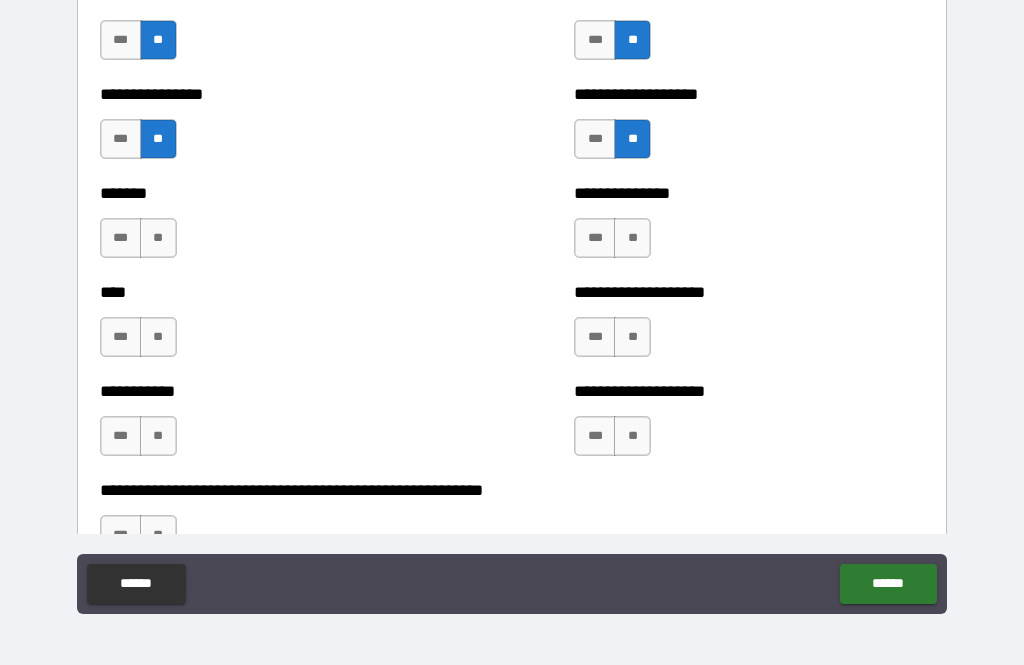 click on "**" at bounding box center [158, 238] 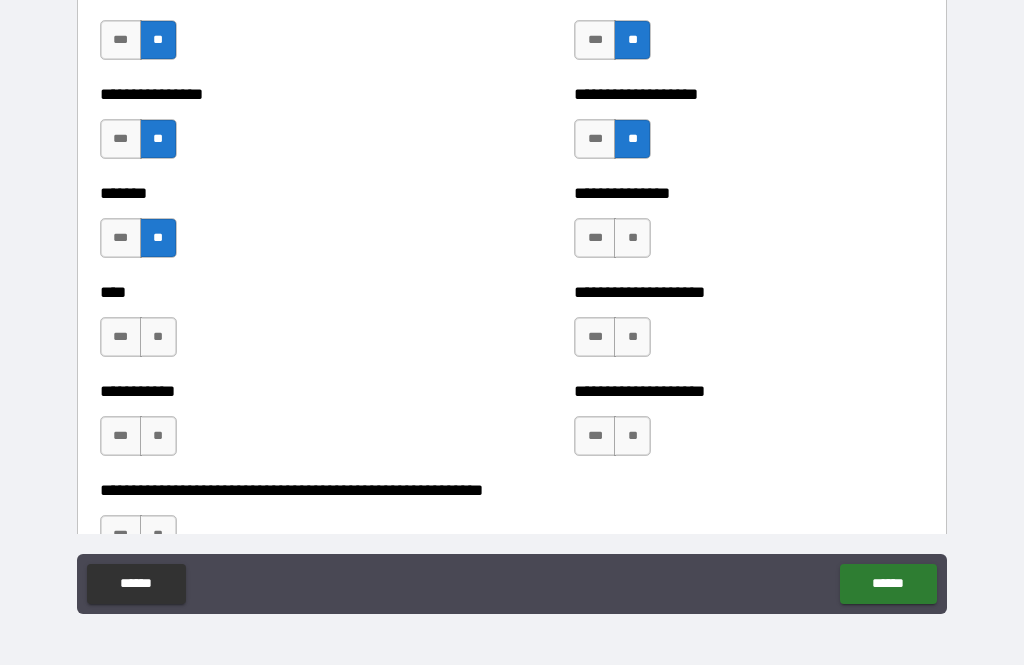 click on "**" at bounding box center (158, 337) 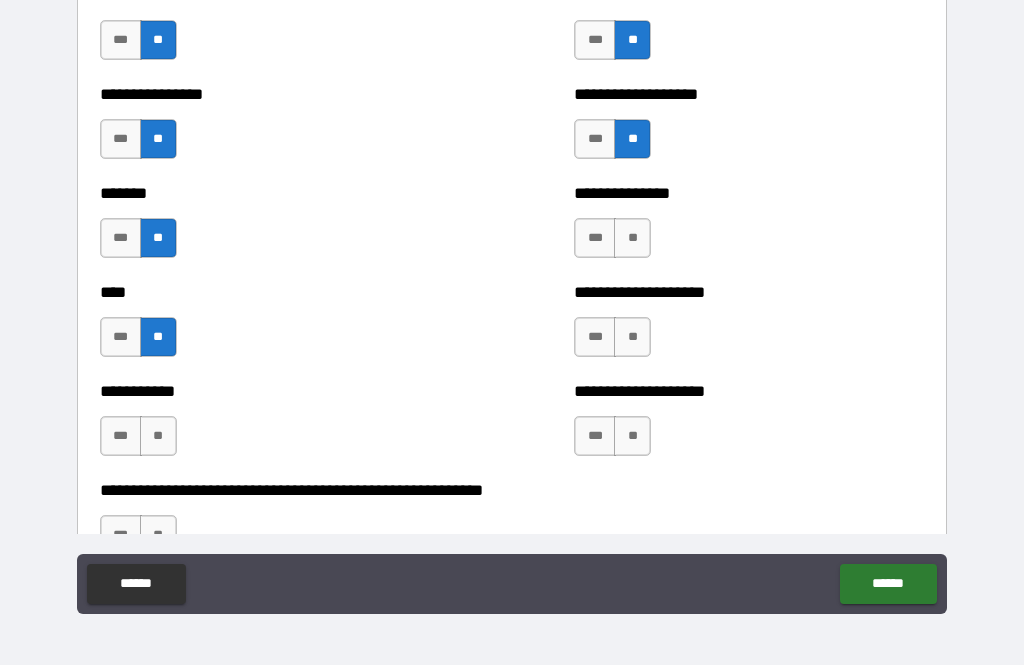 click on "**" at bounding box center (158, 436) 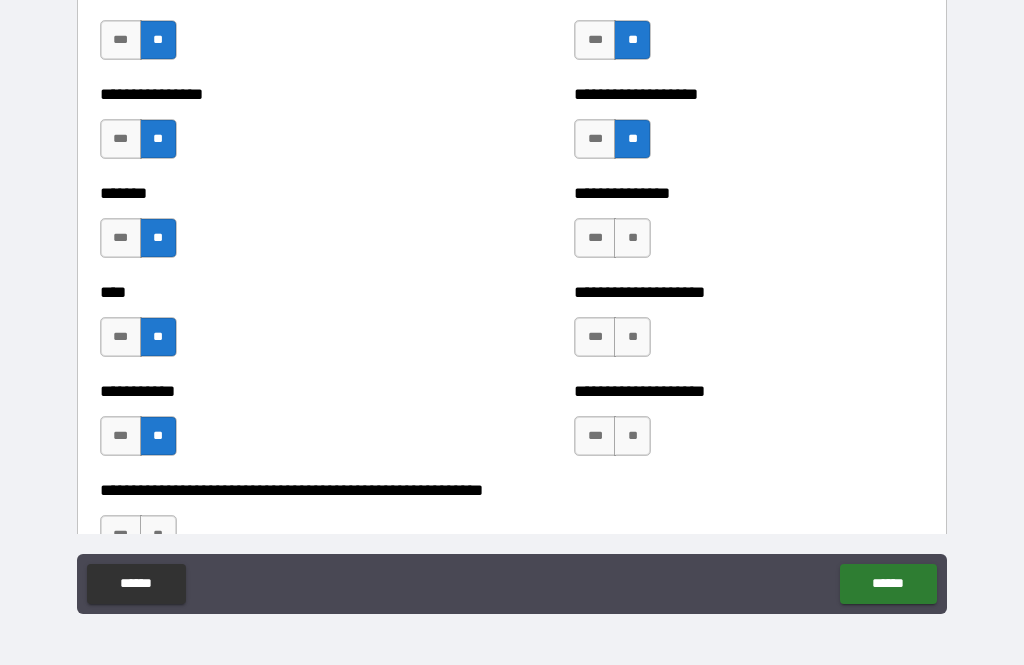 click on "*** **" at bounding box center [615, 441] 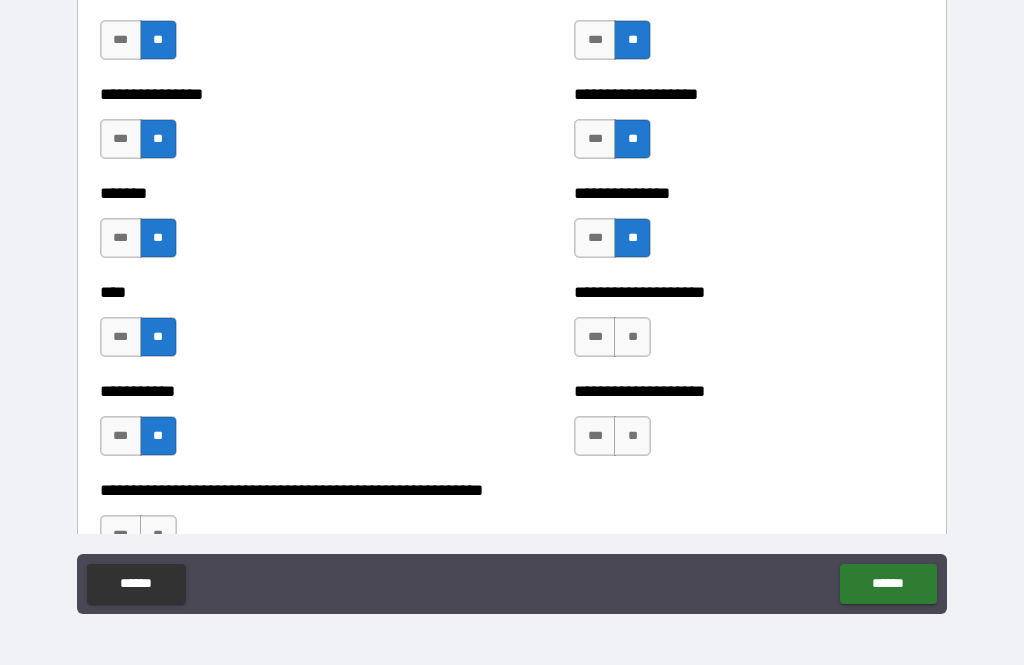 click on "**" at bounding box center (632, 337) 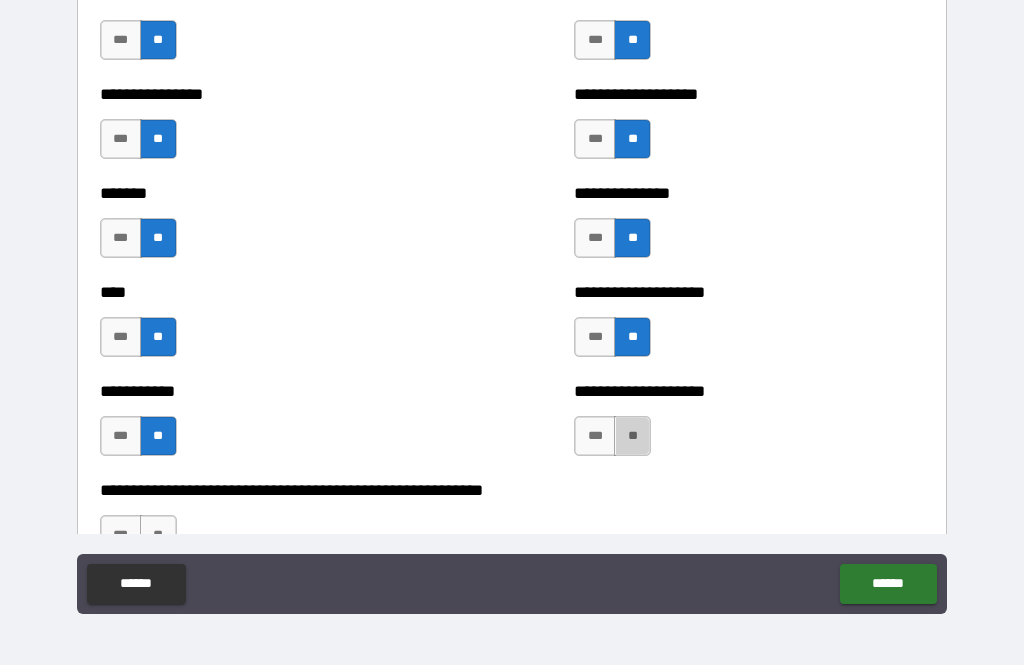 click on "**" at bounding box center [632, 436] 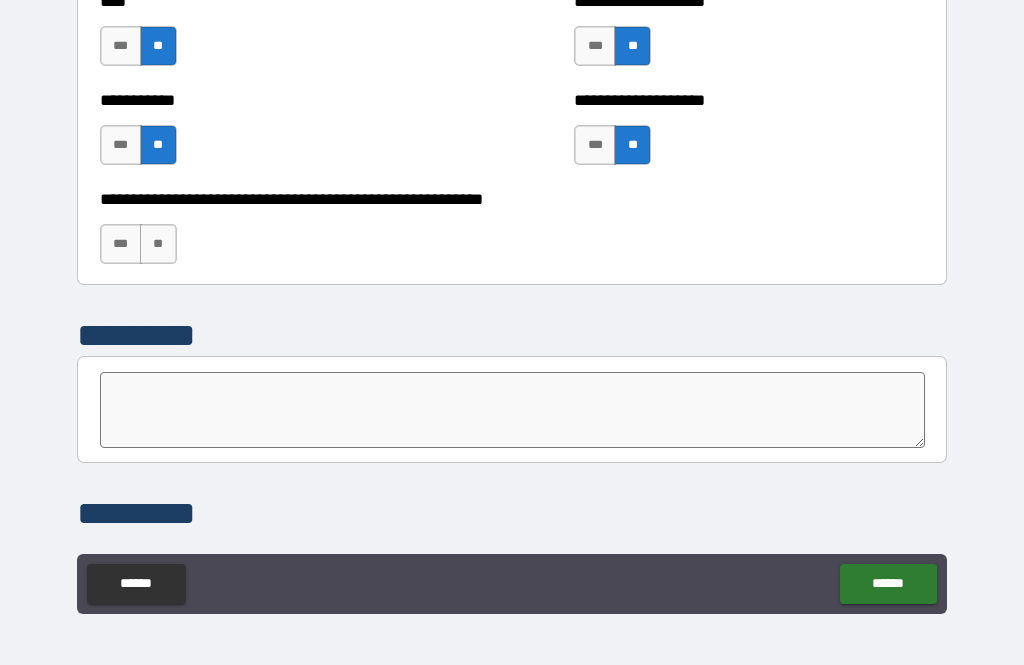 scroll, scrollTop: 6764, scrollLeft: 0, axis: vertical 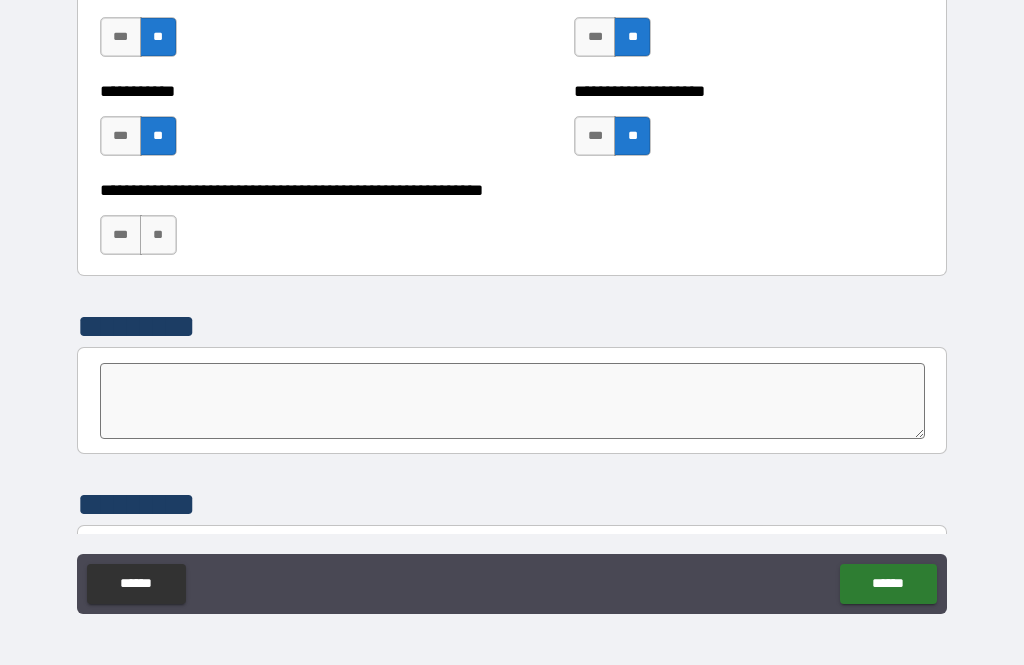 click on "**" at bounding box center [158, 235] 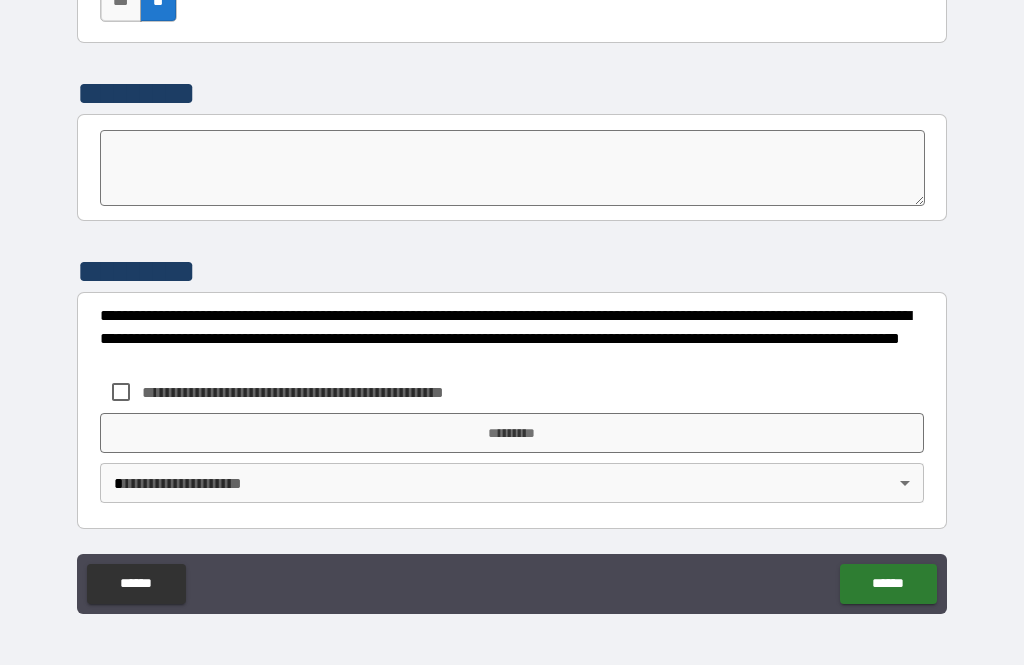 scroll, scrollTop: 6997, scrollLeft: 0, axis: vertical 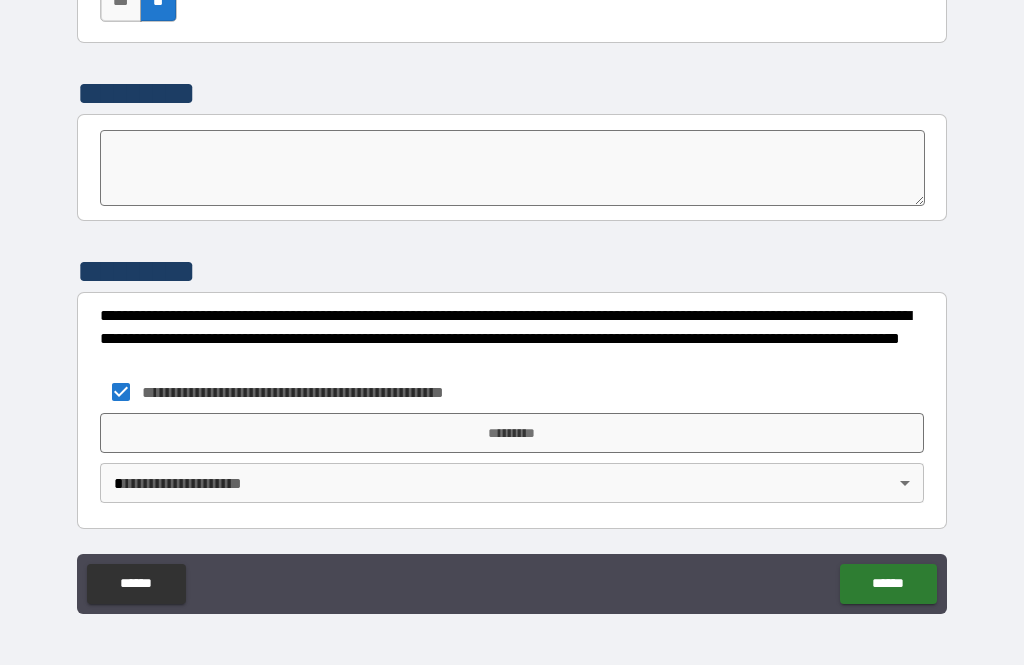 click on "*********" at bounding box center [512, 433] 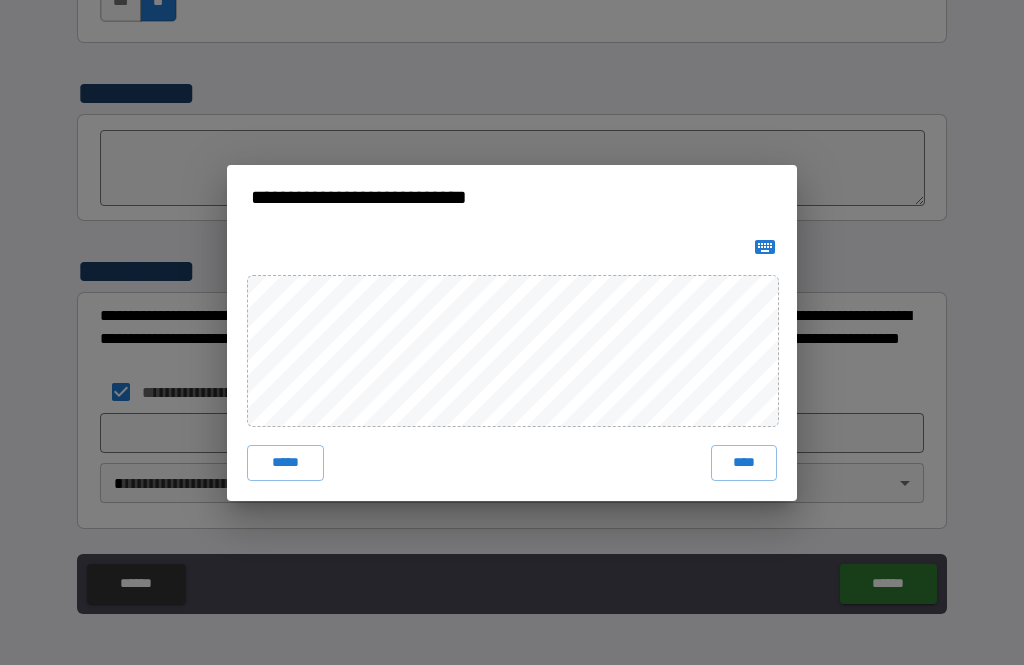 click on "*****" at bounding box center (285, 463) 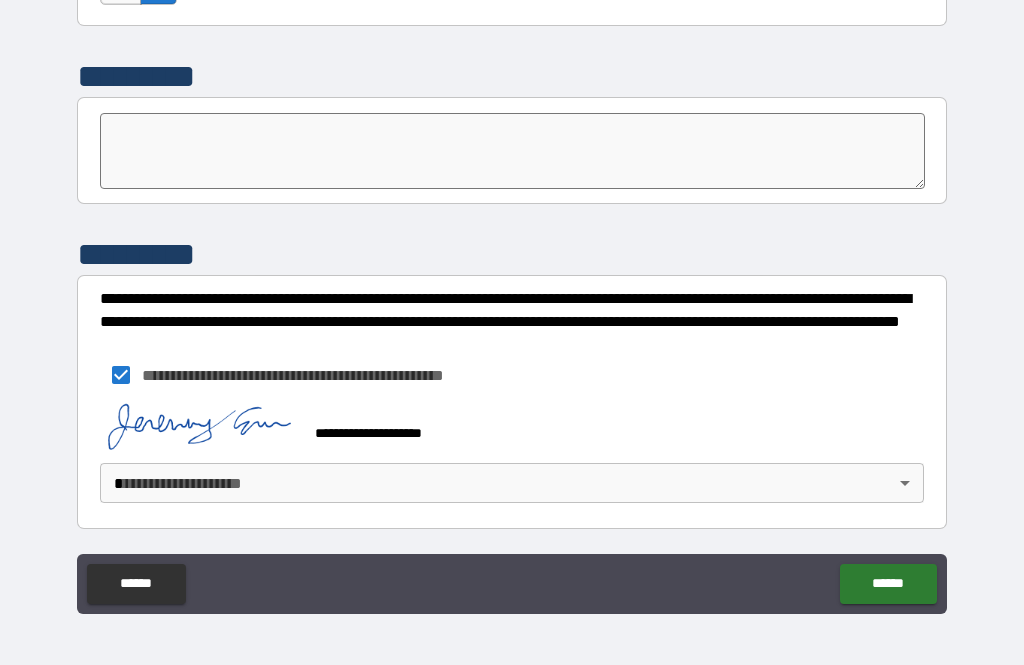 scroll, scrollTop: 7014, scrollLeft: 0, axis: vertical 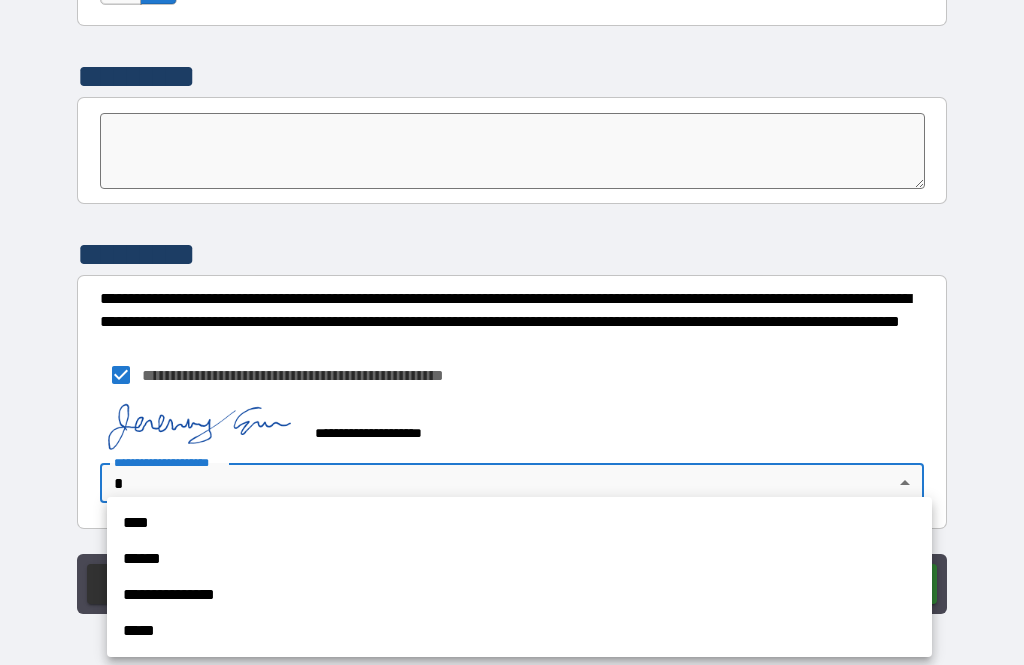 click on "****" at bounding box center (519, 523) 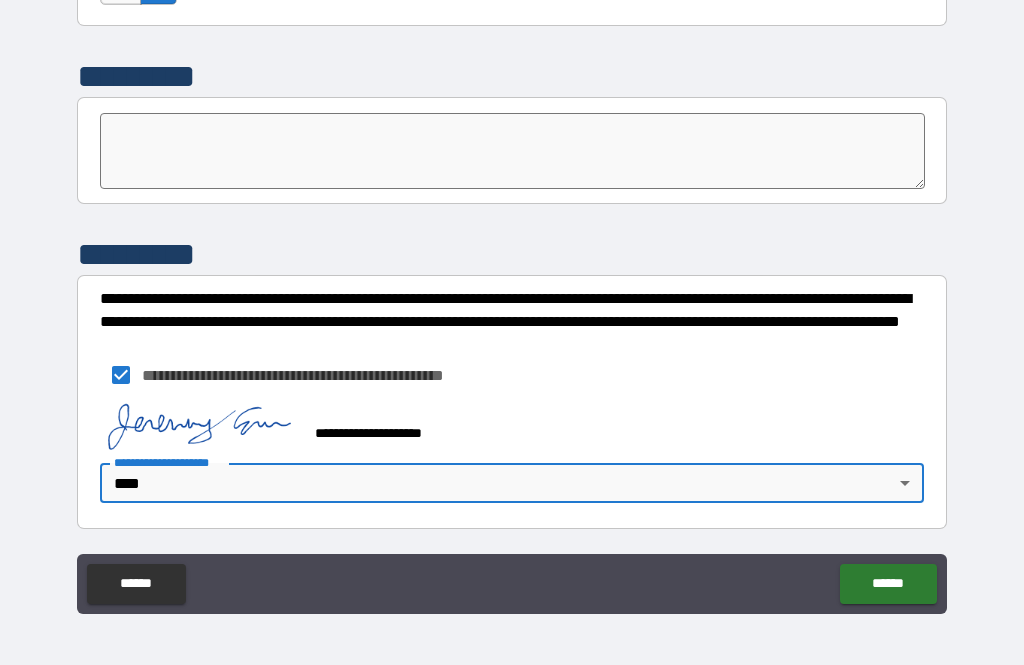 type on "****" 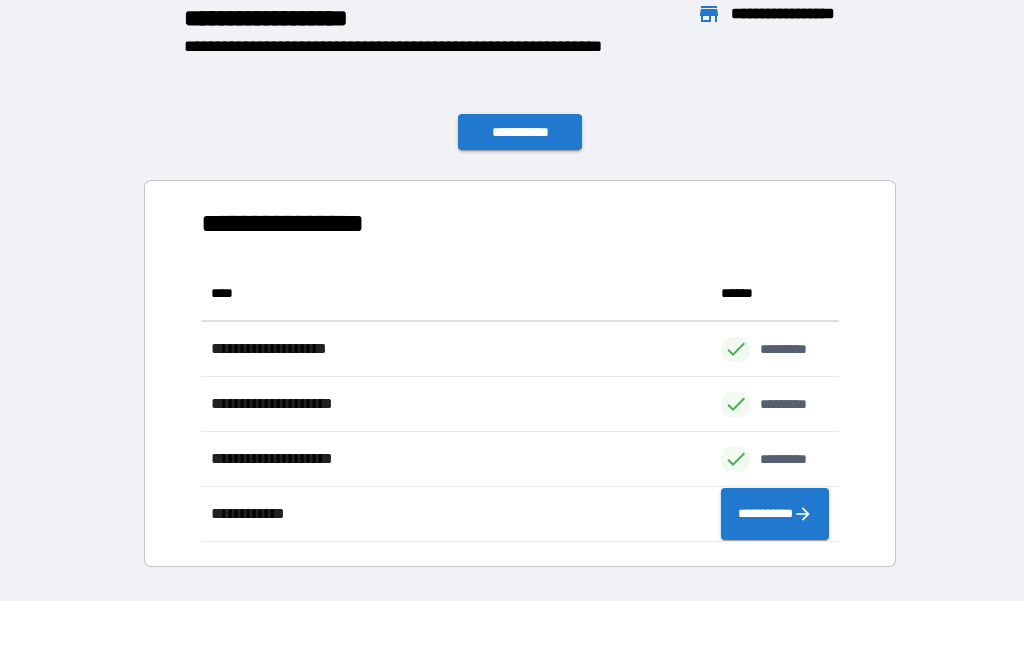 scroll, scrollTop: 276, scrollLeft: 638, axis: both 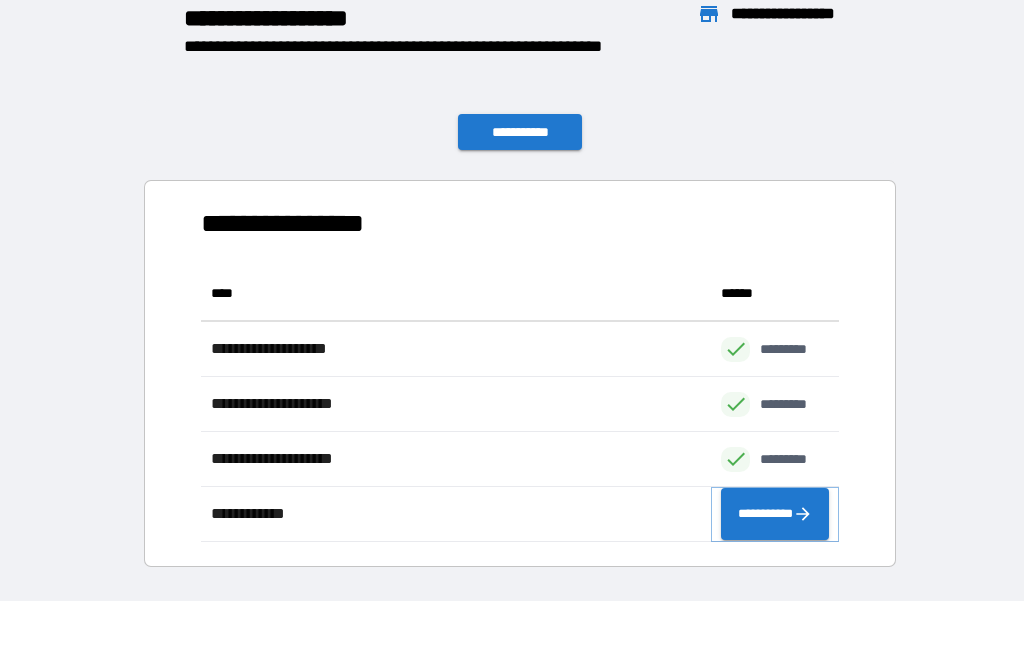 click on "**********" at bounding box center (775, 514) 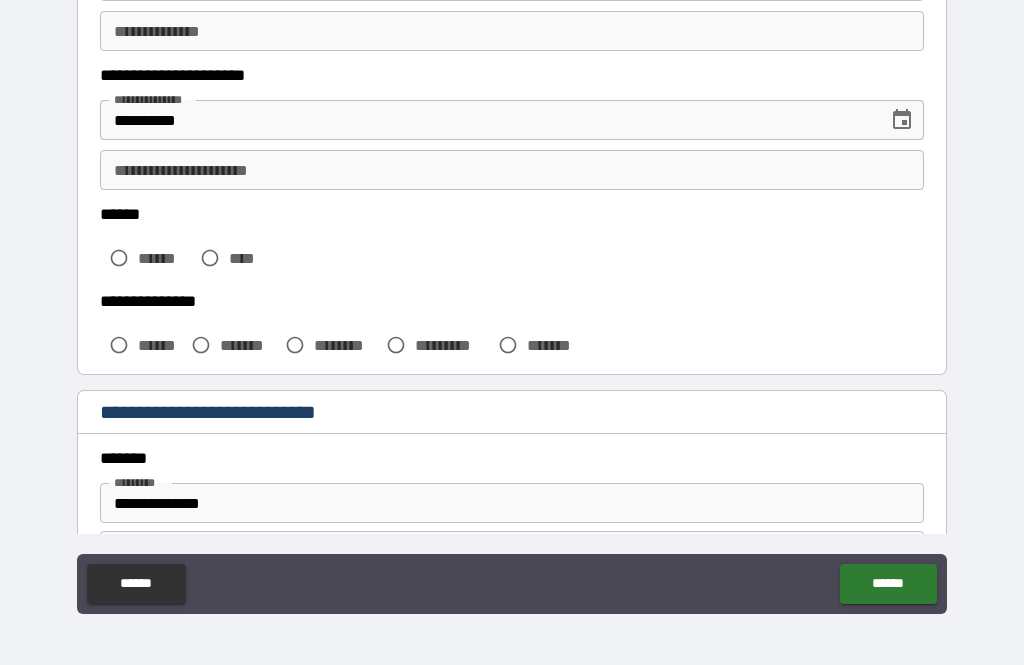 scroll, scrollTop: 275, scrollLeft: 0, axis: vertical 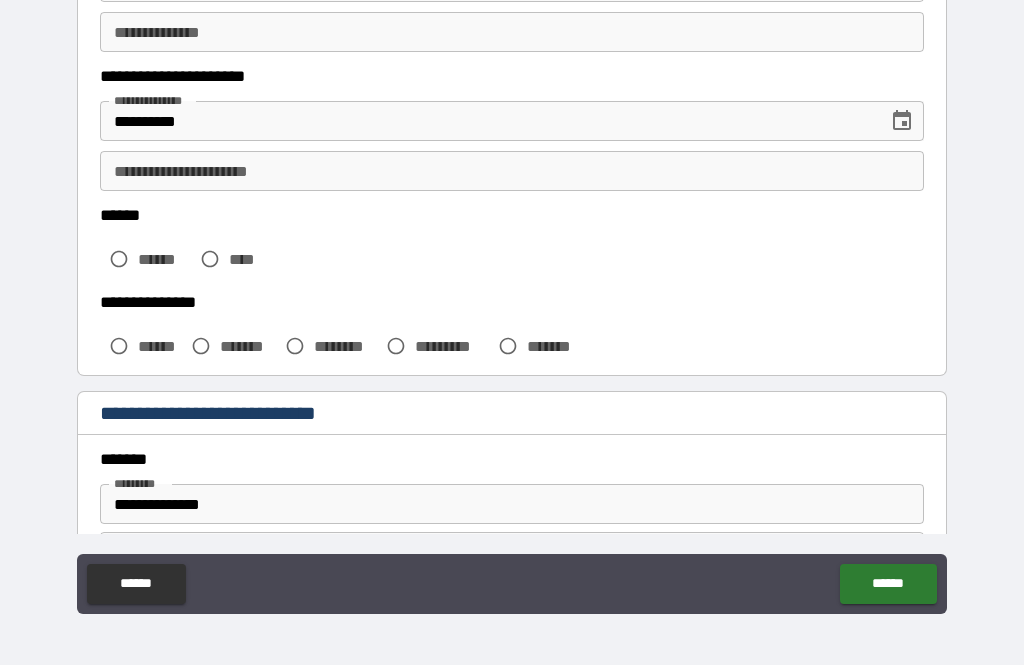 click on "**********" at bounding box center (512, 171) 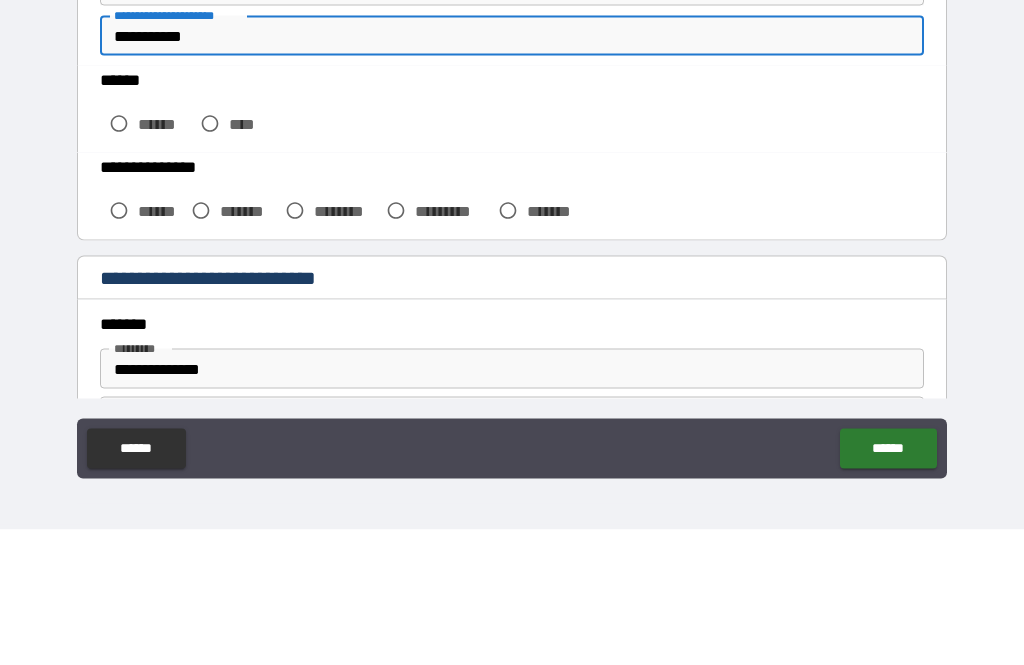 type on "**********" 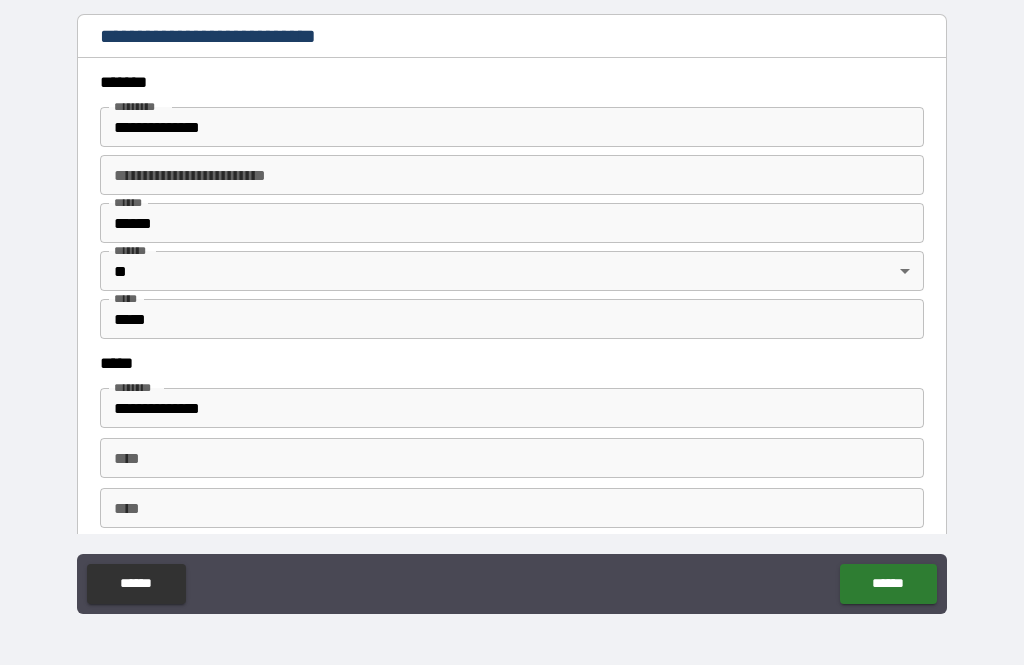scroll, scrollTop: 651, scrollLeft: 0, axis: vertical 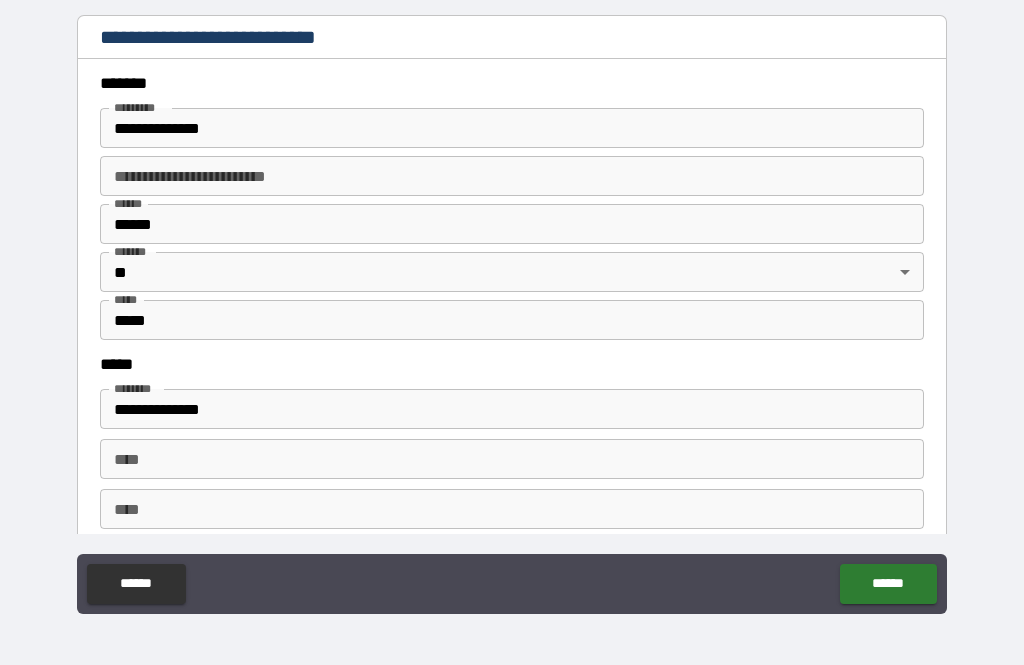 click on "**********" at bounding box center (512, 128) 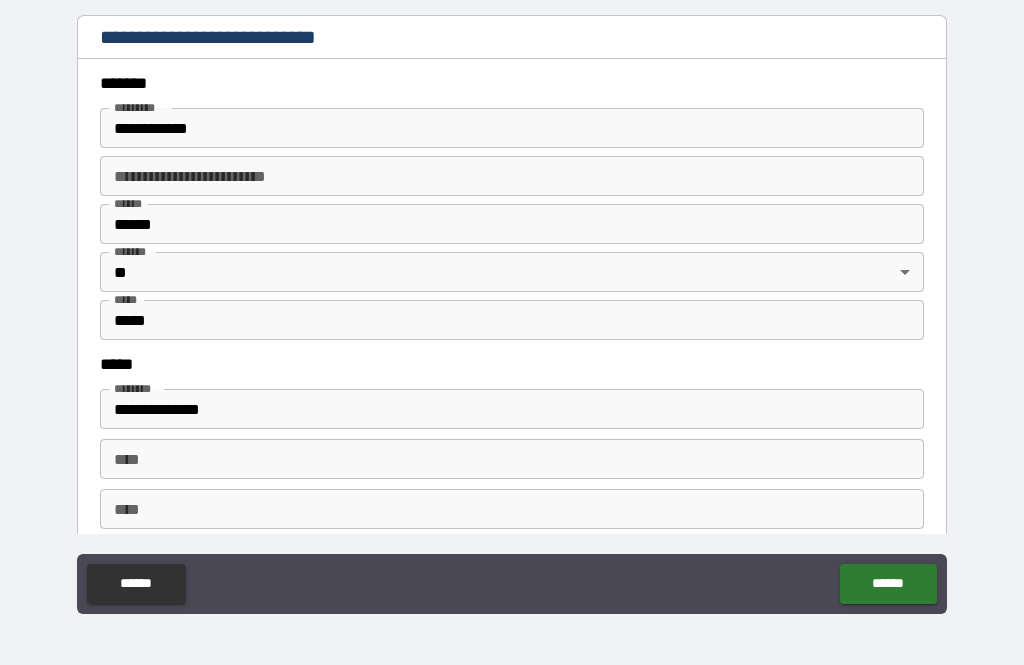 type on "**********" 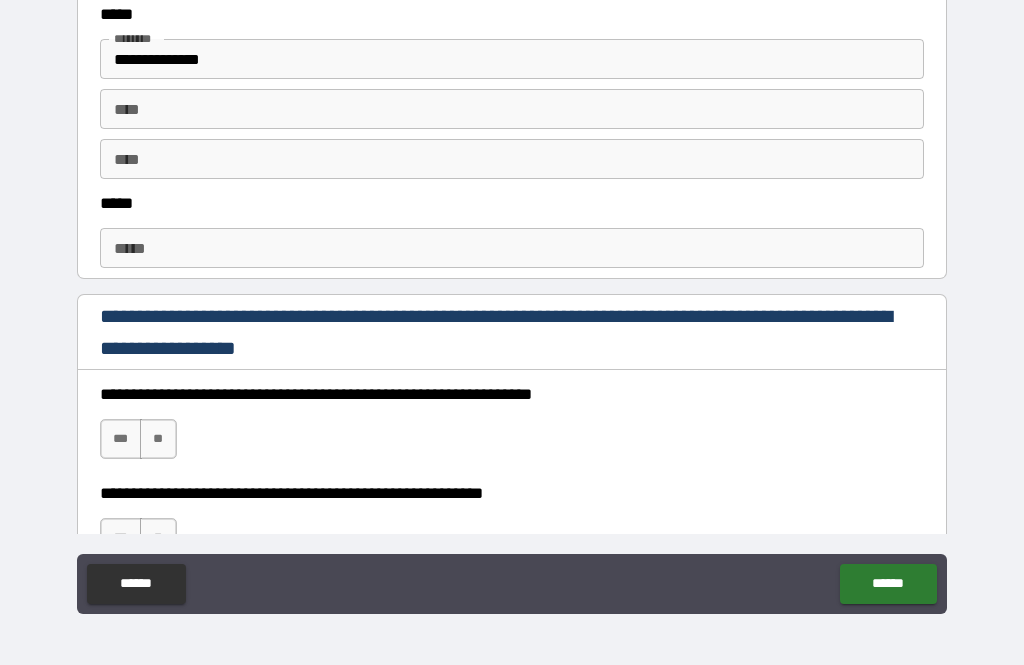 scroll, scrollTop: 998, scrollLeft: 0, axis: vertical 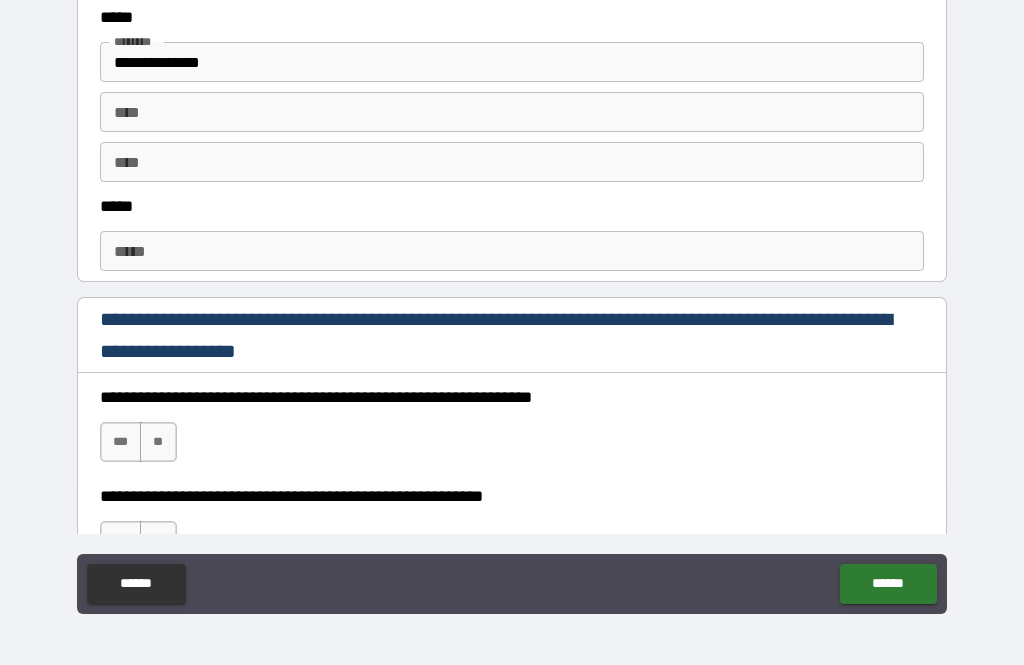 click on "***" at bounding box center [121, 442] 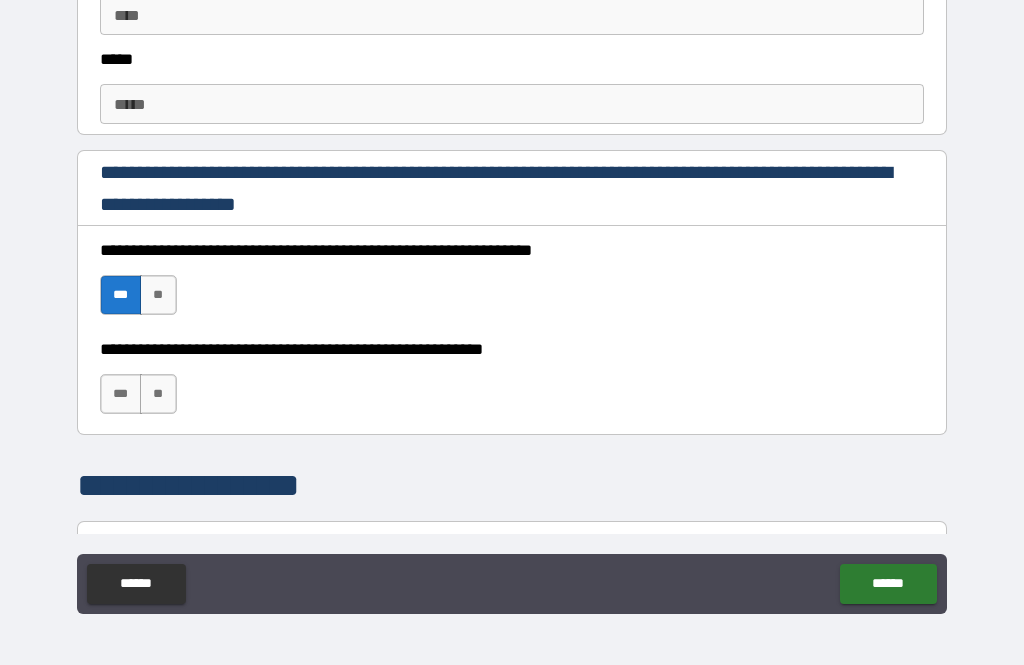 scroll, scrollTop: 1152, scrollLeft: 0, axis: vertical 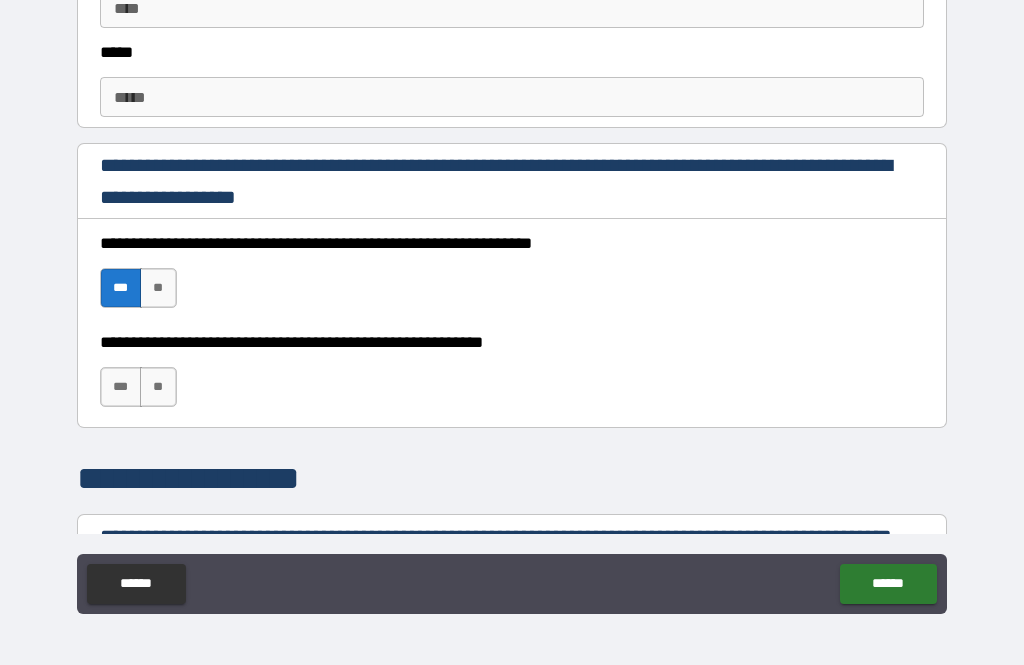 click on "**********" at bounding box center [512, 377] 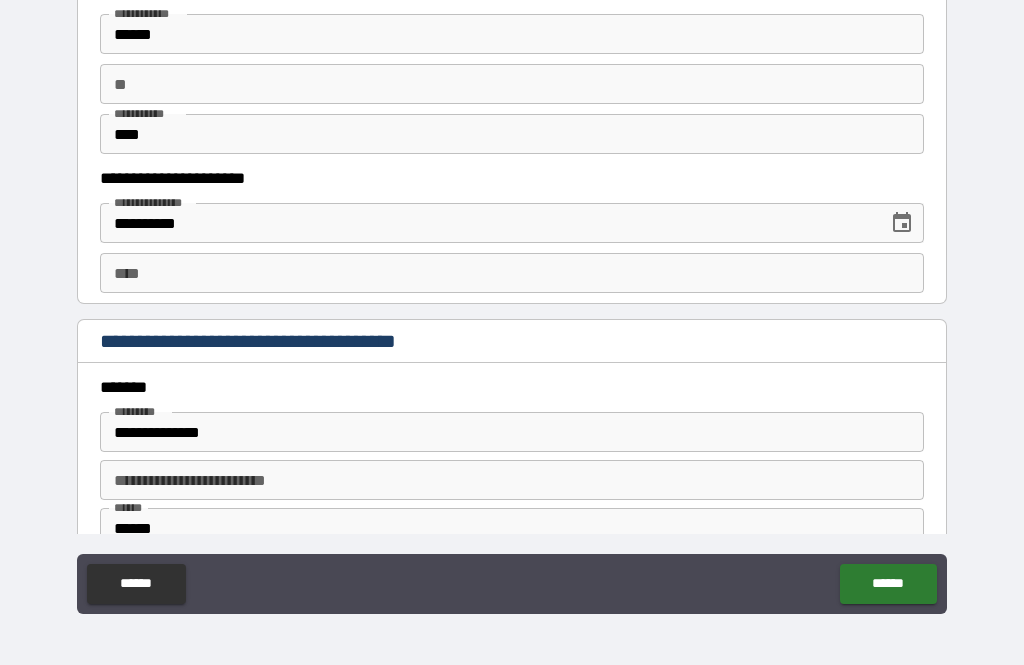 scroll, scrollTop: 1934, scrollLeft: 0, axis: vertical 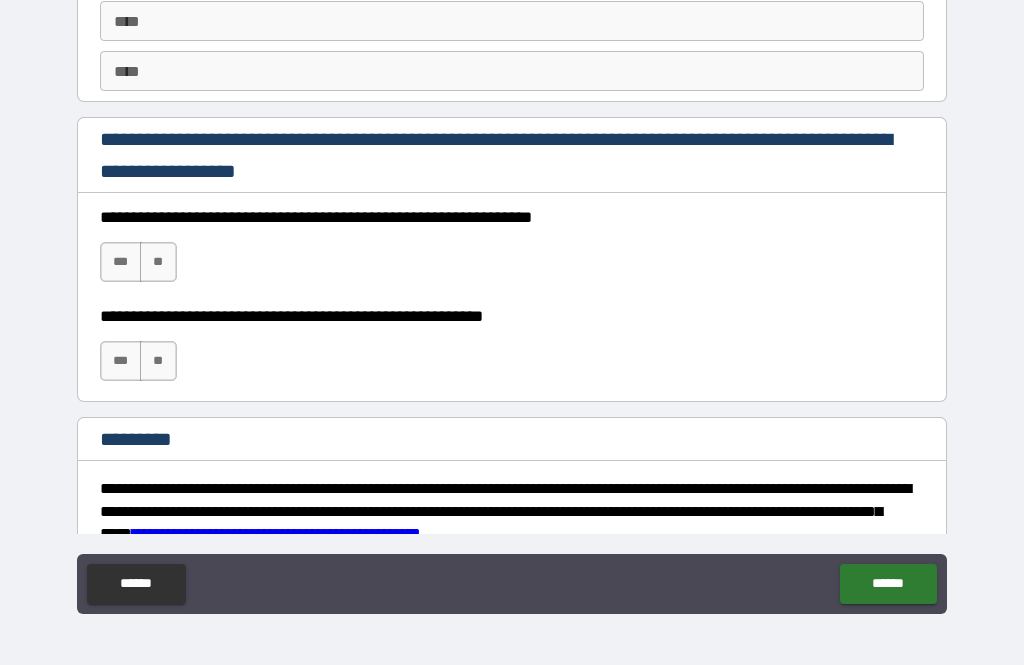 type on "**********" 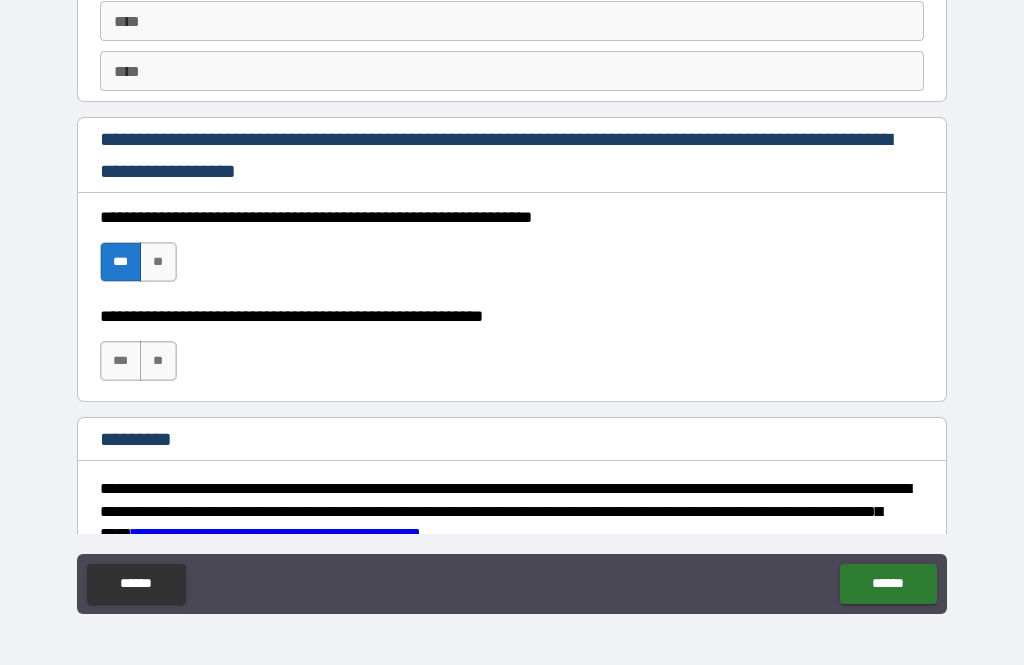 click on "**" at bounding box center (158, 361) 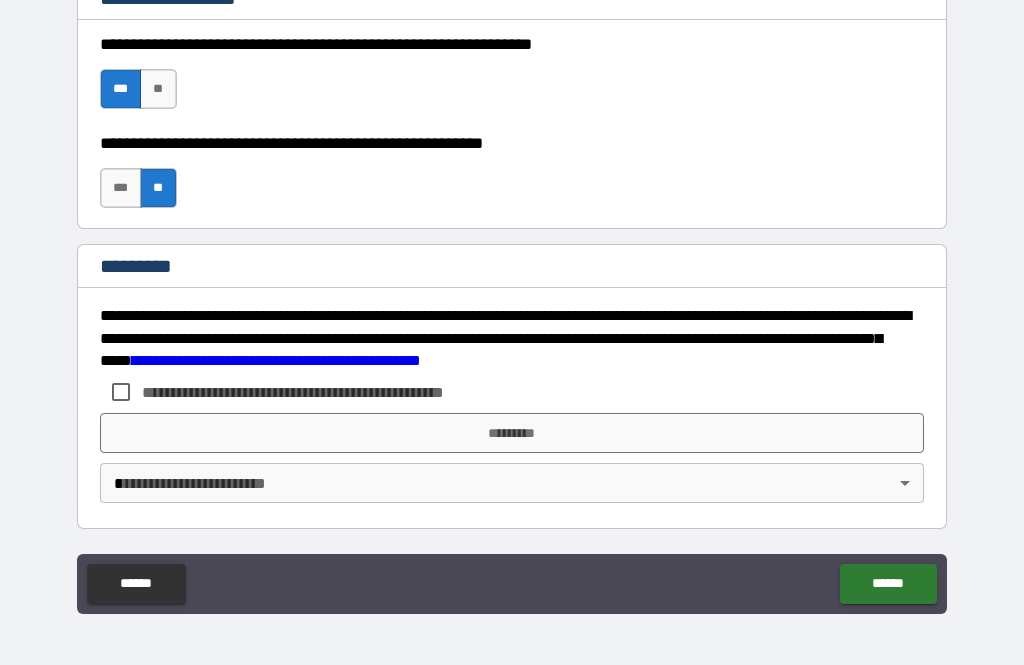 scroll, scrollTop: 2938, scrollLeft: 0, axis: vertical 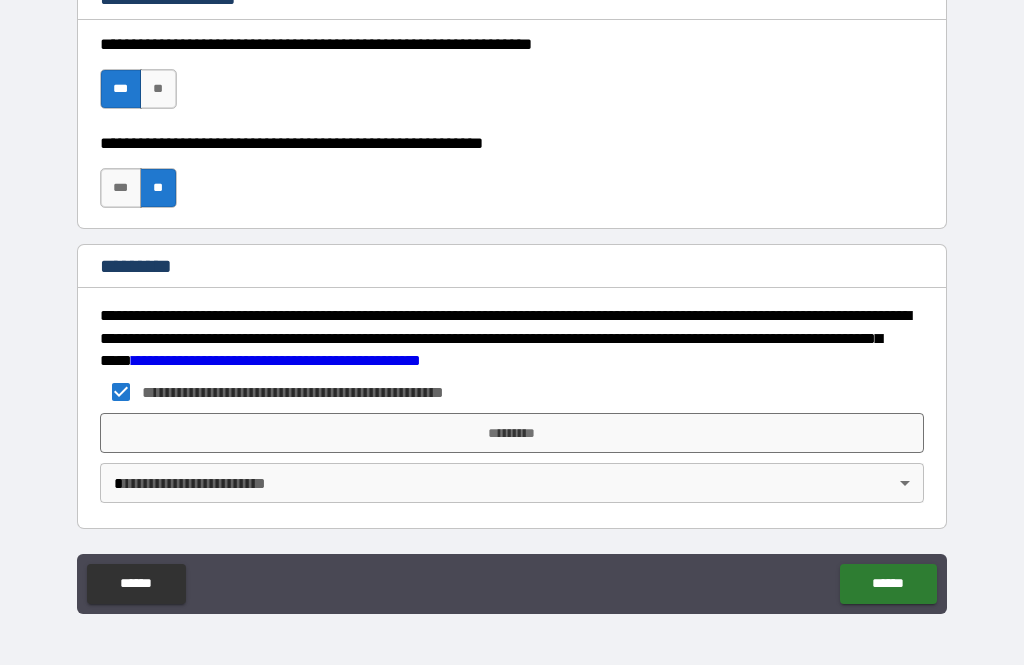 click on "**********" at bounding box center (512, 300) 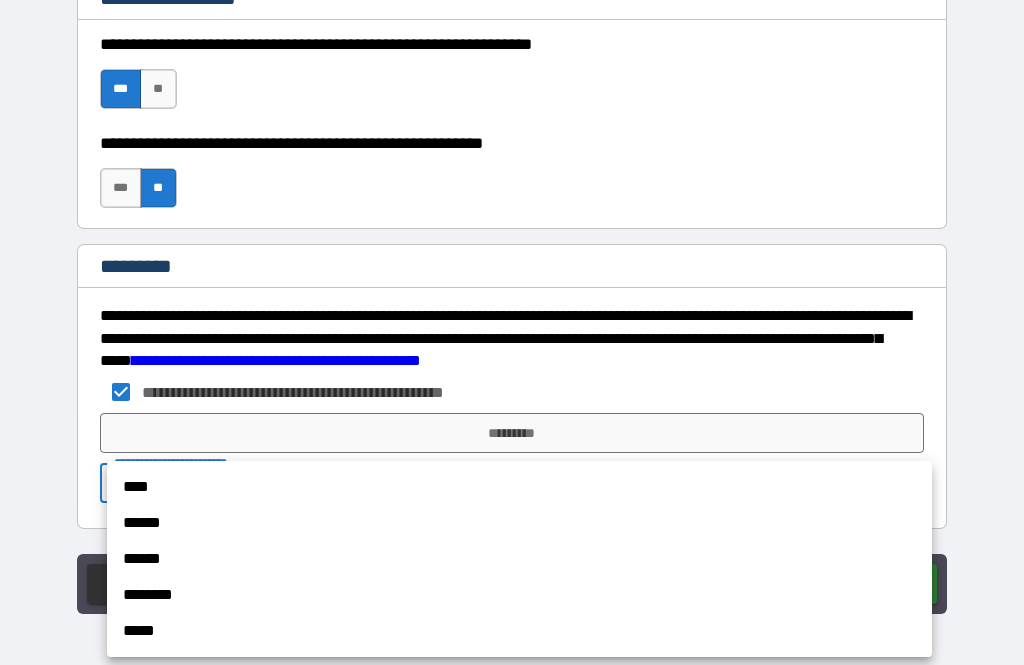 click on "****" at bounding box center [519, 487] 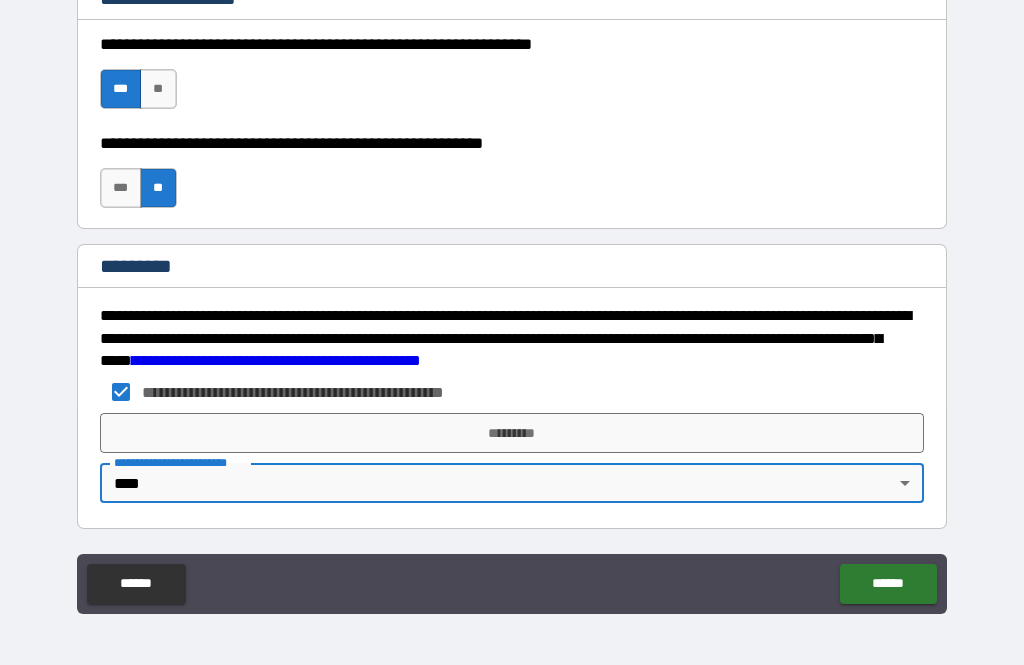 click on "*********" at bounding box center (512, 433) 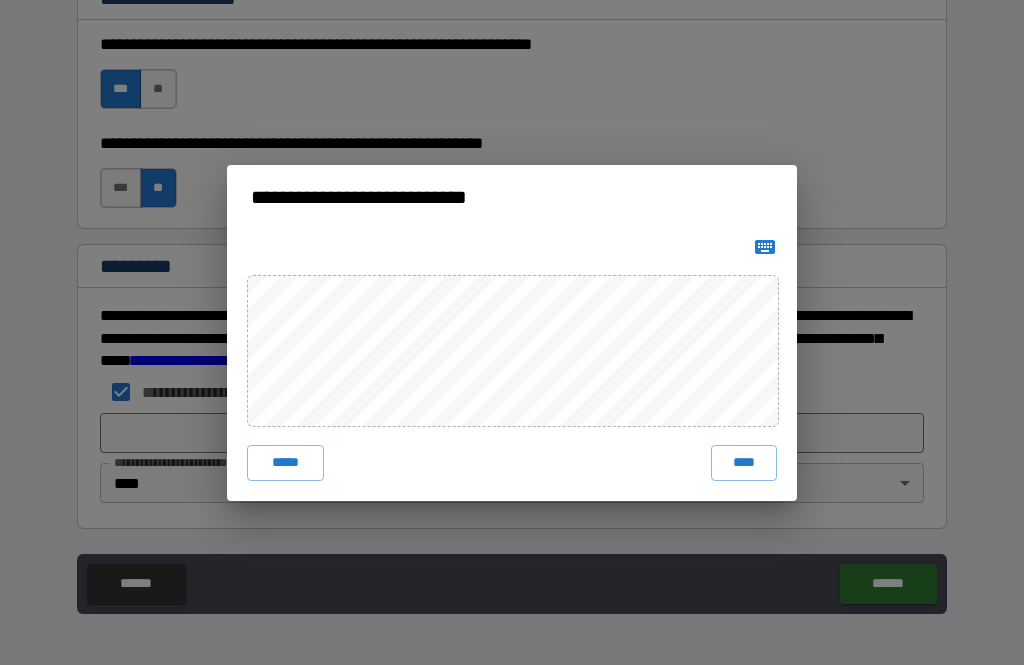 click on "****" at bounding box center [744, 463] 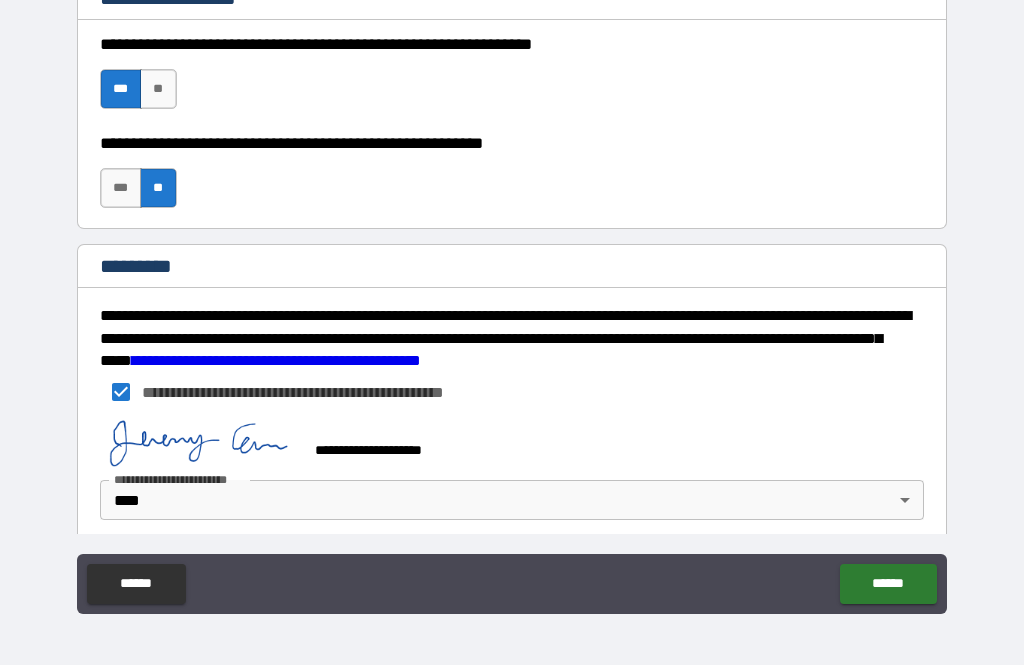 click on "******" at bounding box center (888, 584) 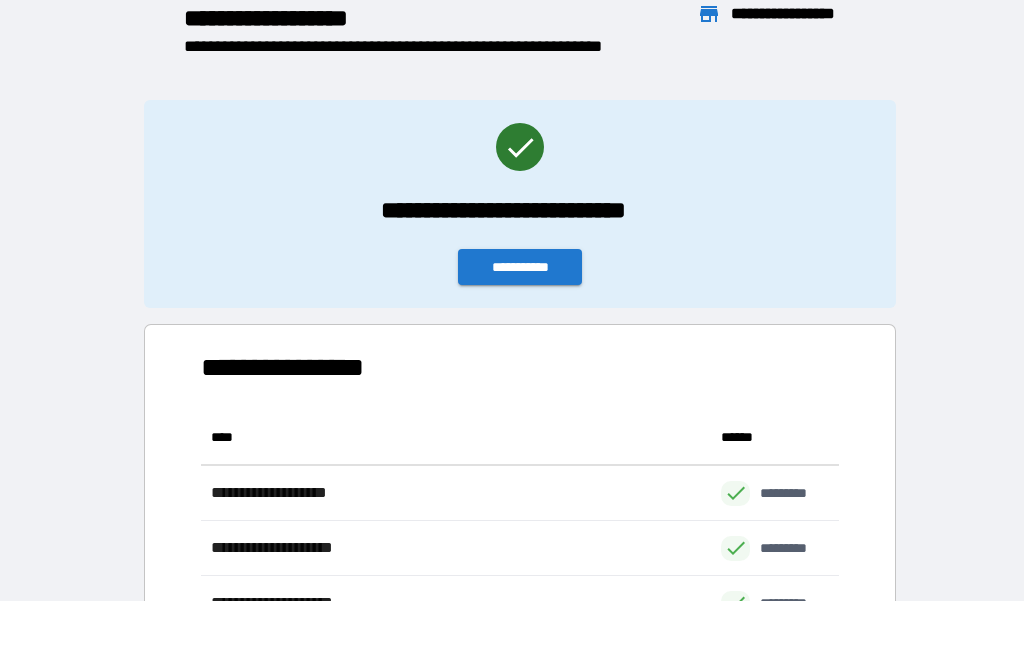 scroll, scrollTop: 1, scrollLeft: 1, axis: both 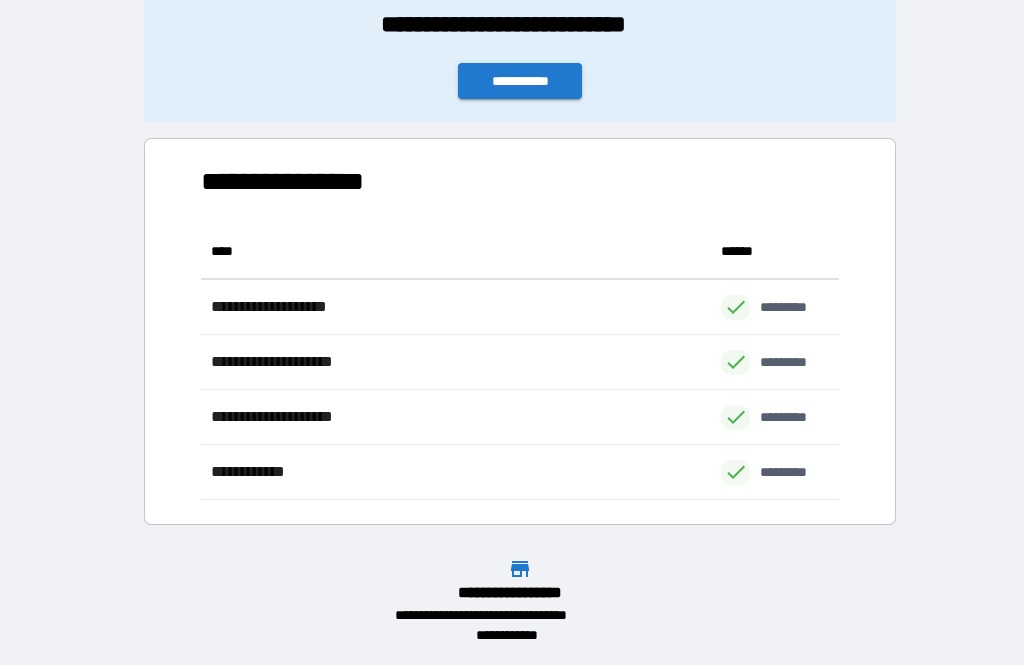 click on "**********" at bounding box center (520, 81) 